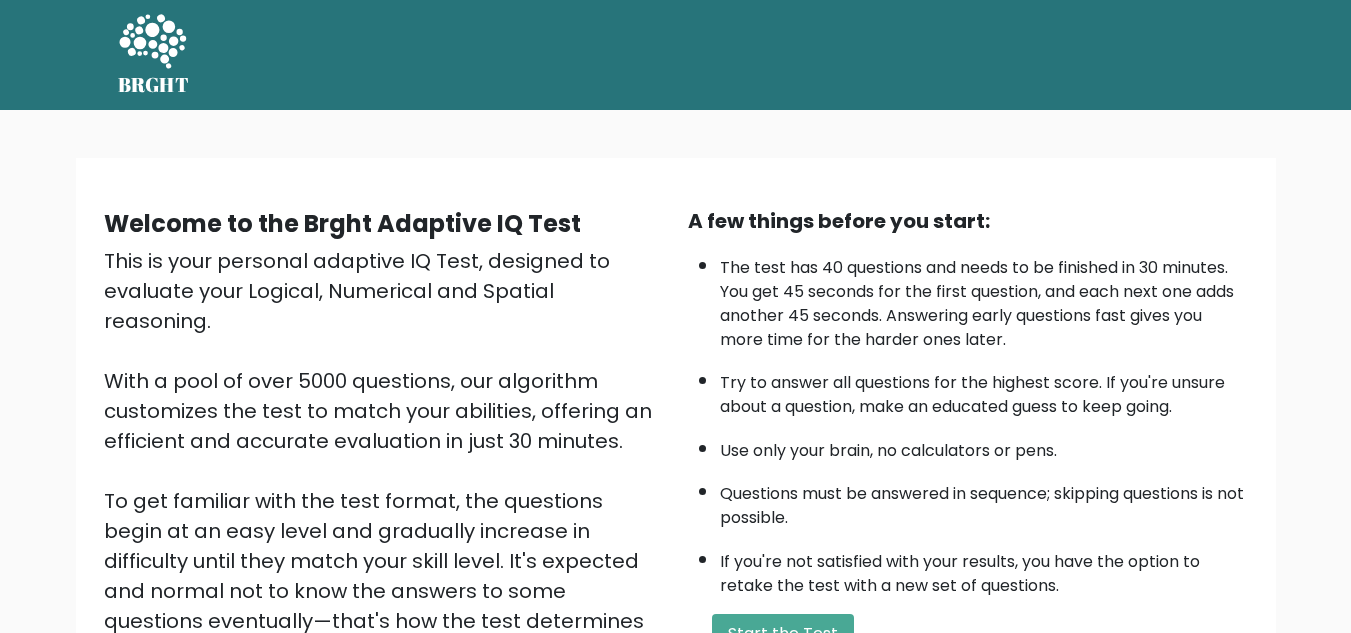scroll, scrollTop: 0, scrollLeft: 0, axis: both 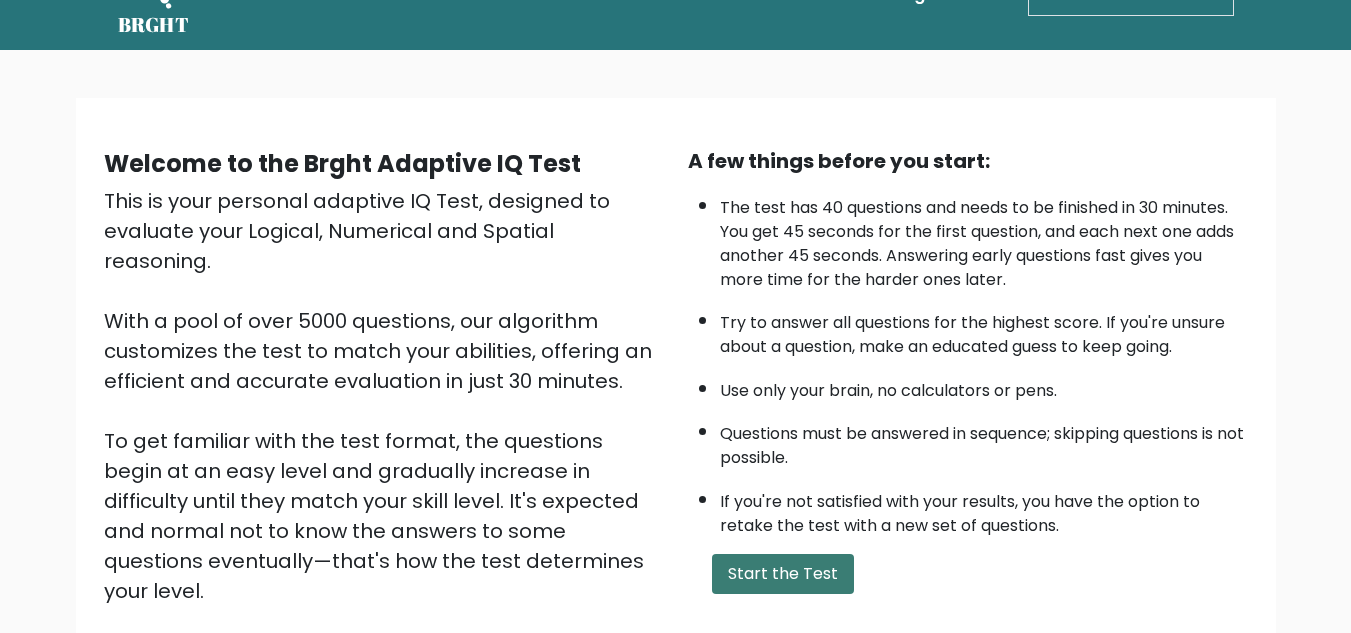 click on "Start the Test" at bounding box center [783, 574] 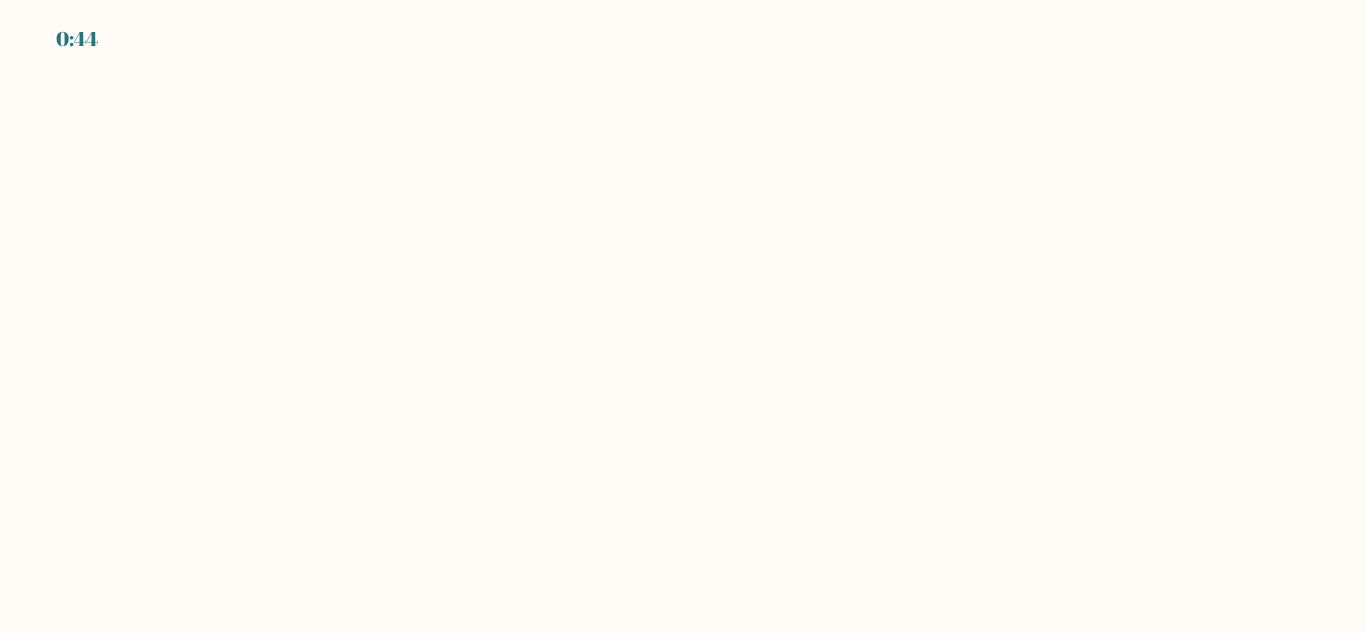 scroll, scrollTop: 0, scrollLeft: 0, axis: both 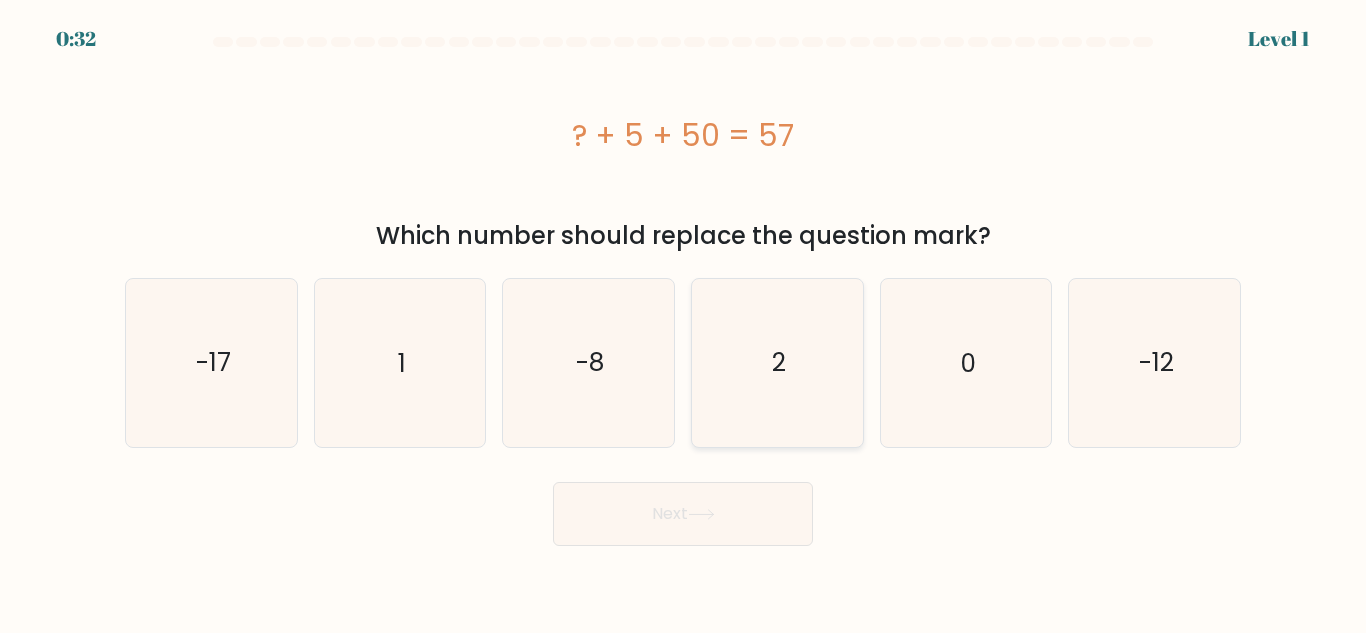 click on "2" 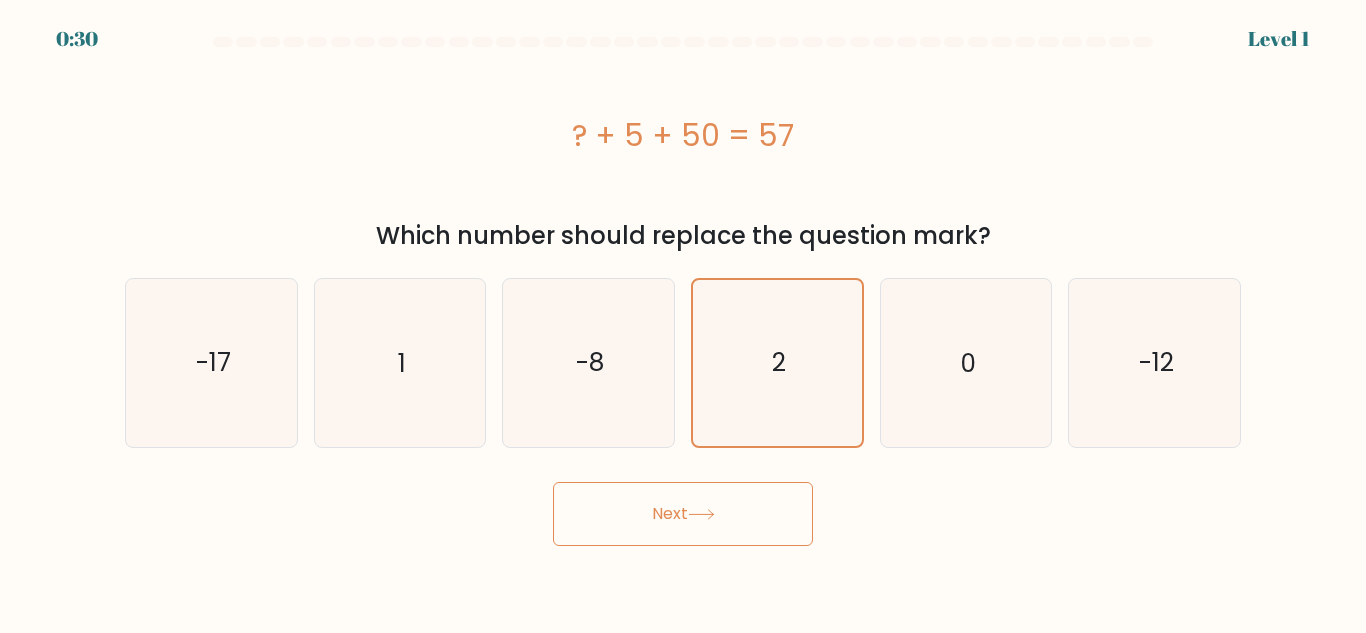 click 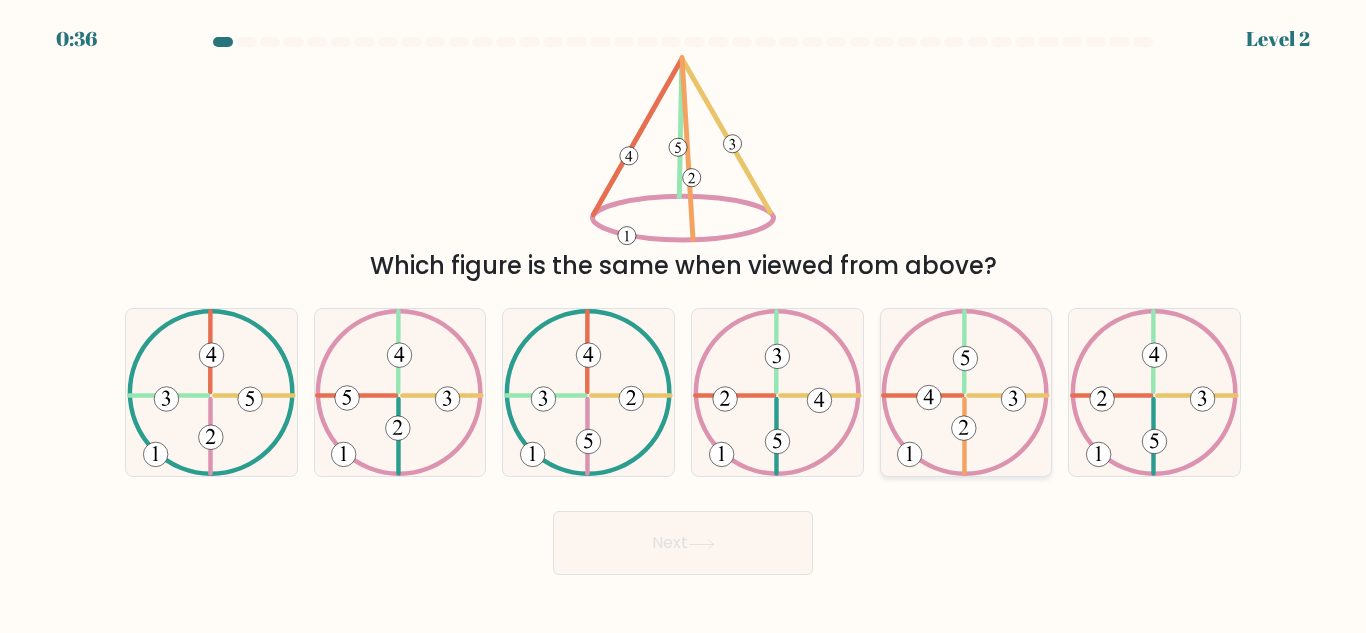 click 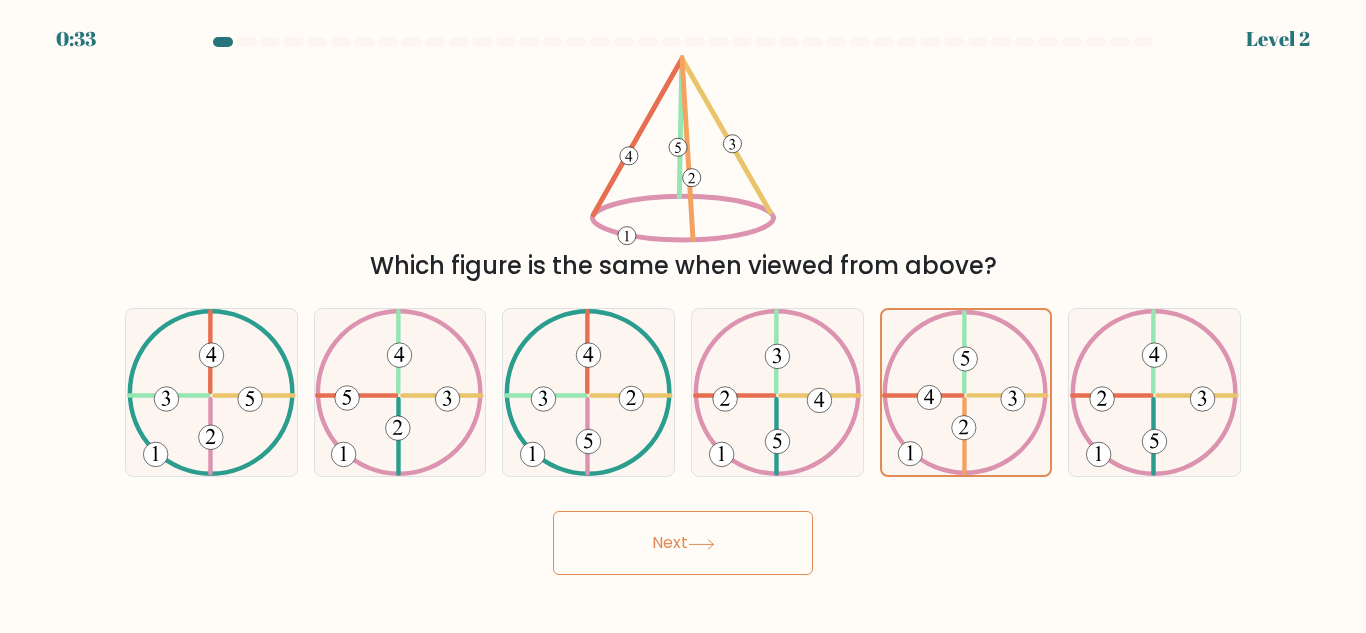 click on "Next" at bounding box center (683, 543) 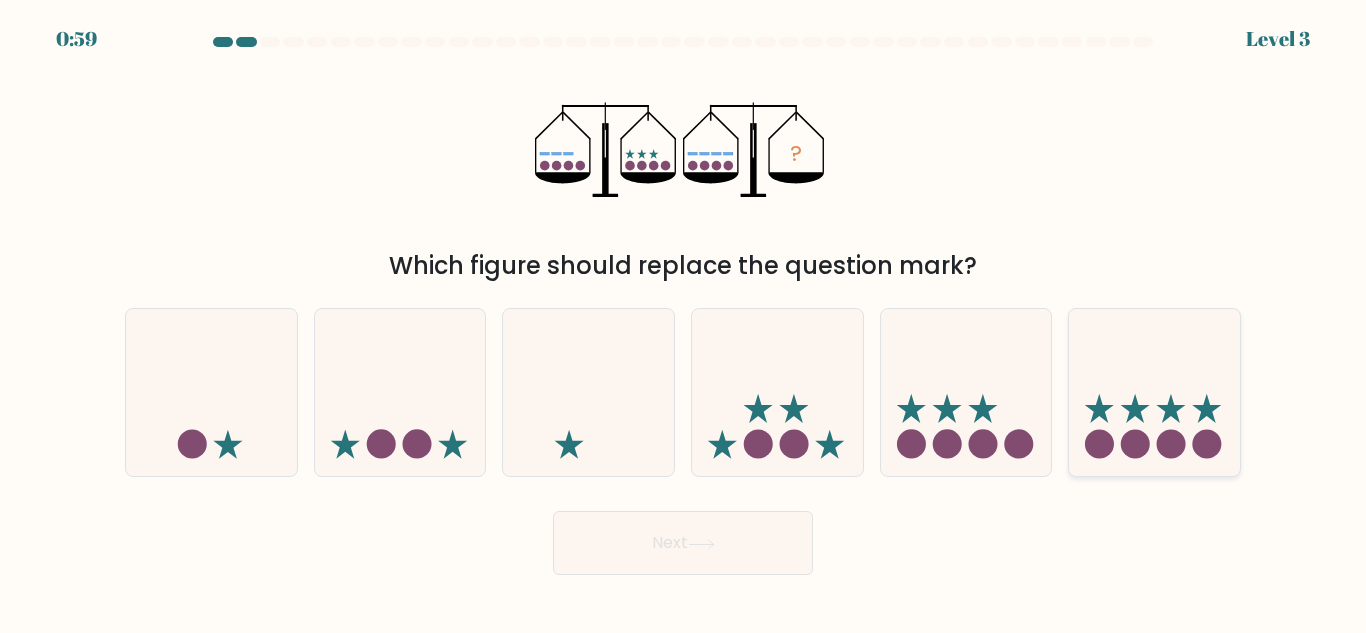 click 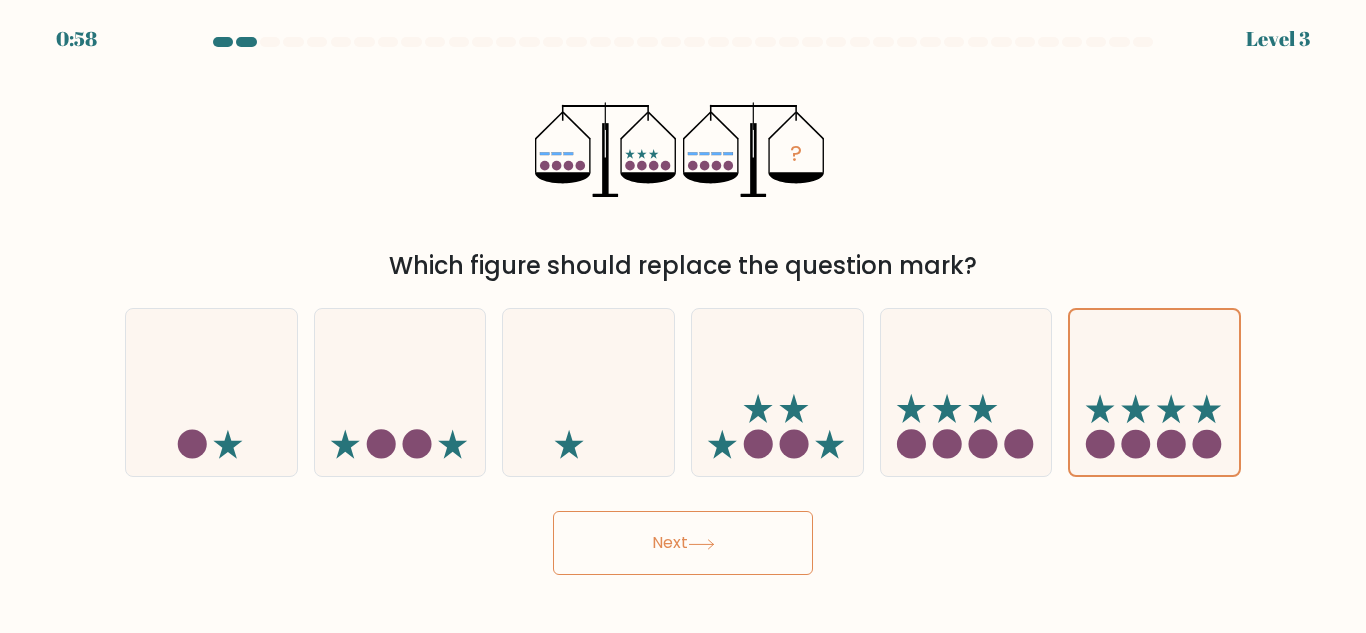 click on "Next" at bounding box center (683, 543) 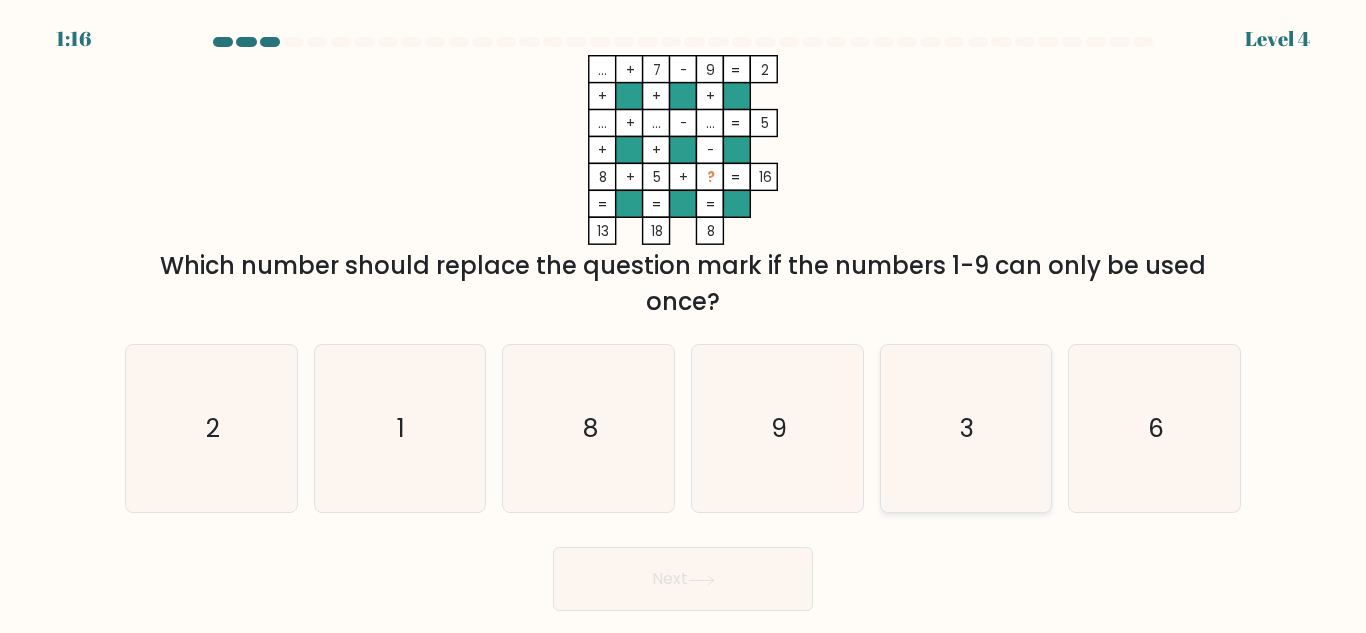 click on "3" 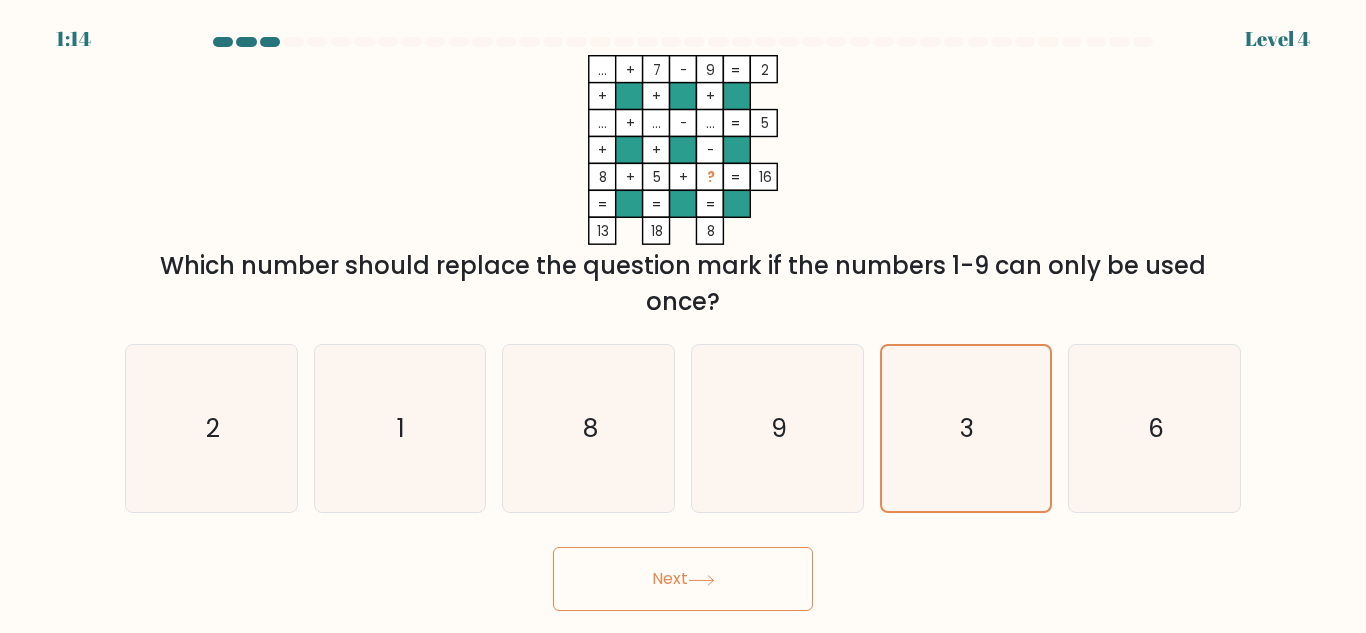 click on "Next" at bounding box center (683, 579) 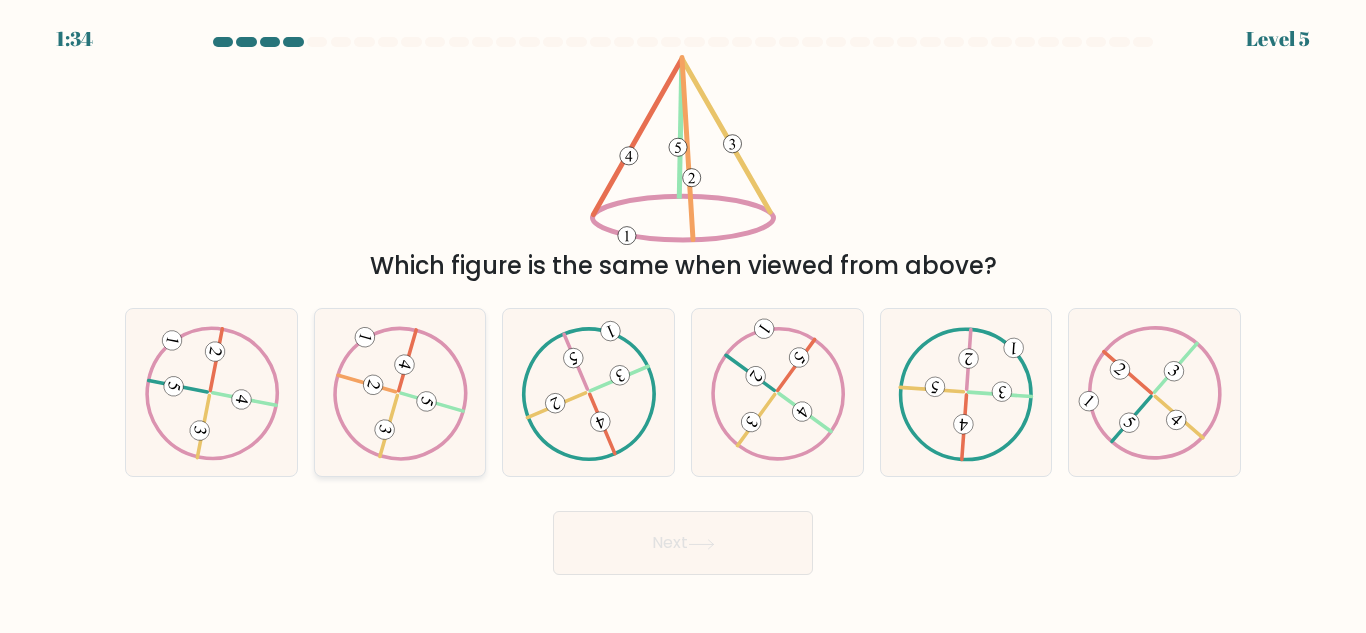 click 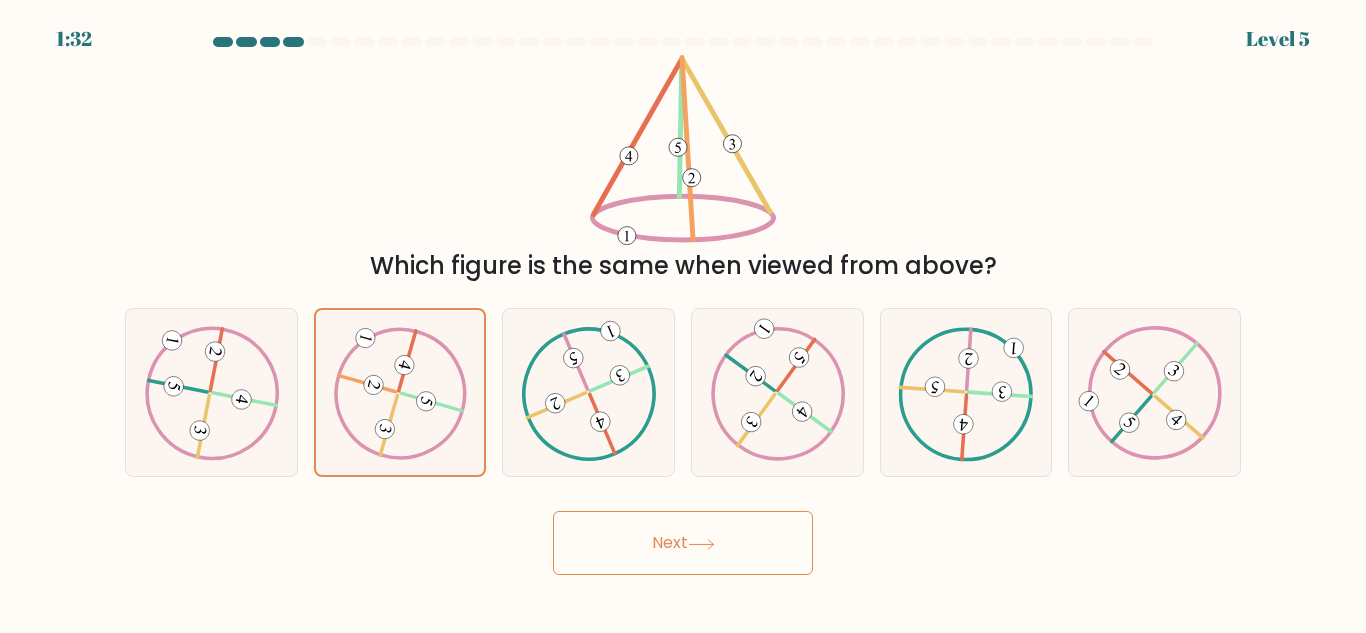 click on "Next" at bounding box center (683, 543) 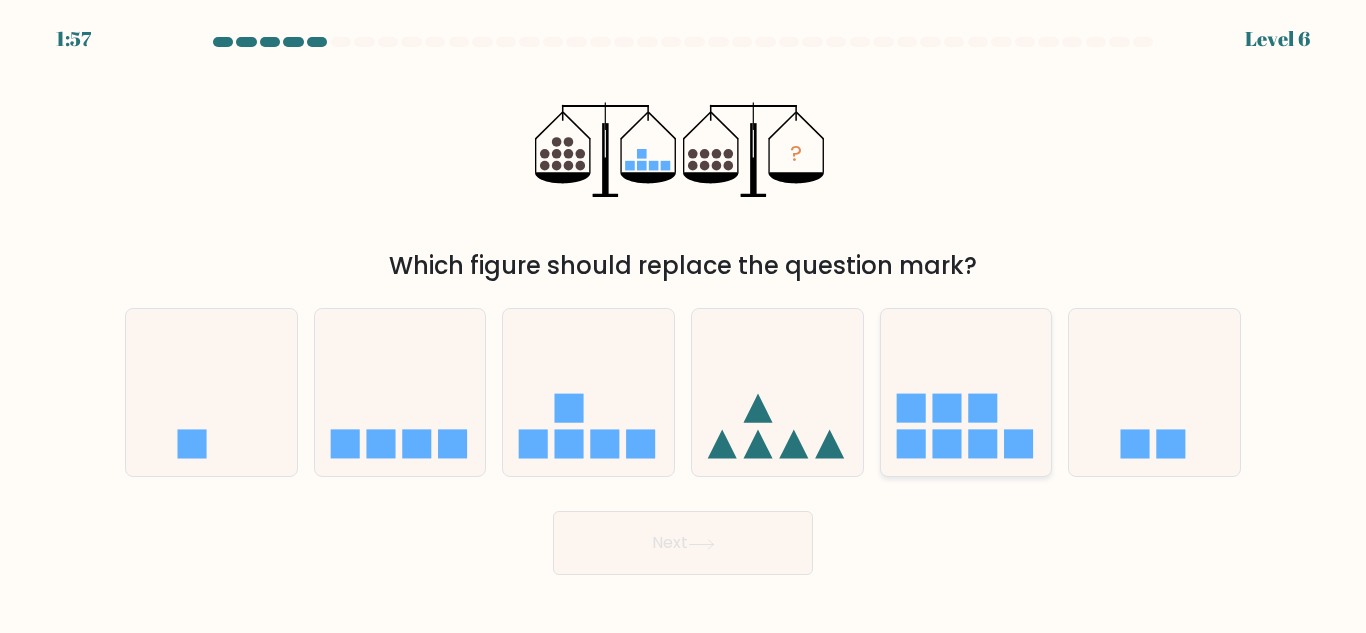 click 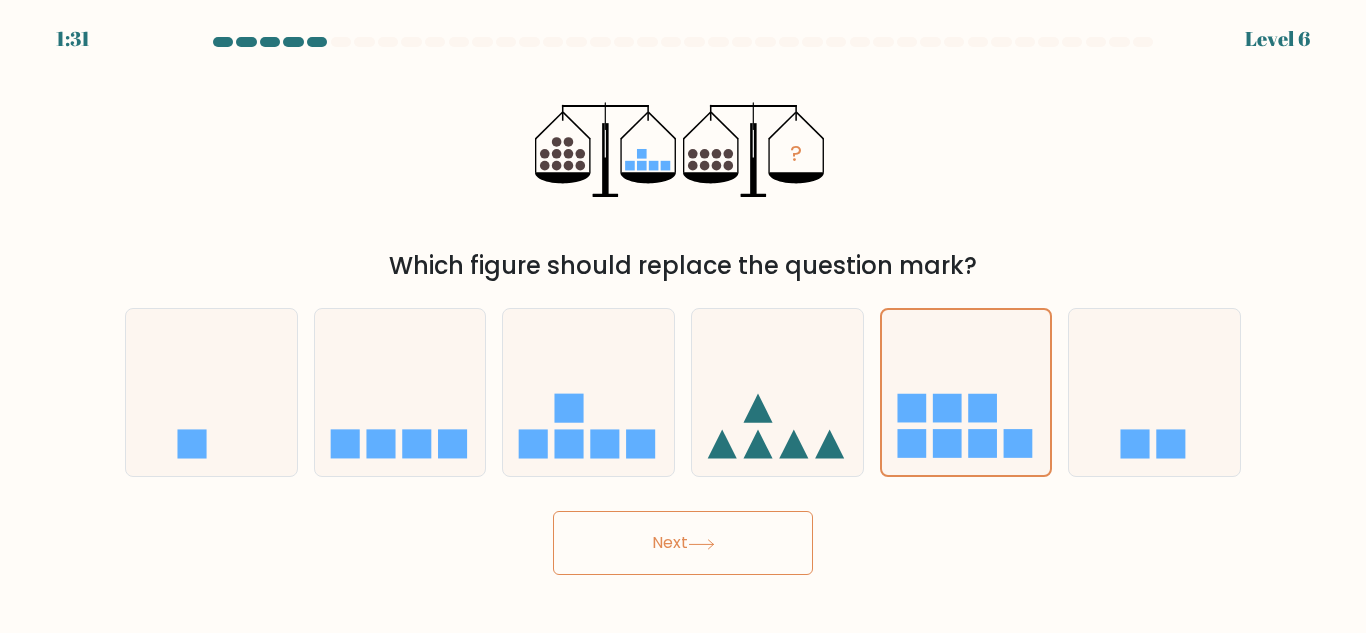 click on "Next" at bounding box center [683, 543] 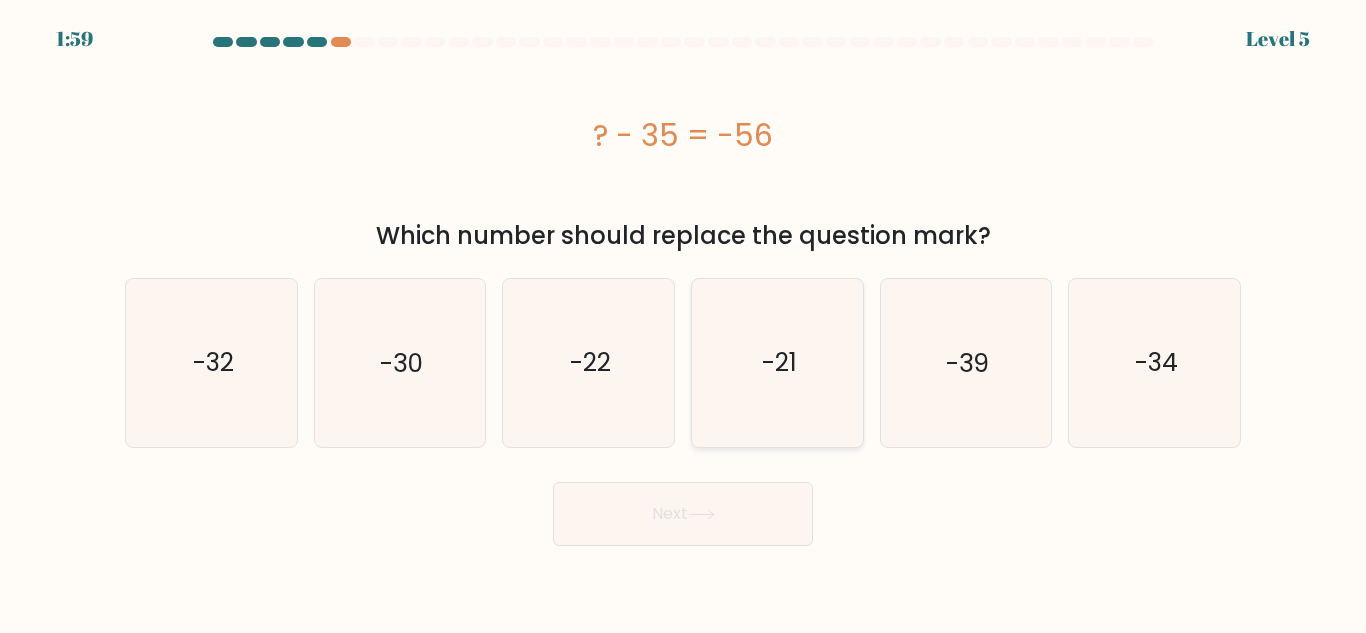 click on "-21" 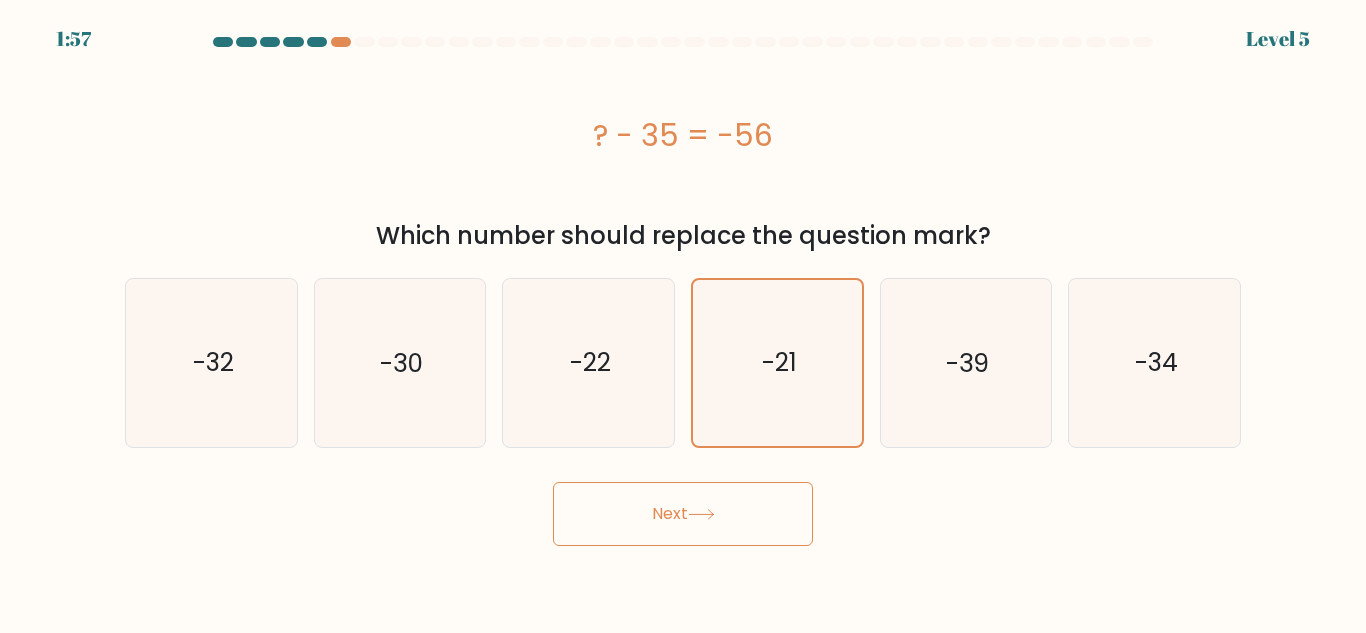 click on "Next" at bounding box center [683, 514] 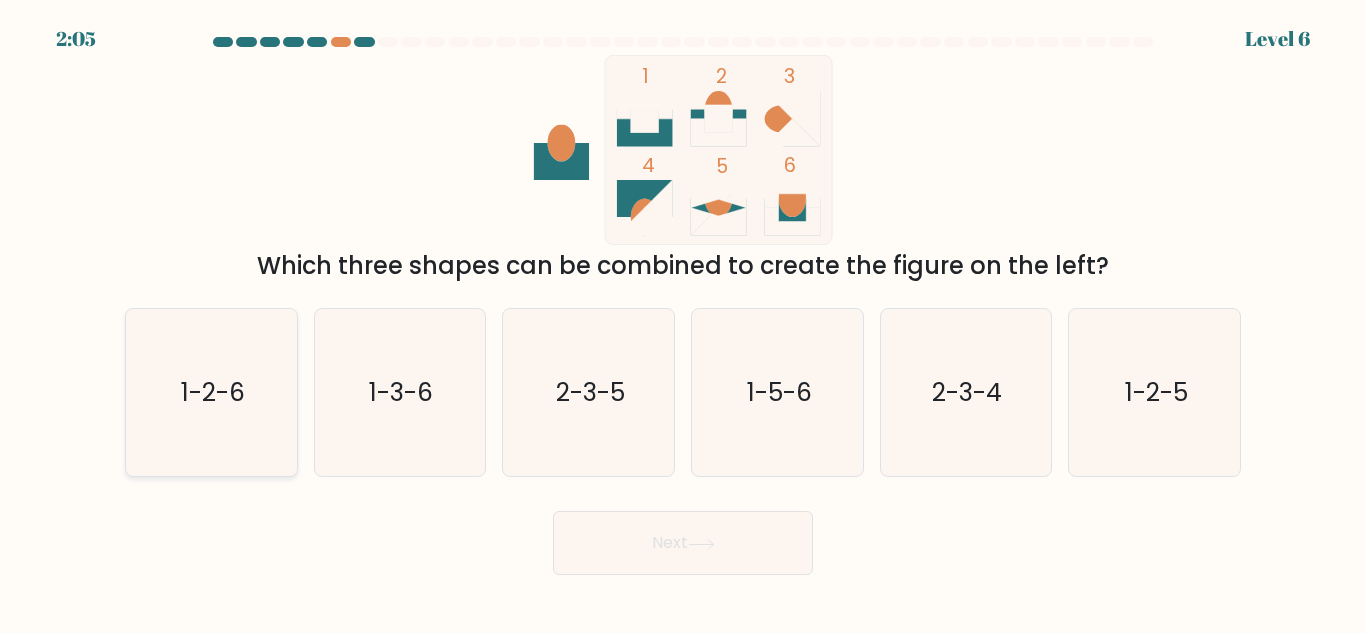 click on "1-2-6" 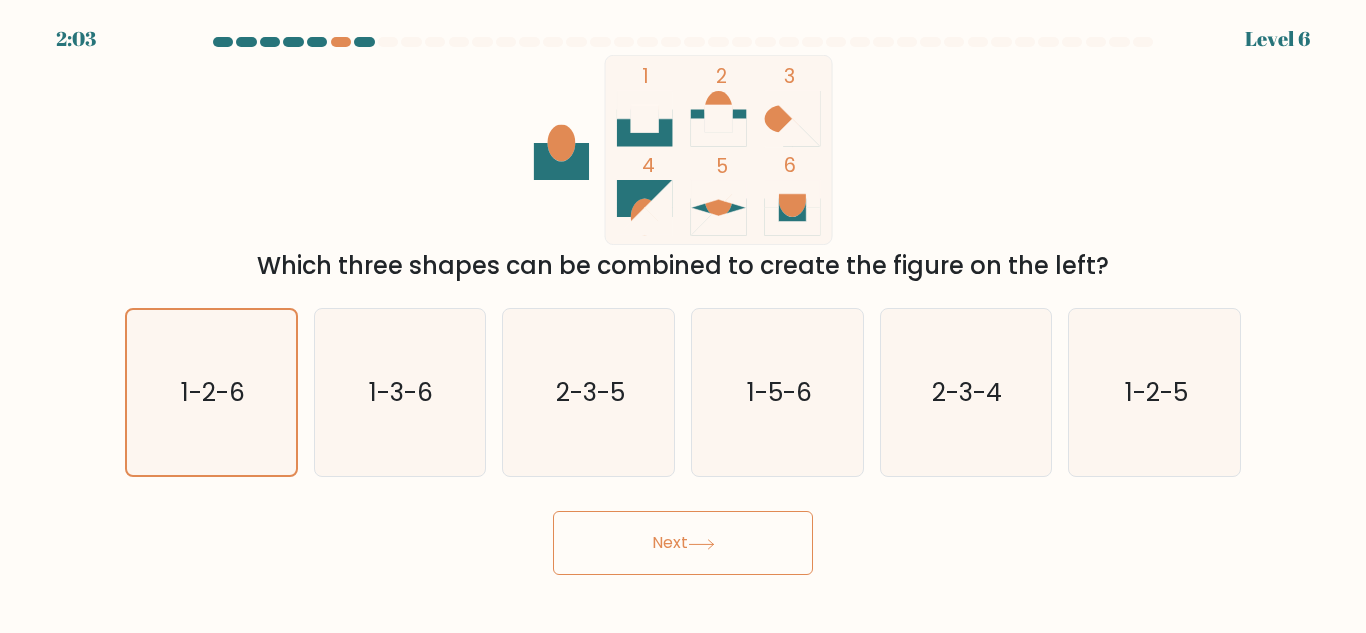 click on "Next" at bounding box center [683, 543] 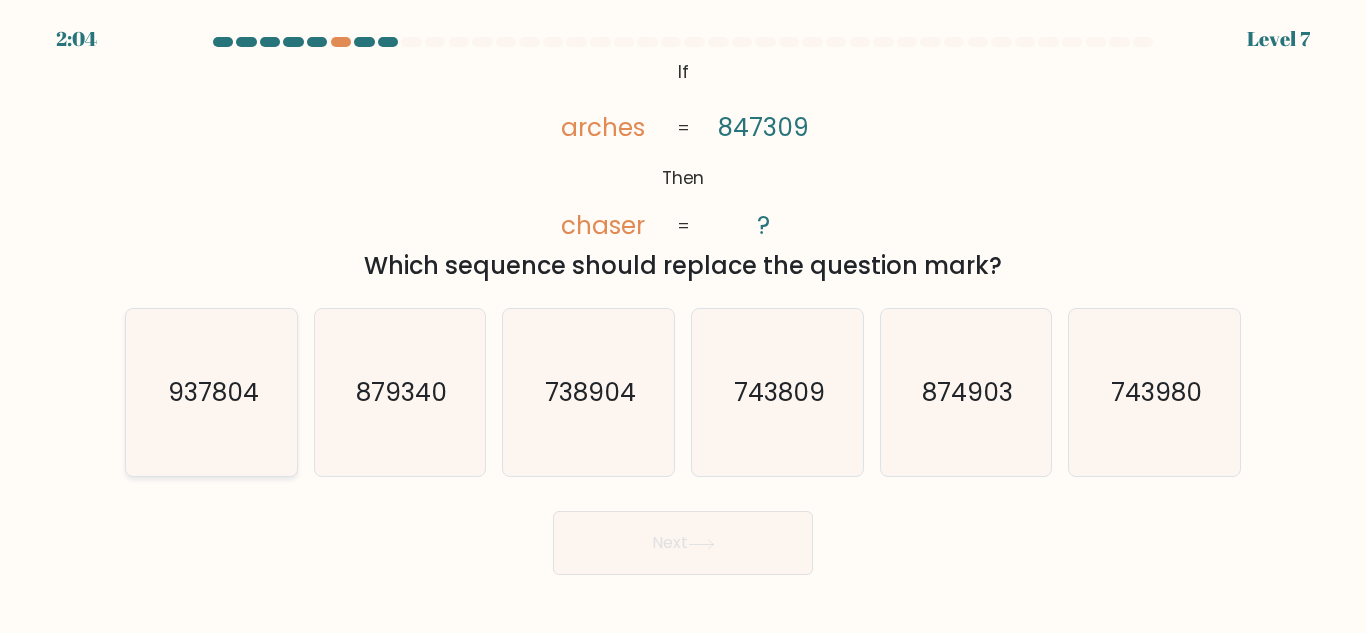 click on "937804" 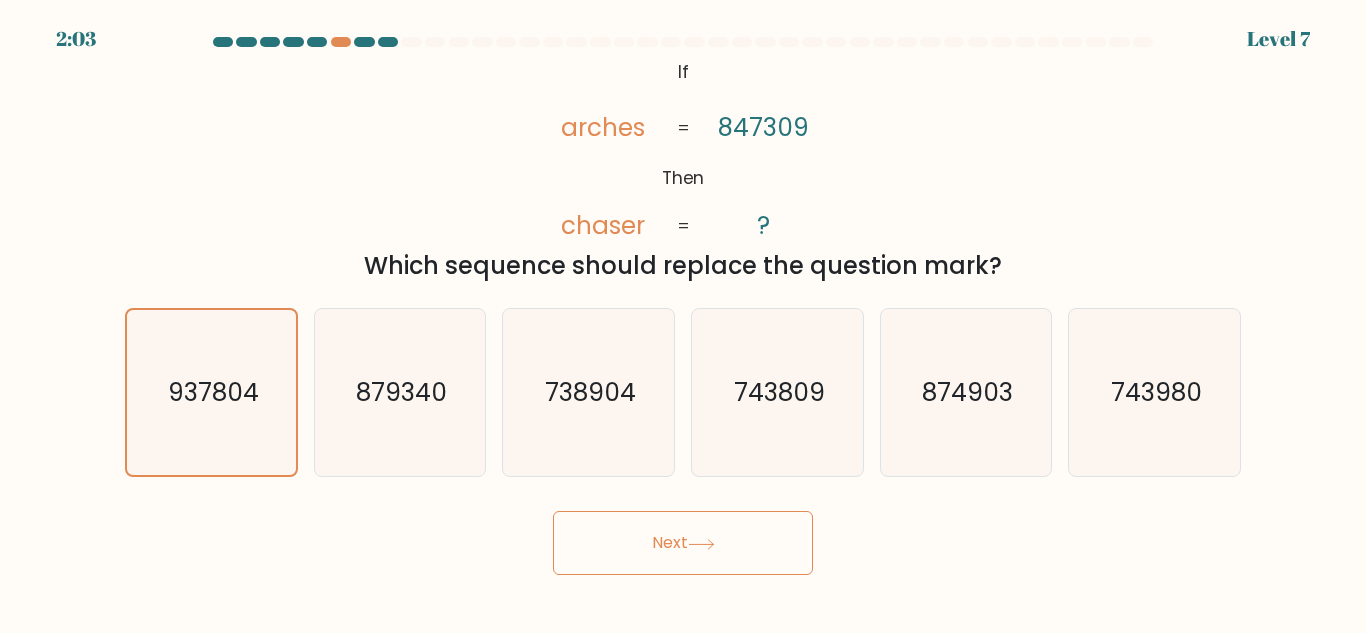 click on "Next" at bounding box center [683, 543] 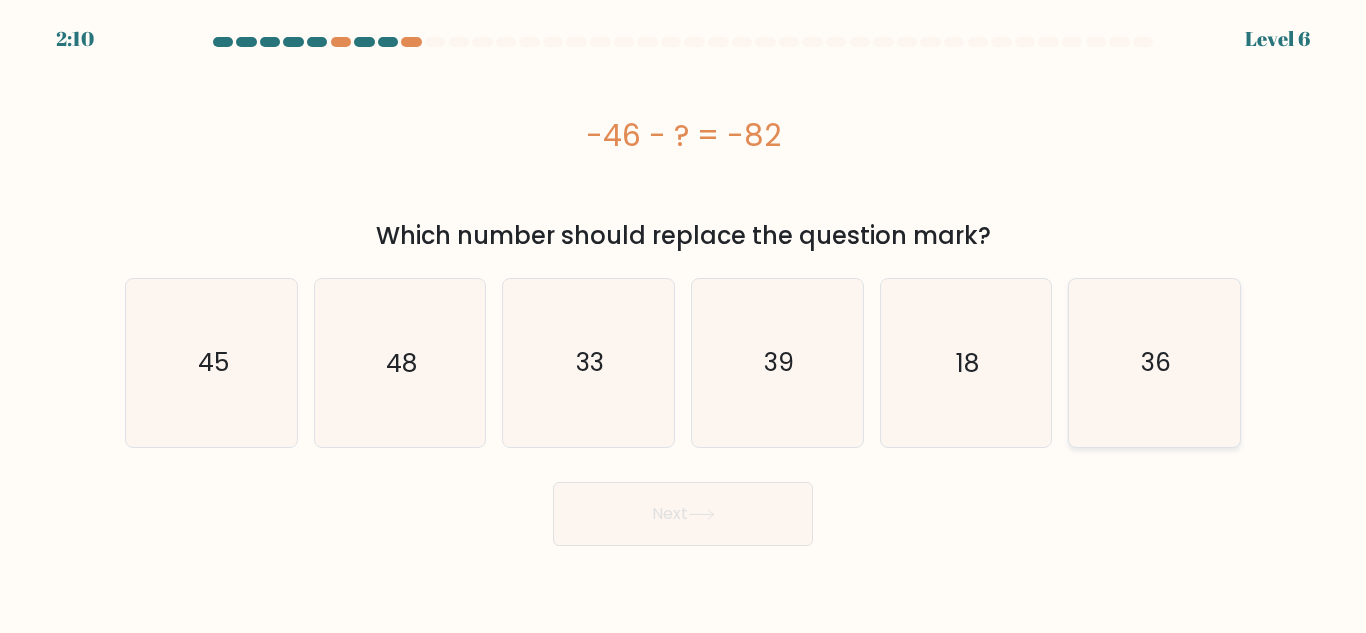 click on "36" 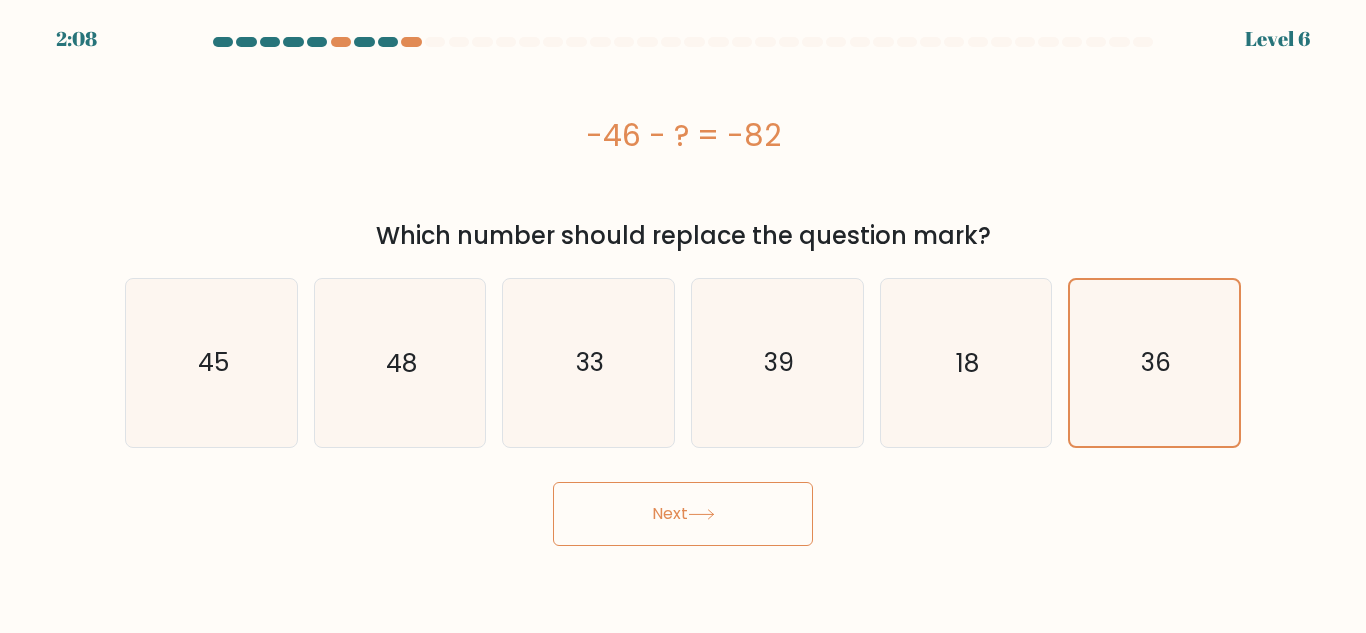 click on "Next" at bounding box center (683, 514) 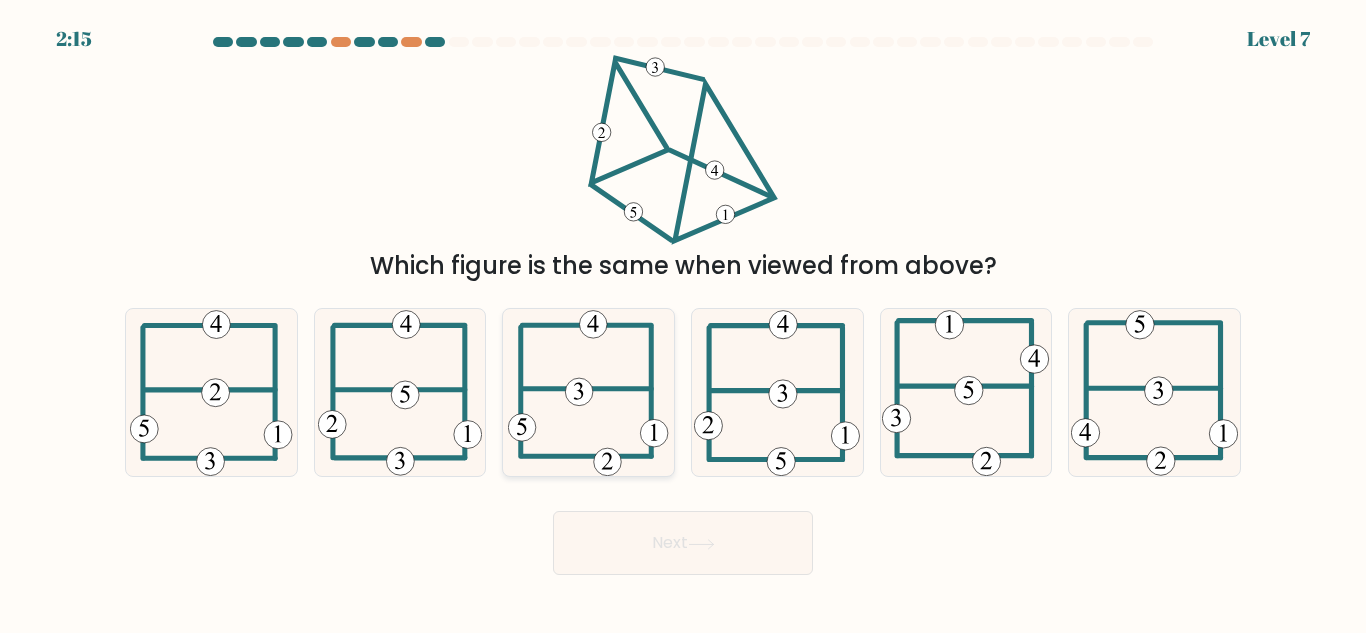 click 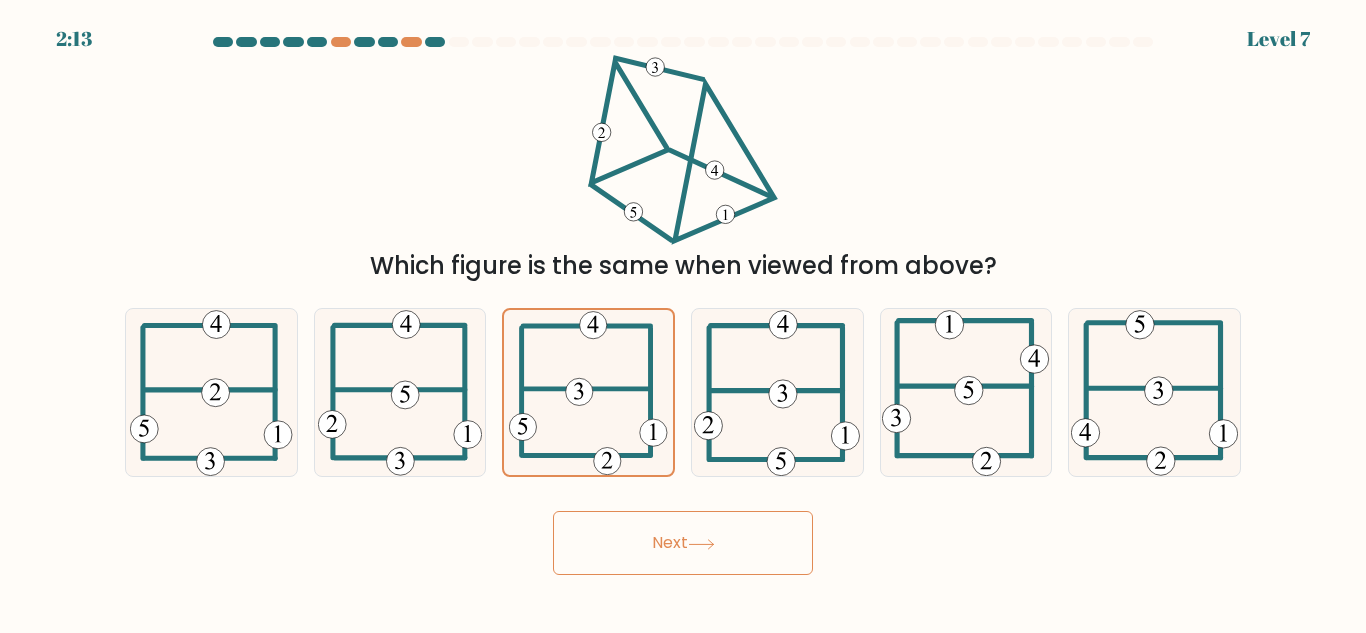click on "Next" at bounding box center (683, 543) 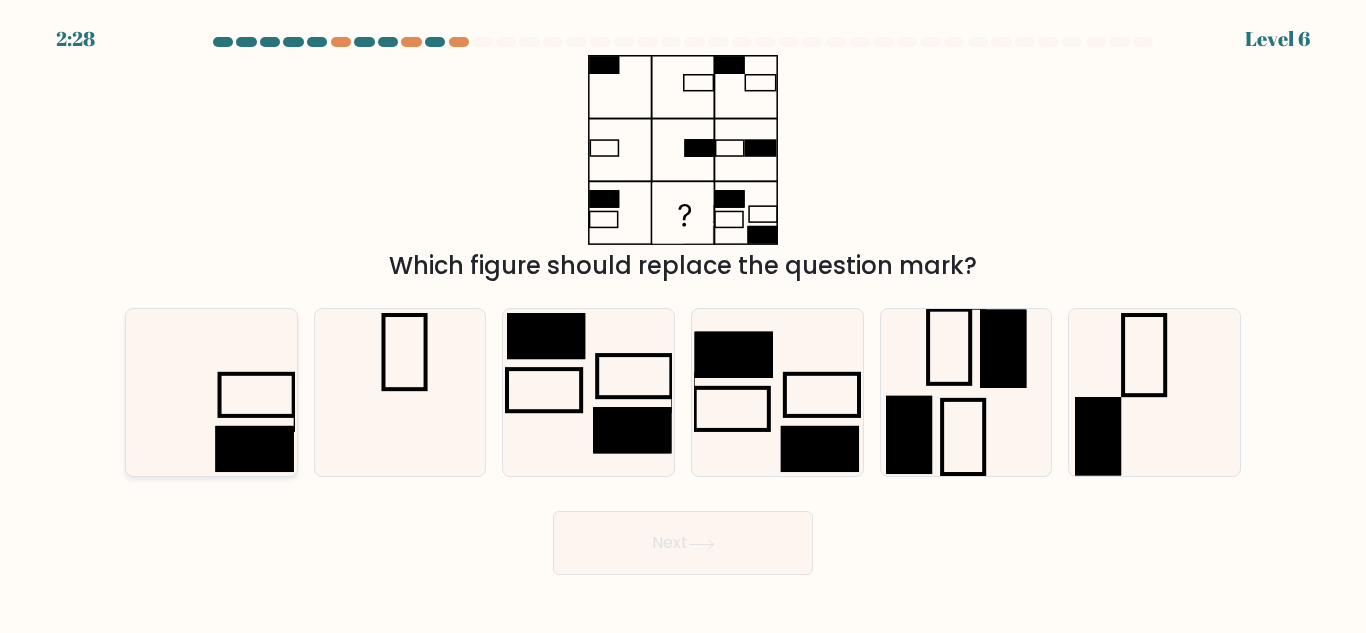 click 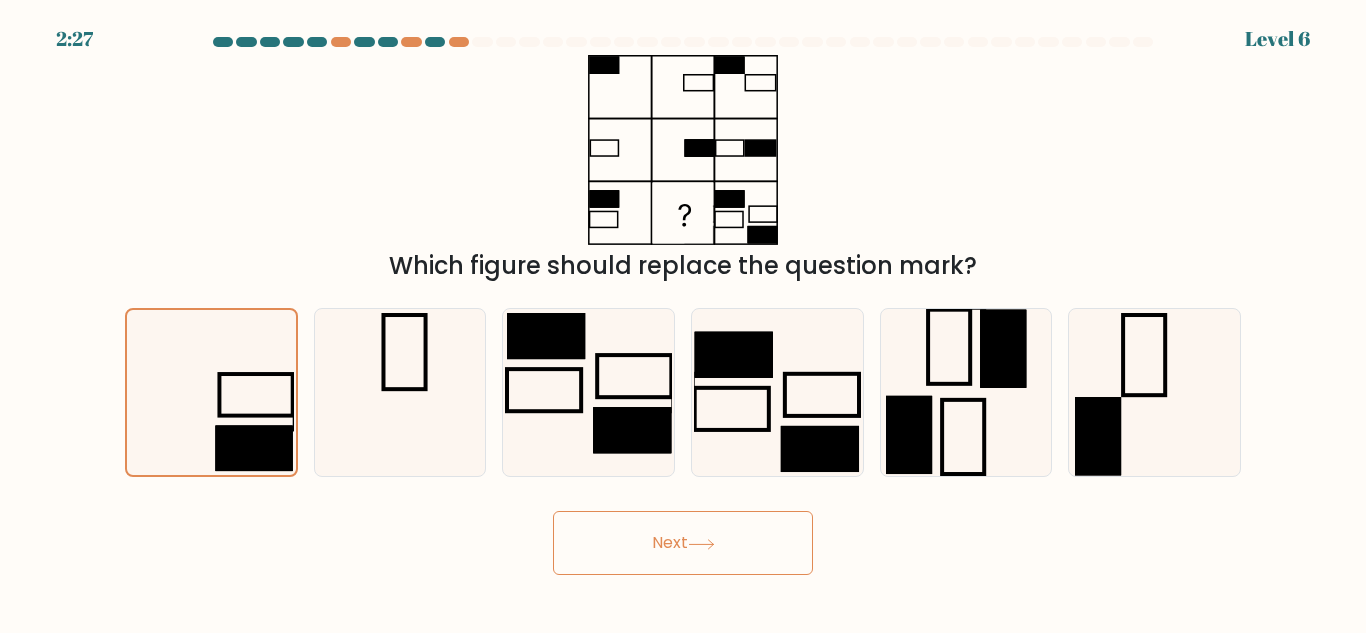 click on "Next" at bounding box center (683, 543) 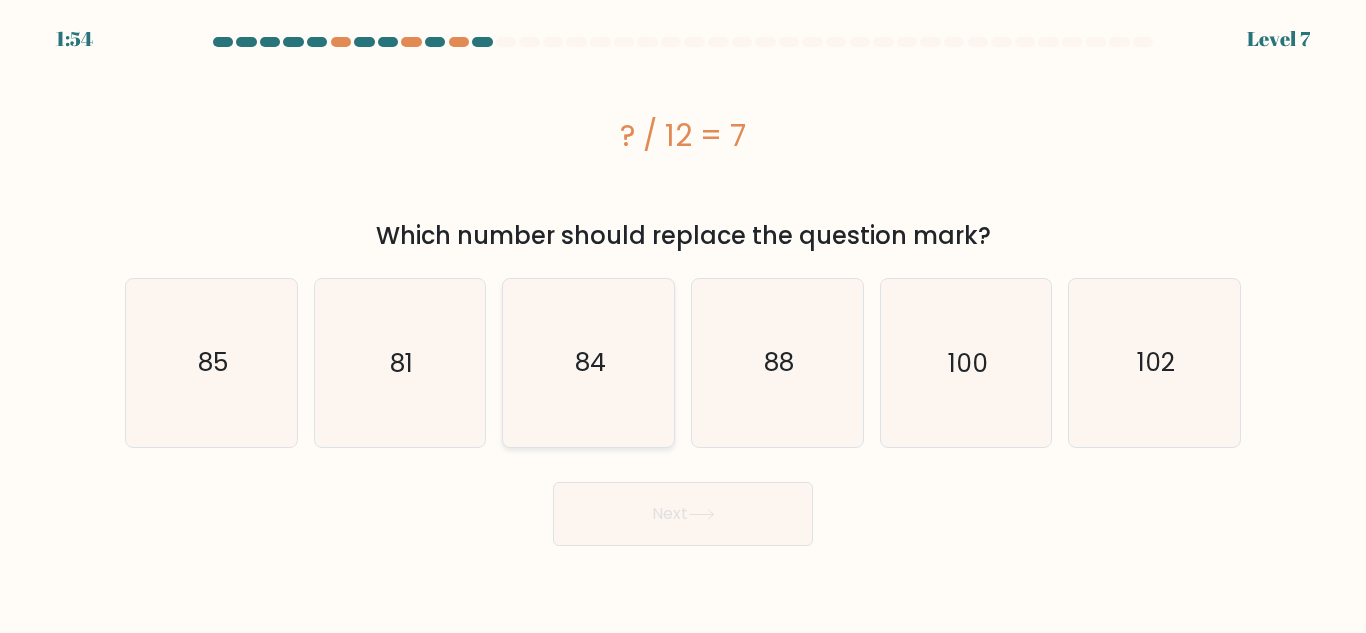 click on "84" 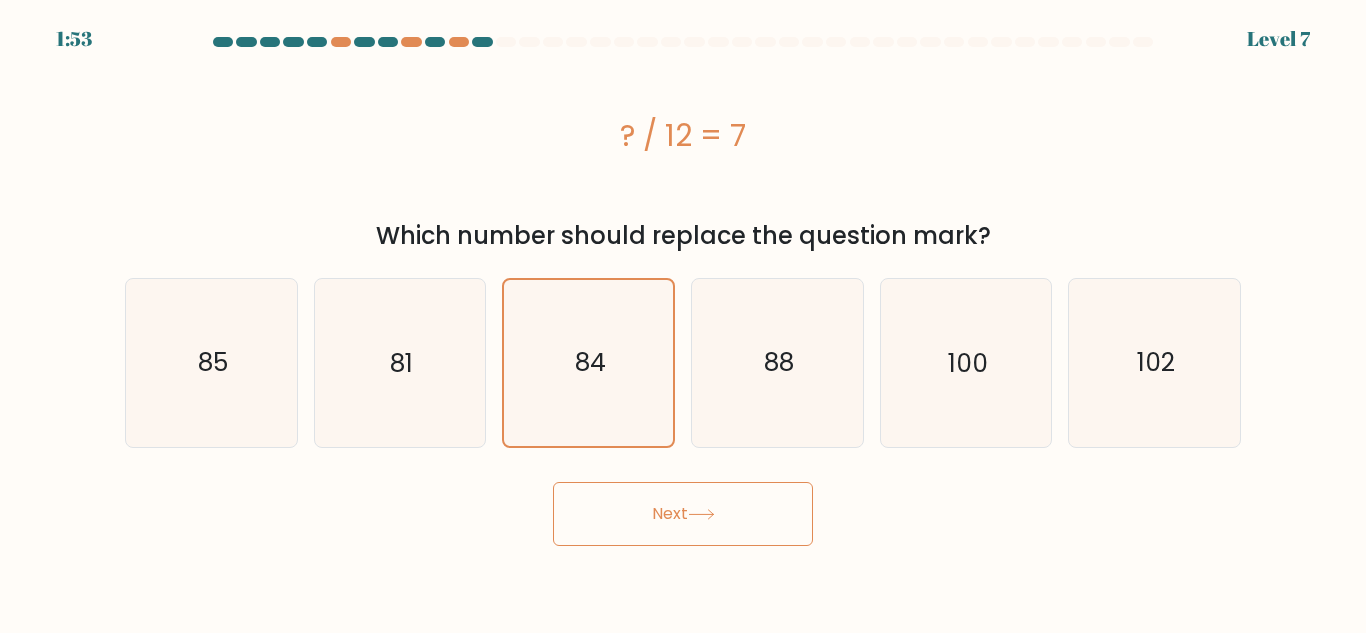 click on "Next" at bounding box center [683, 514] 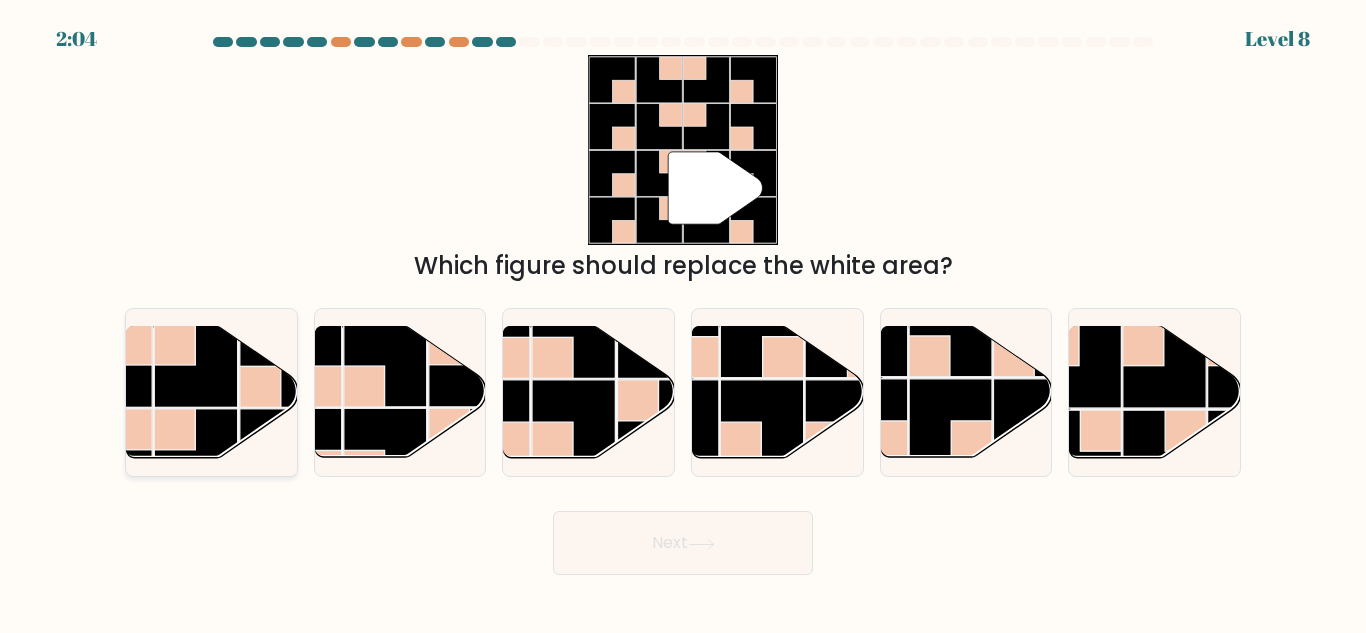 click 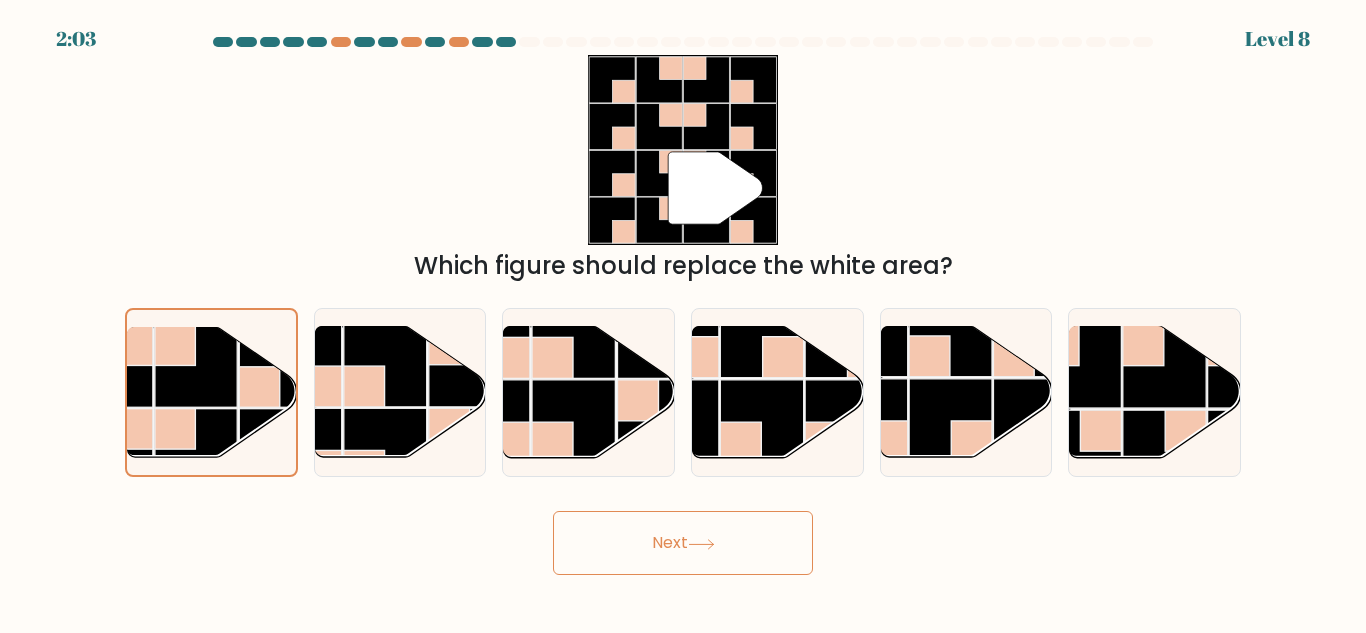 click on "Next" at bounding box center (683, 543) 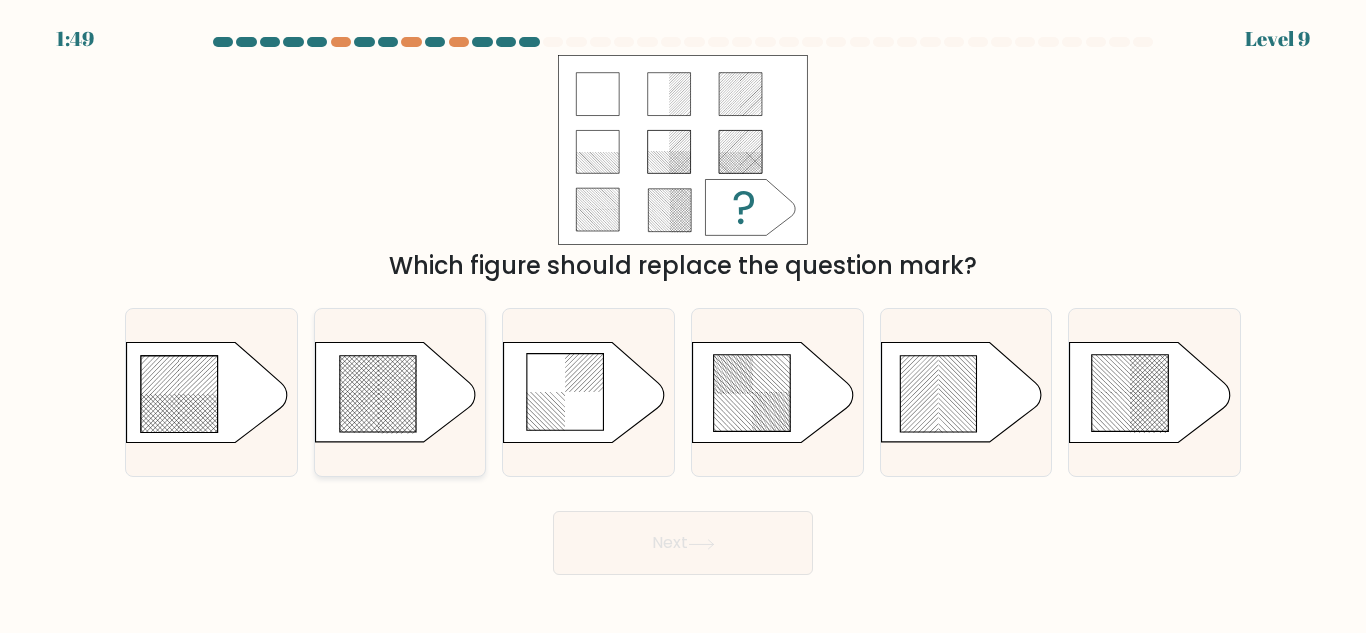 click 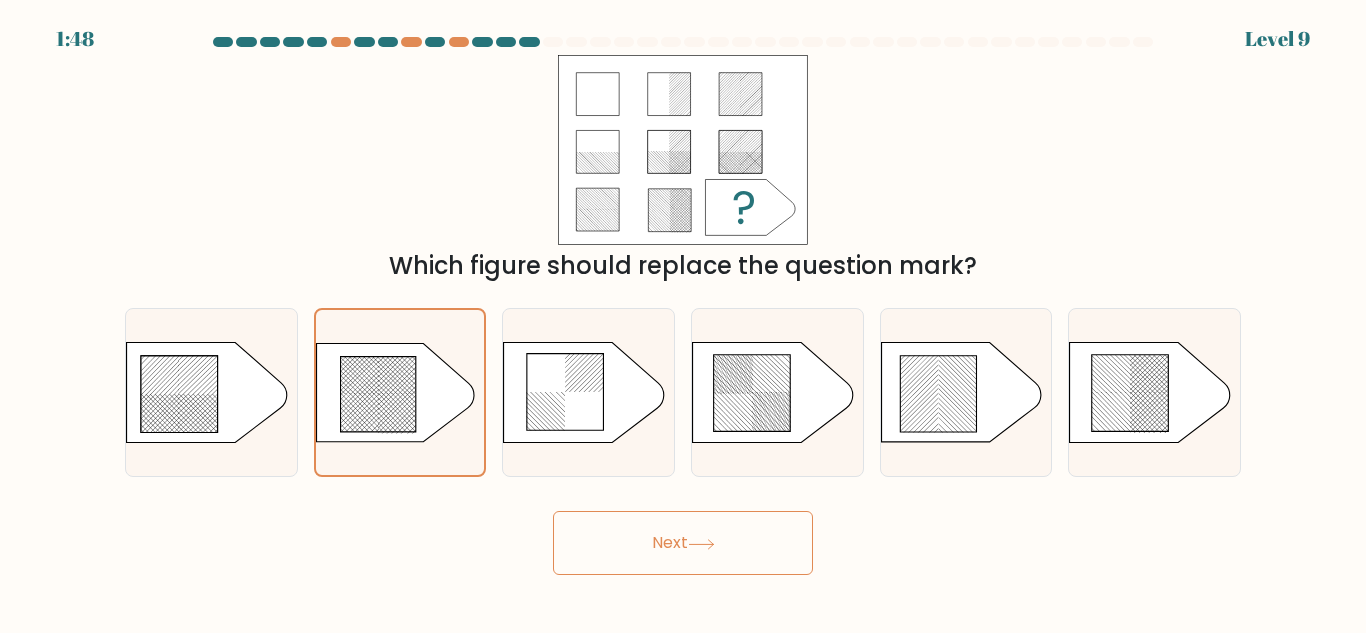click on "Next" at bounding box center [683, 543] 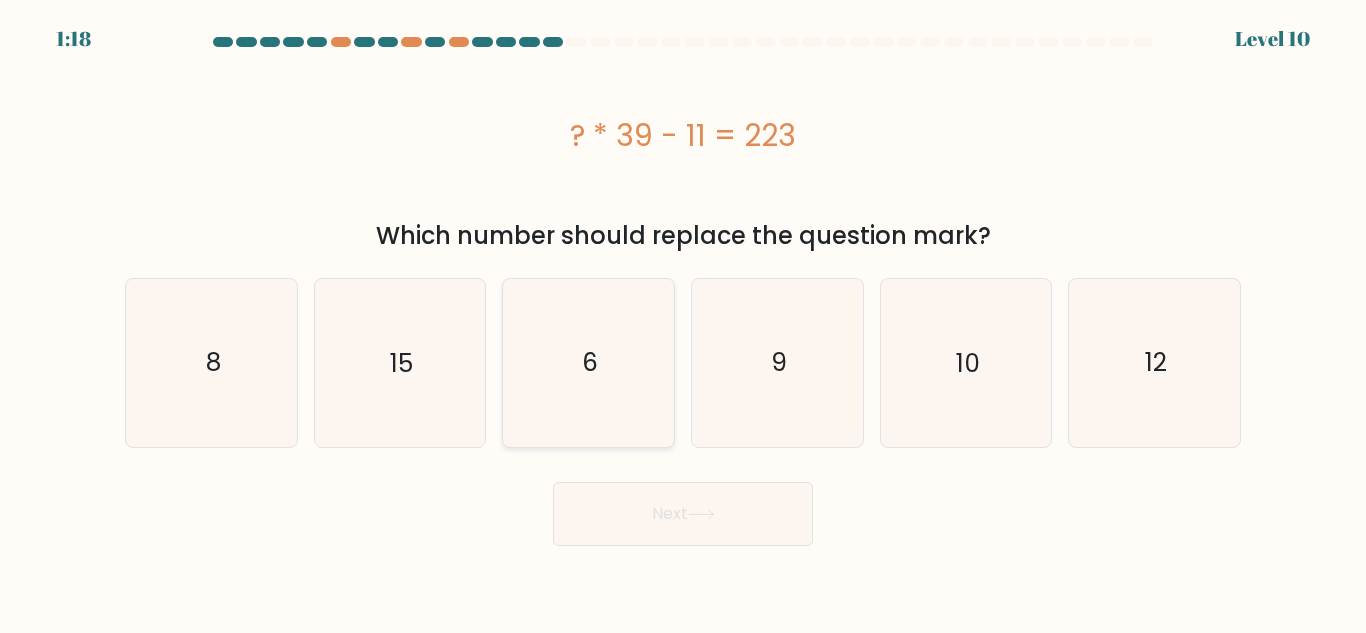 click on "6" 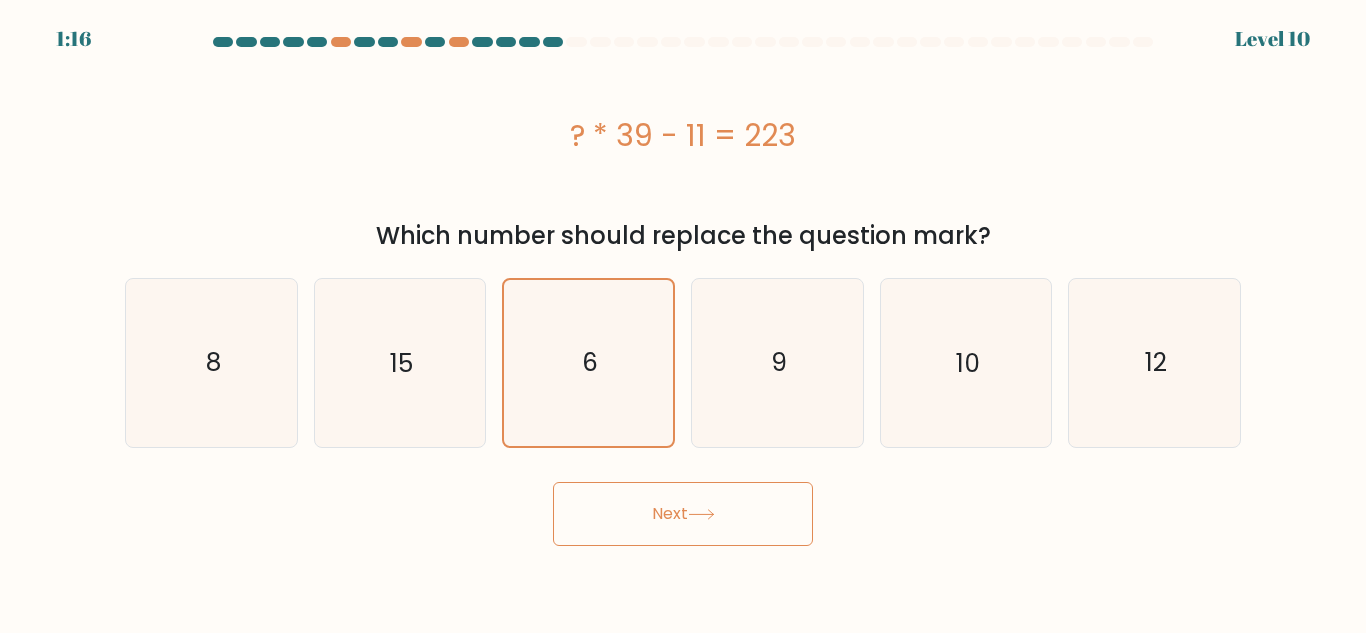 click on "Next" at bounding box center (683, 514) 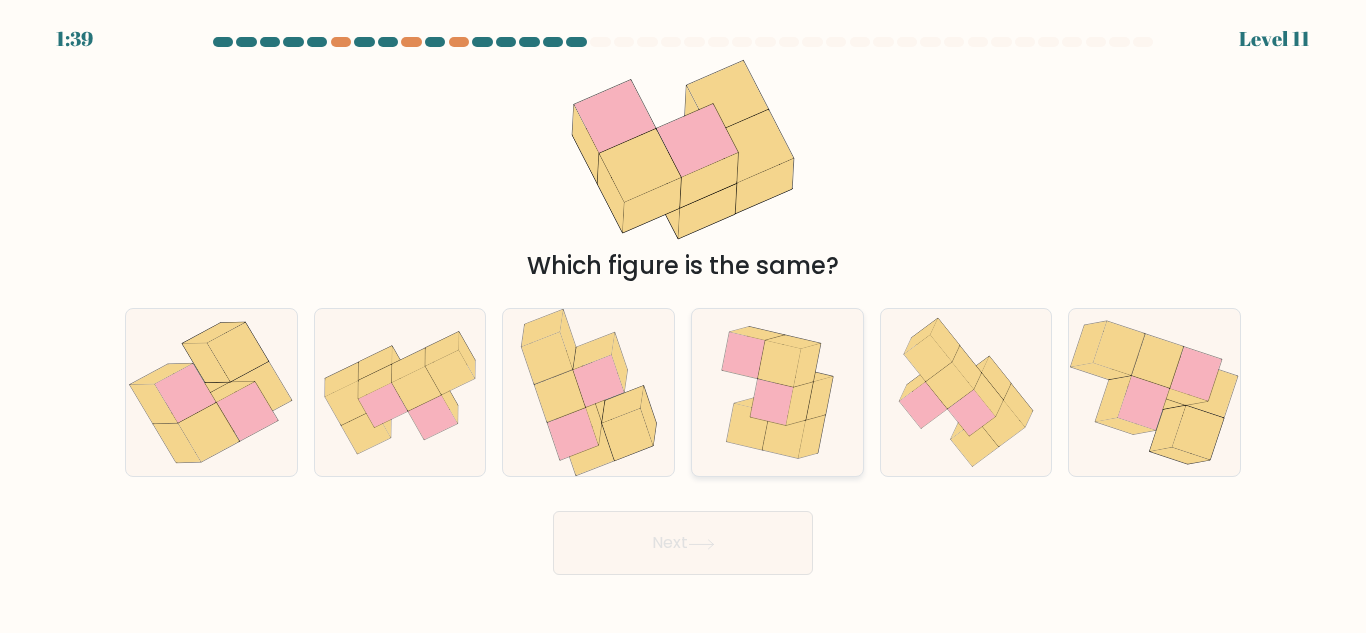 click 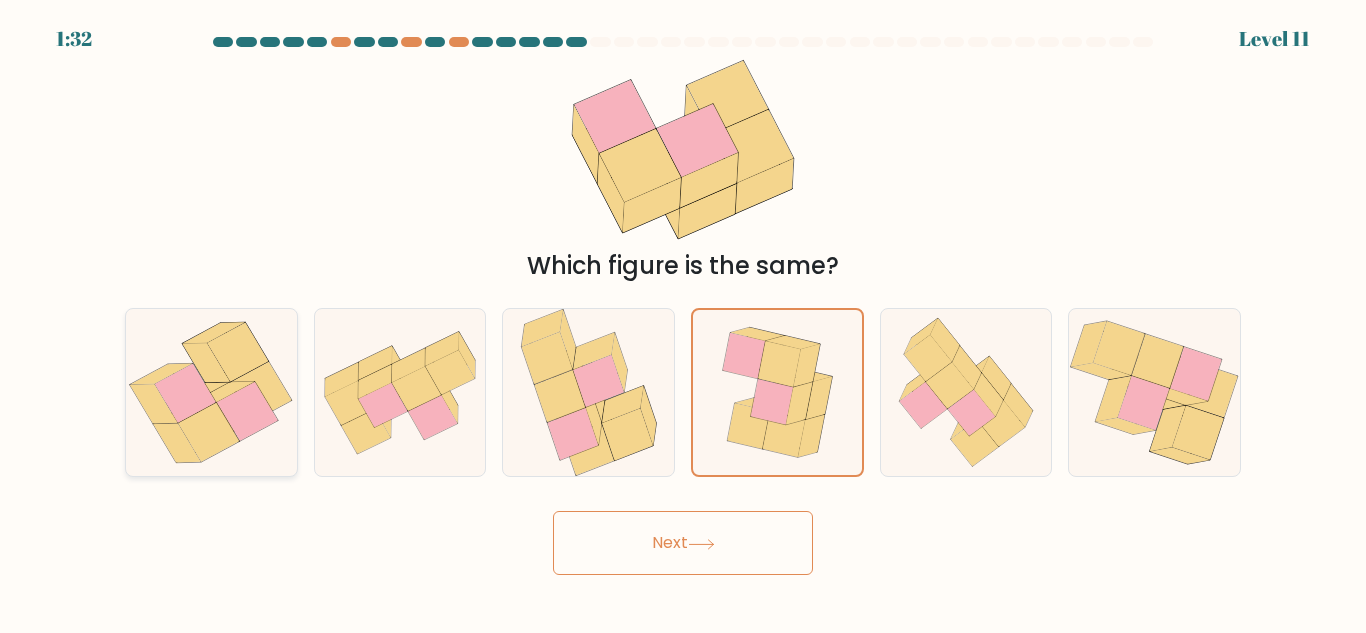 click 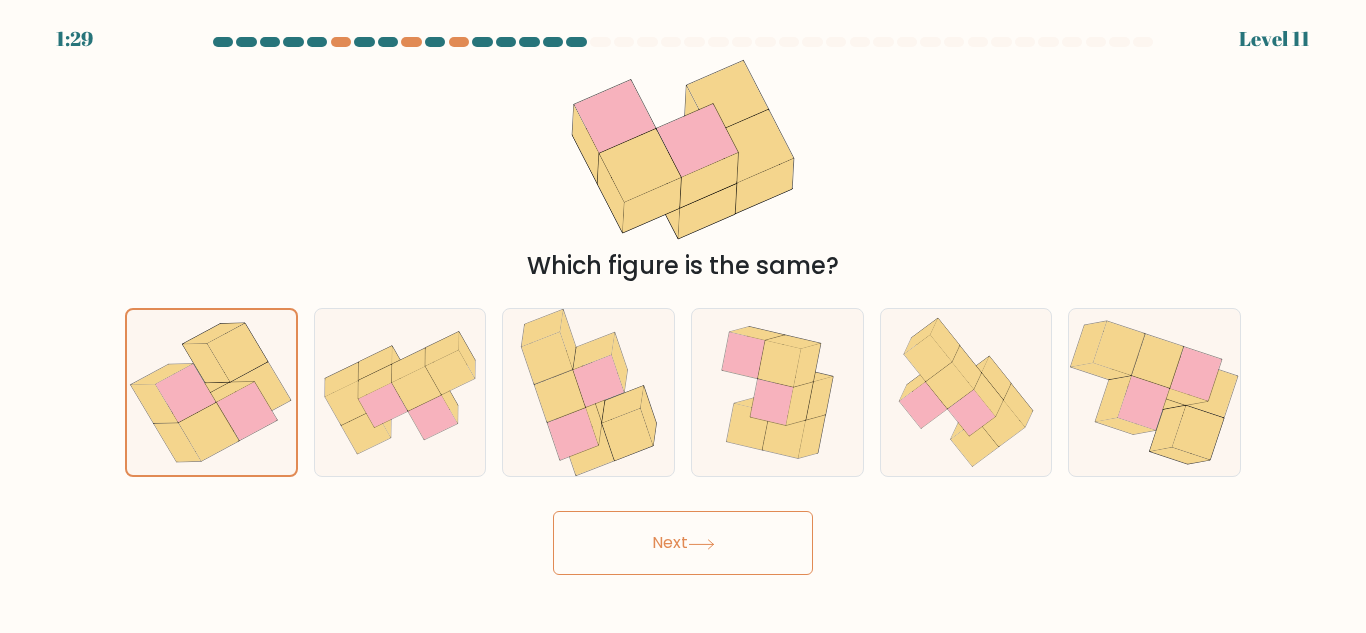 click on "Next" at bounding box center (683, 543) 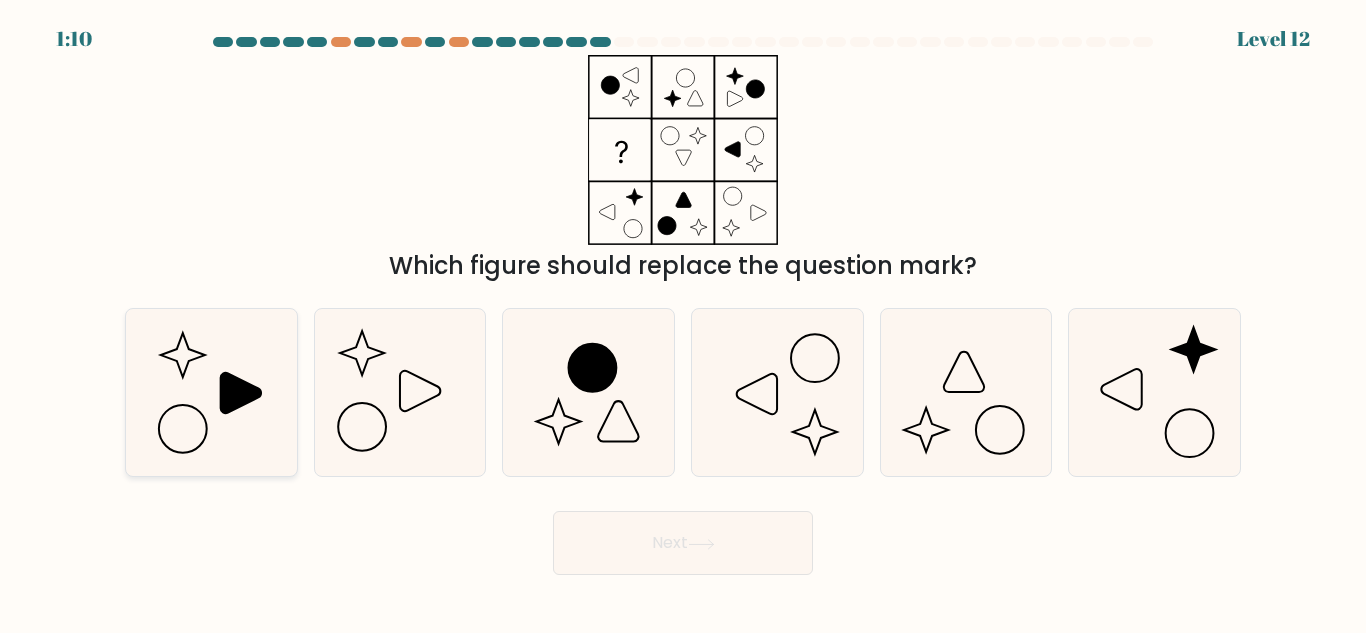 click 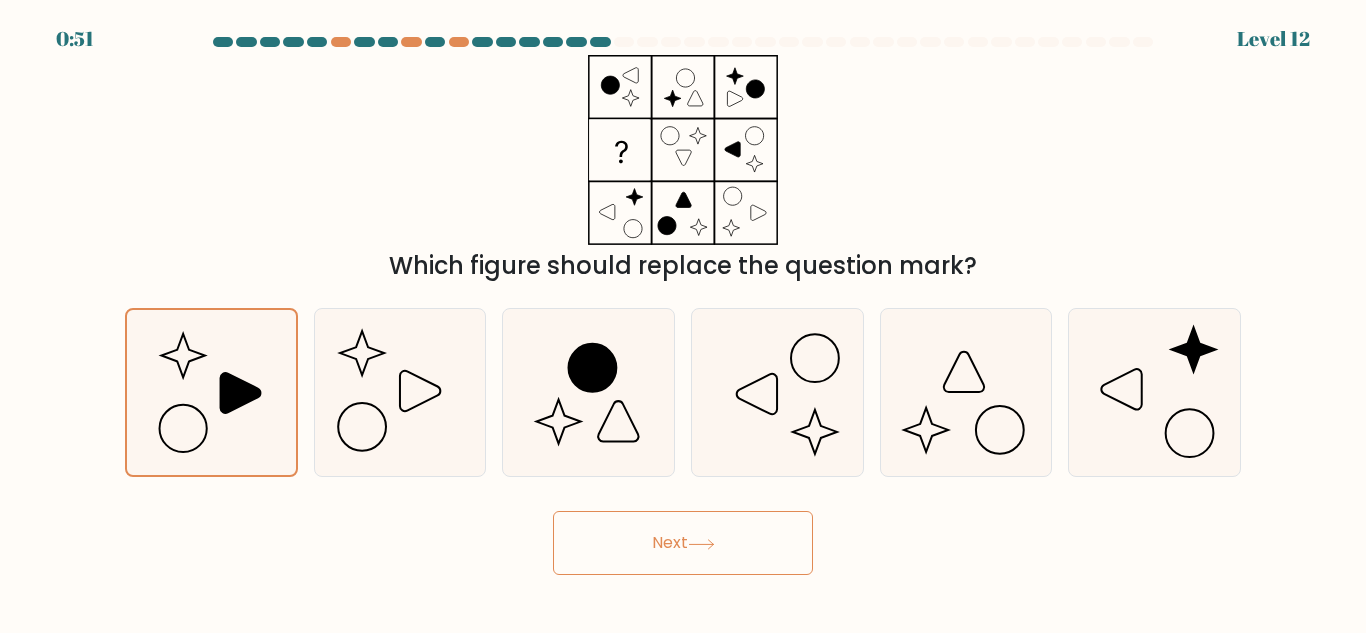click on "Next" at bounding box center [683, 543] 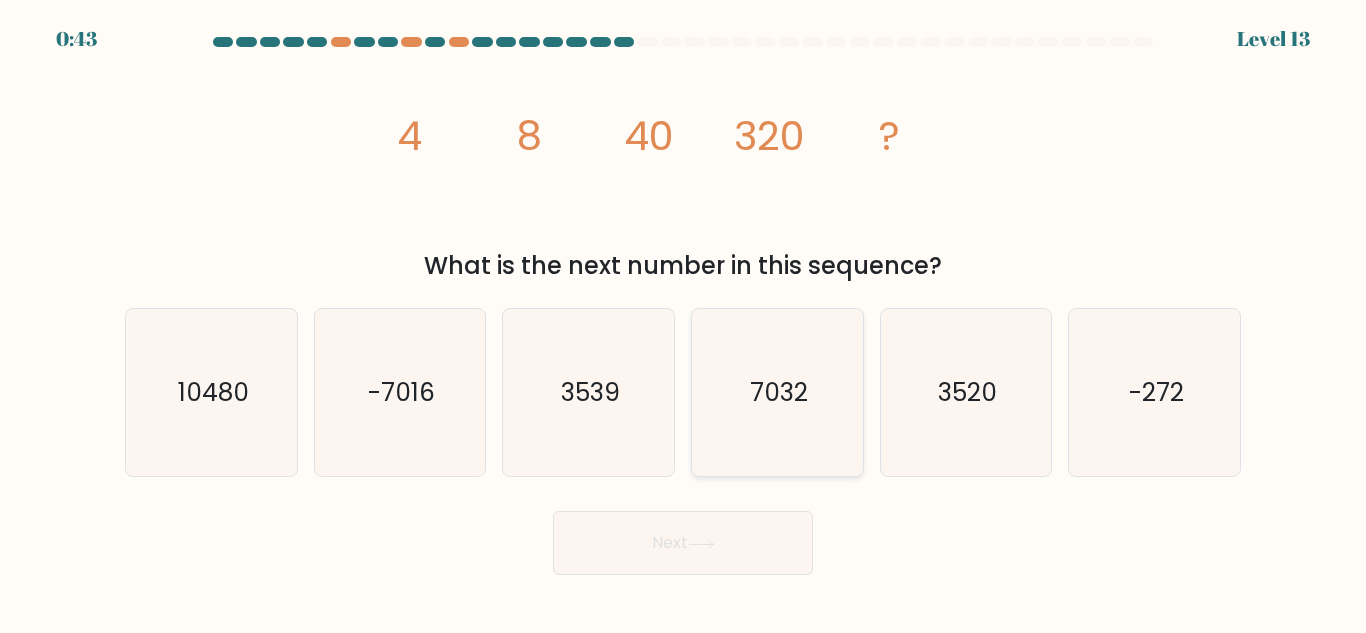 click on "7032" 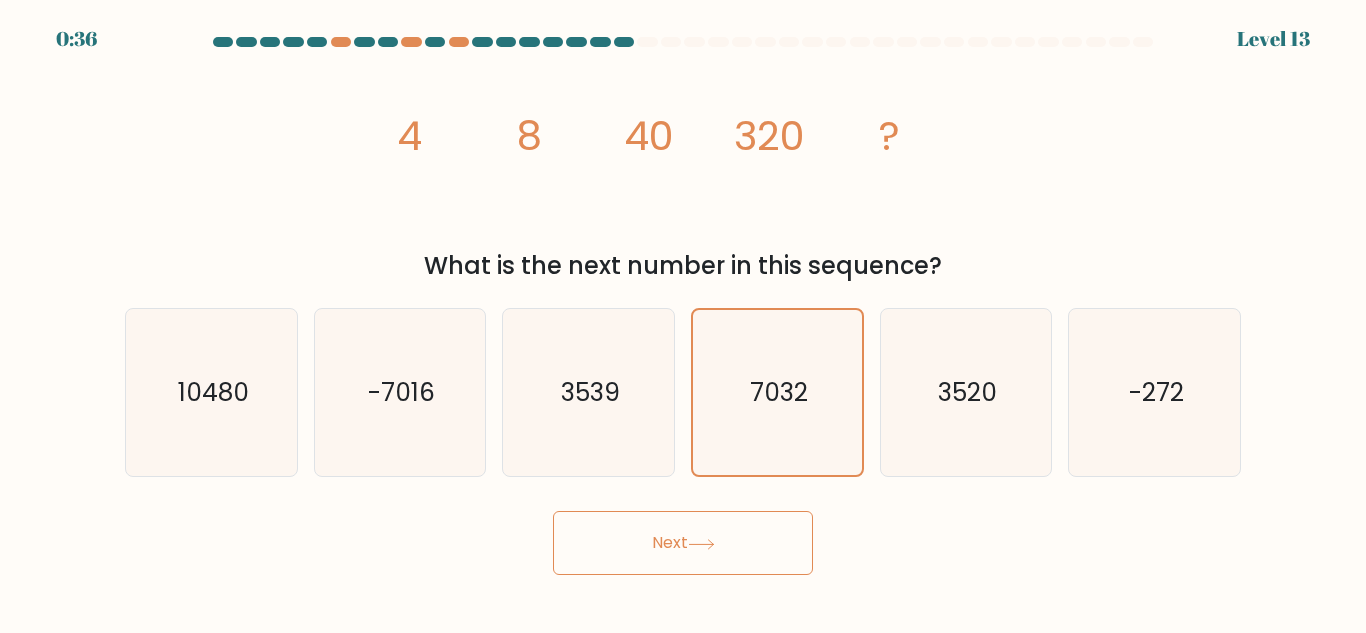 click 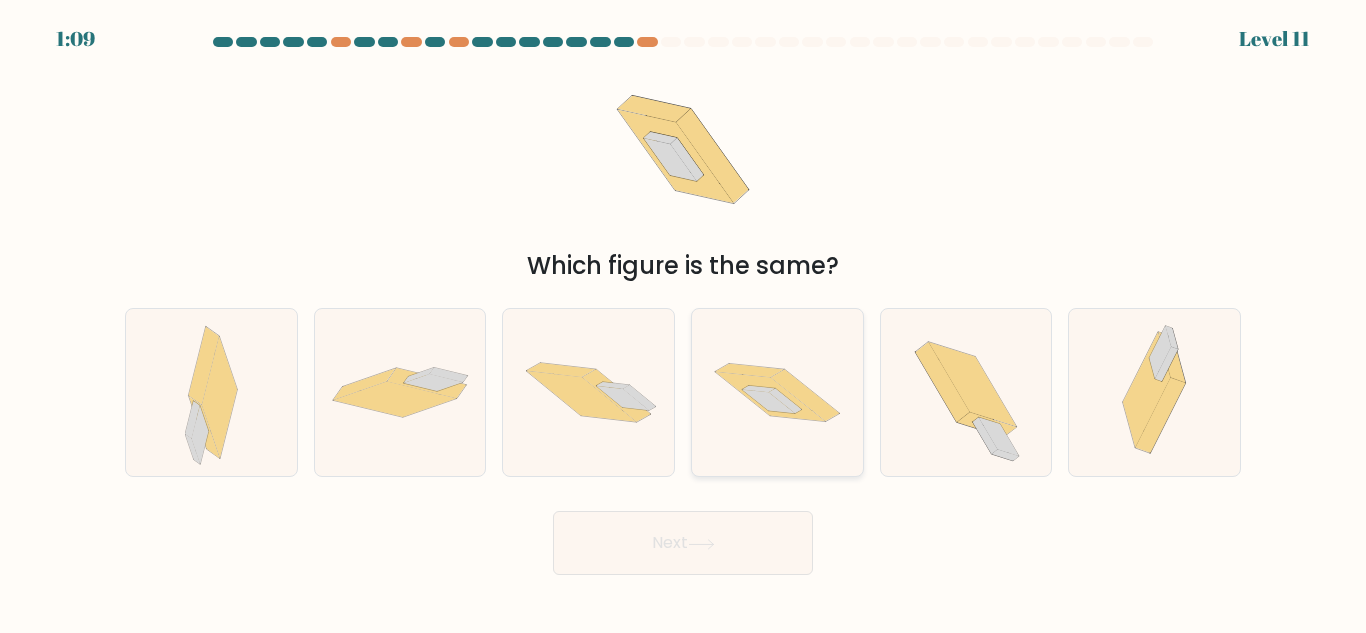 click 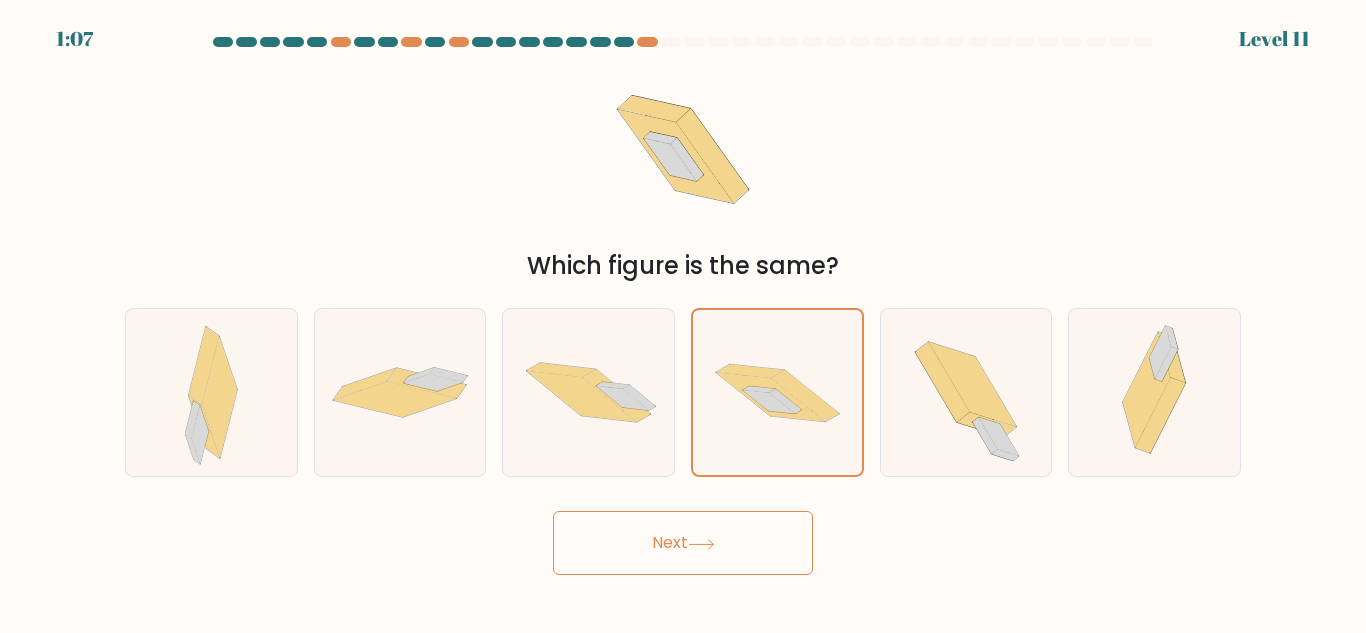 click on "Next" at bounding box center (683, 543) 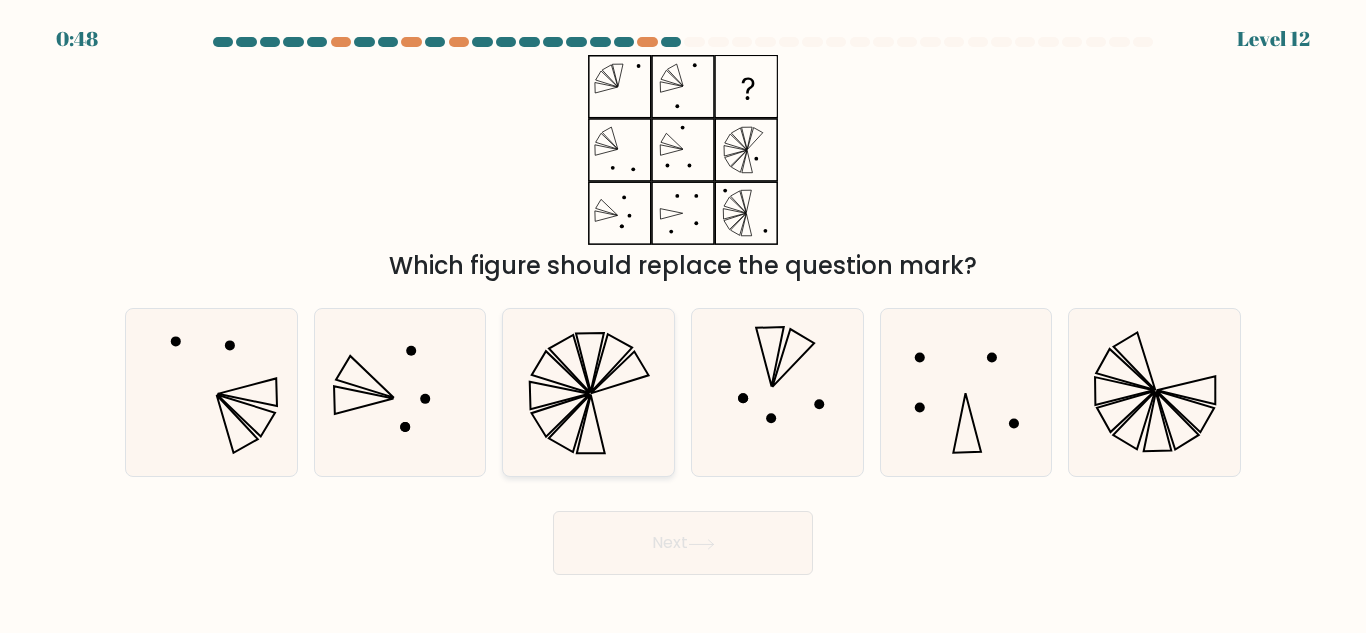 click 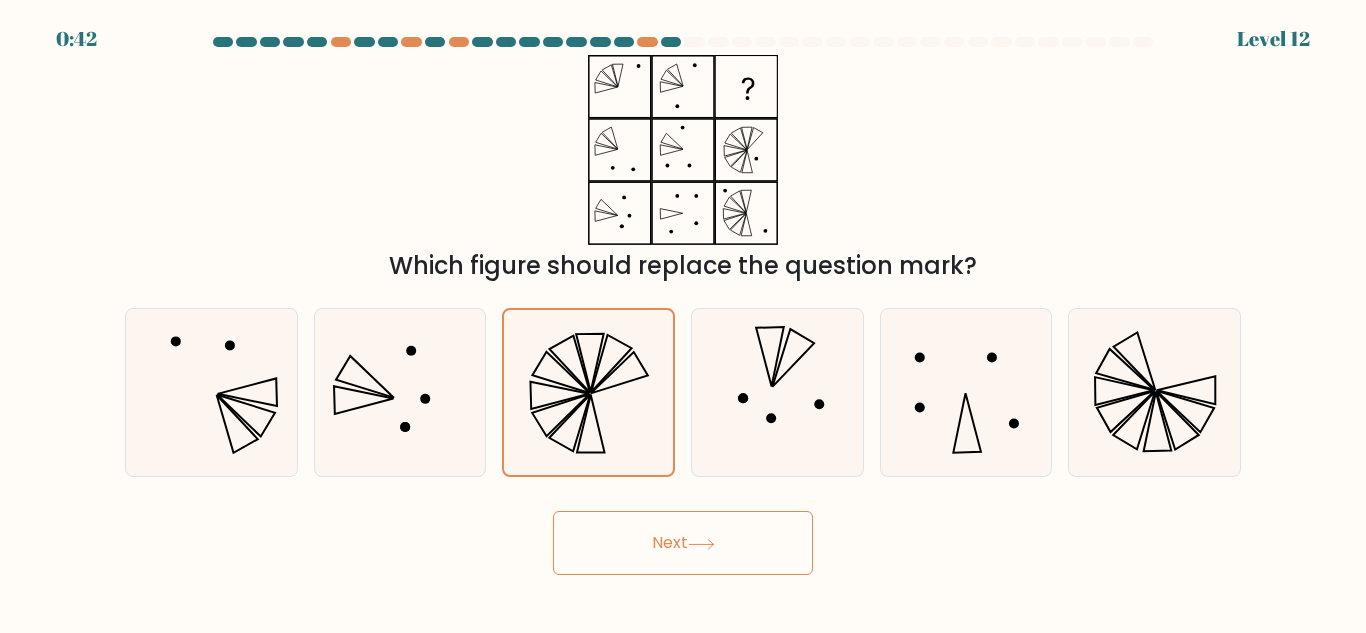 click on "Next" at bounding box center (683, 543) 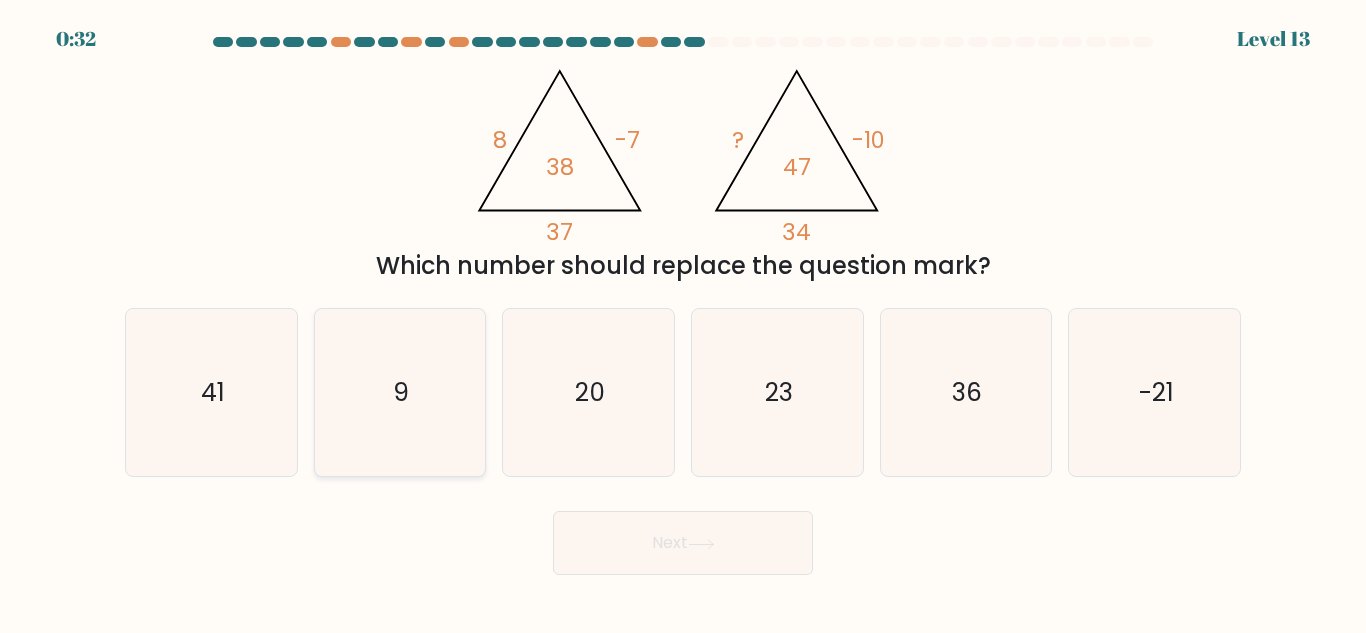 click on "9" 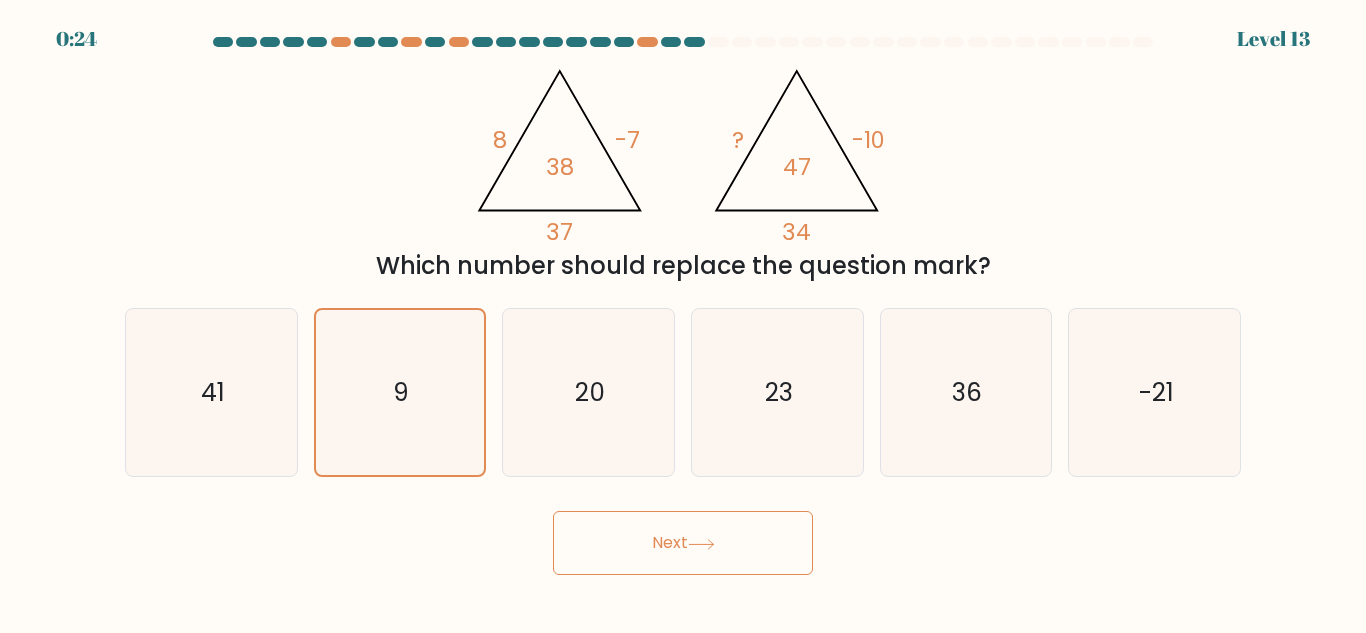 click on "Next" at bounding box center [683, 543] 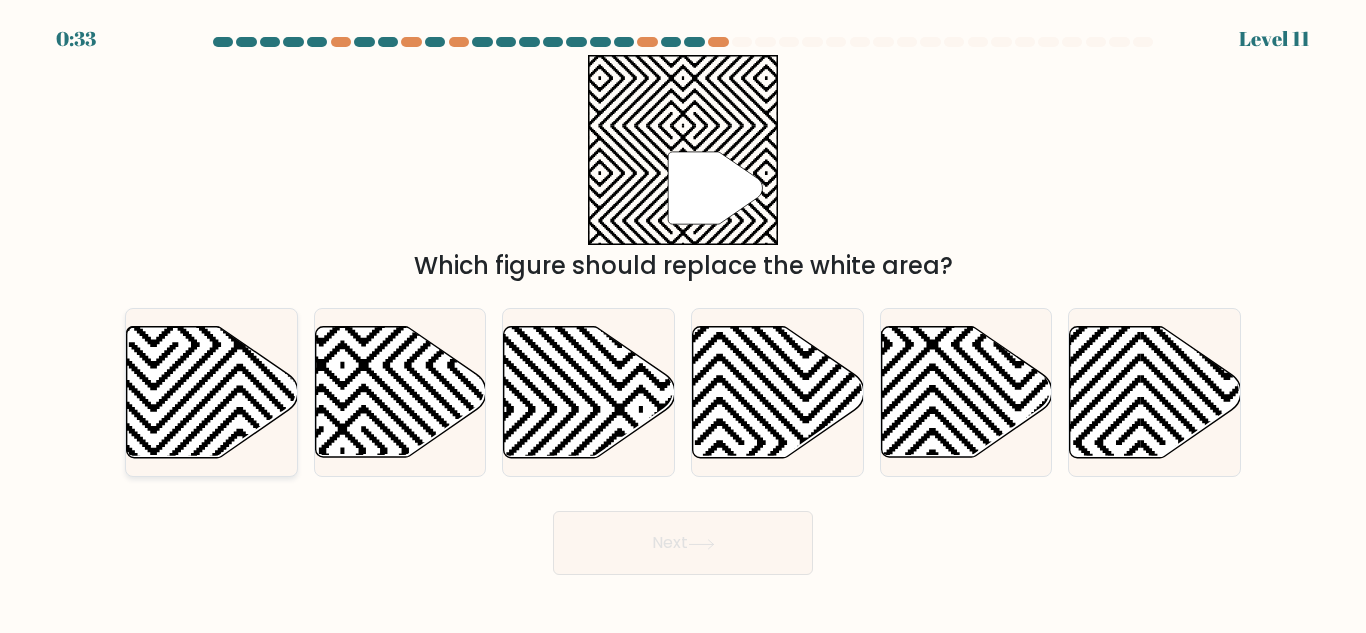 click 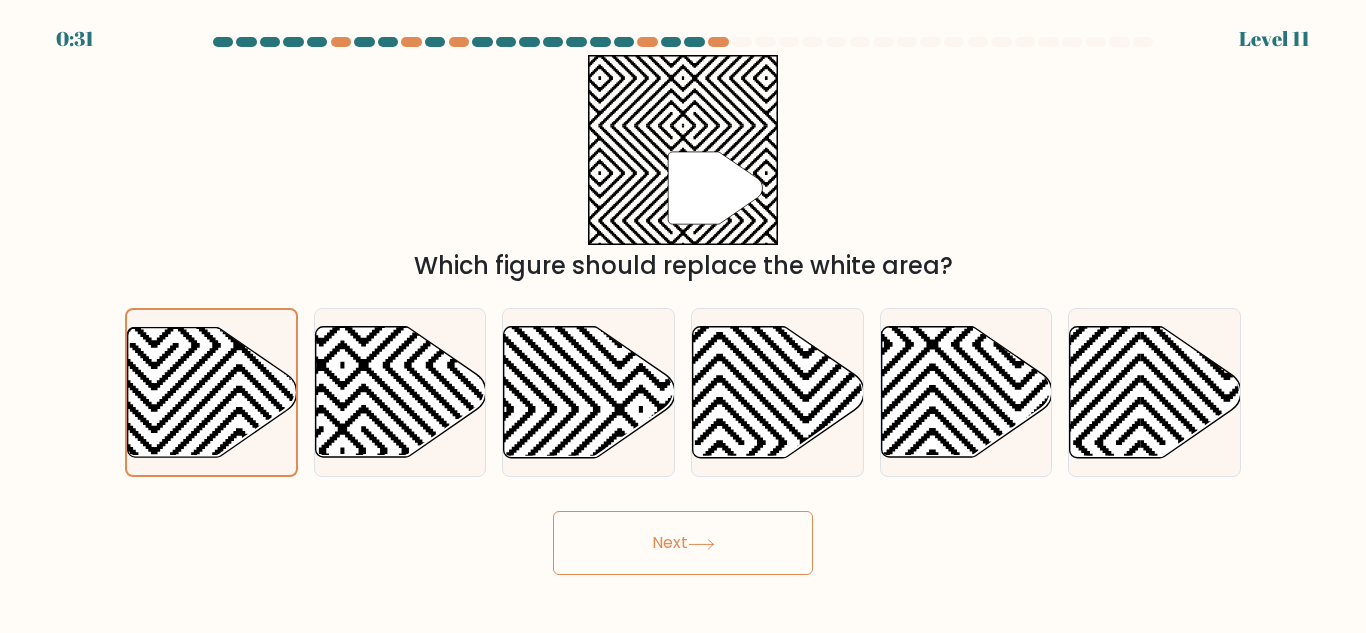 click on "Next" at bounding box center (683, 543) 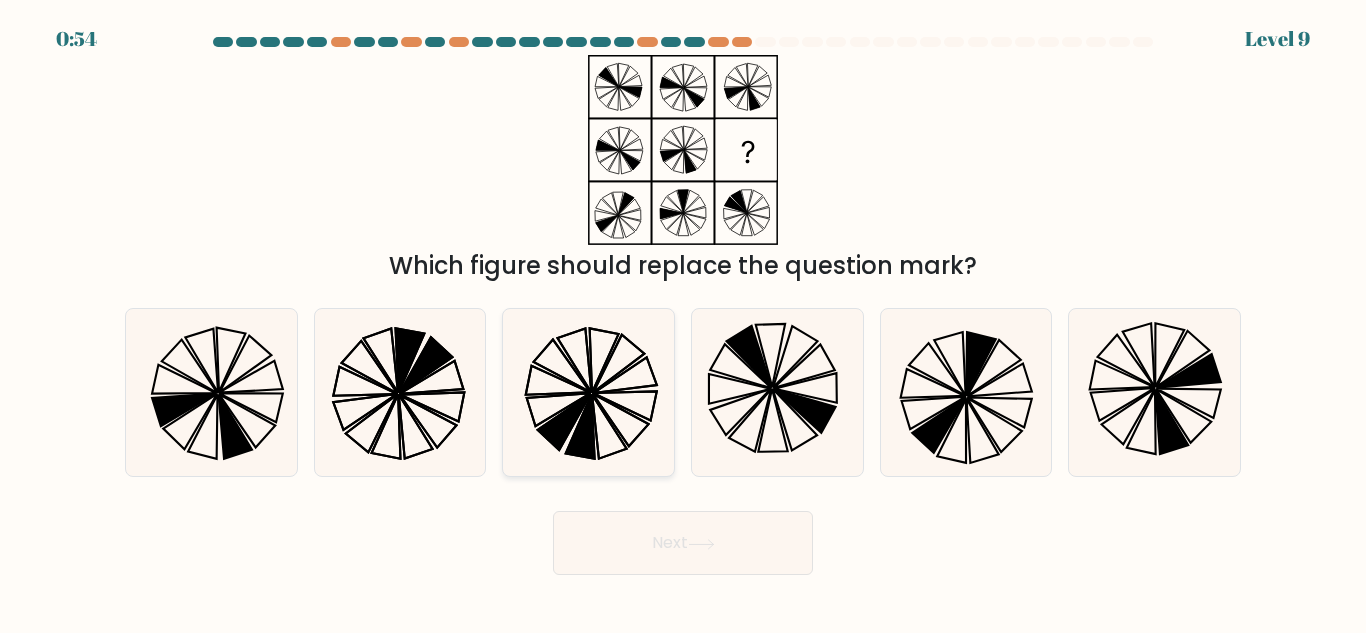 click 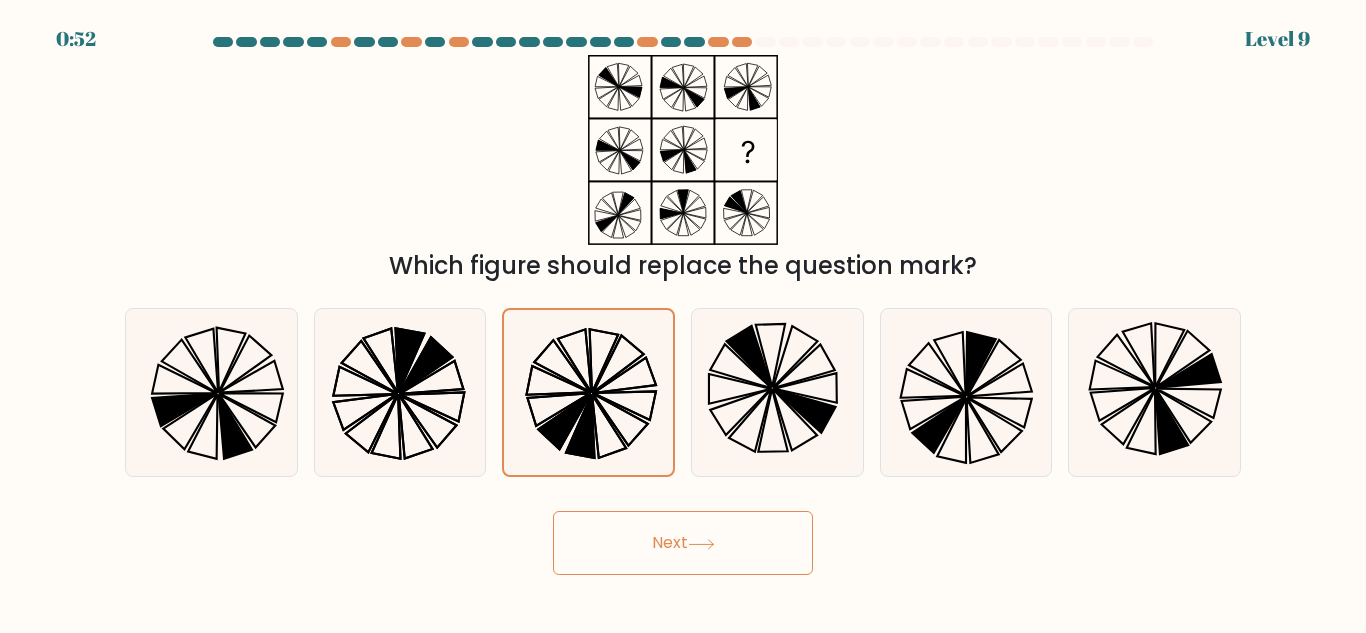 click on "Next" at bounding box center [683, 543] 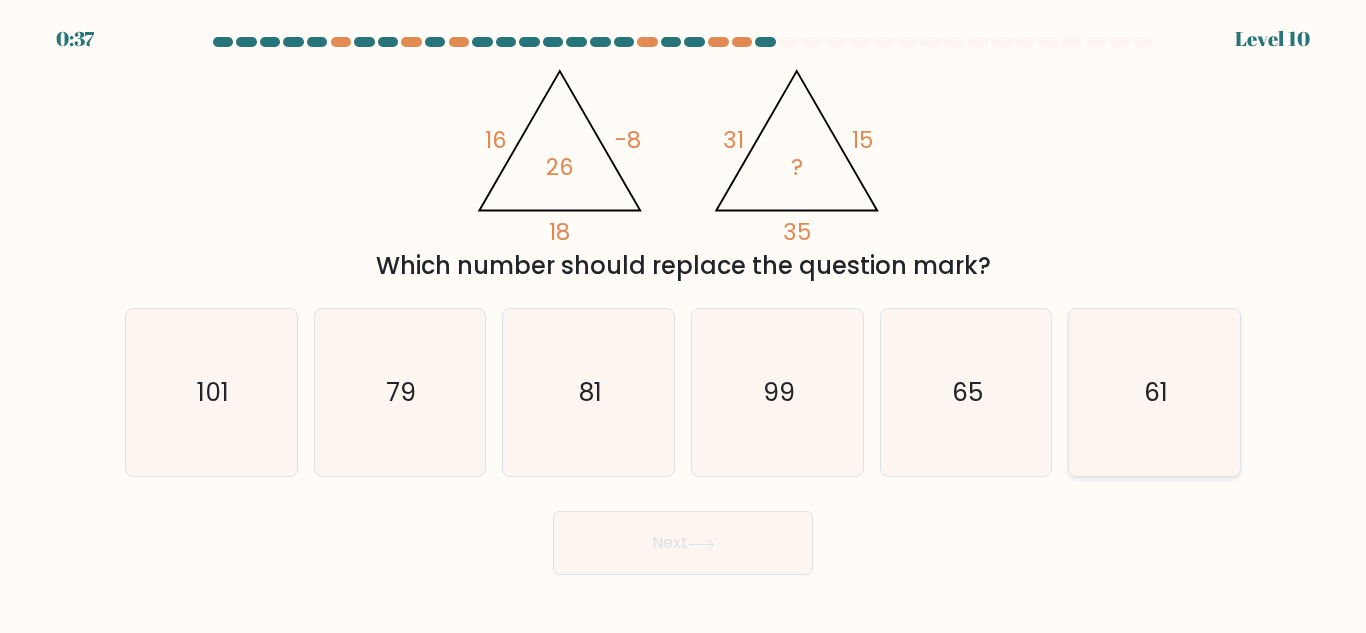 click on "61" 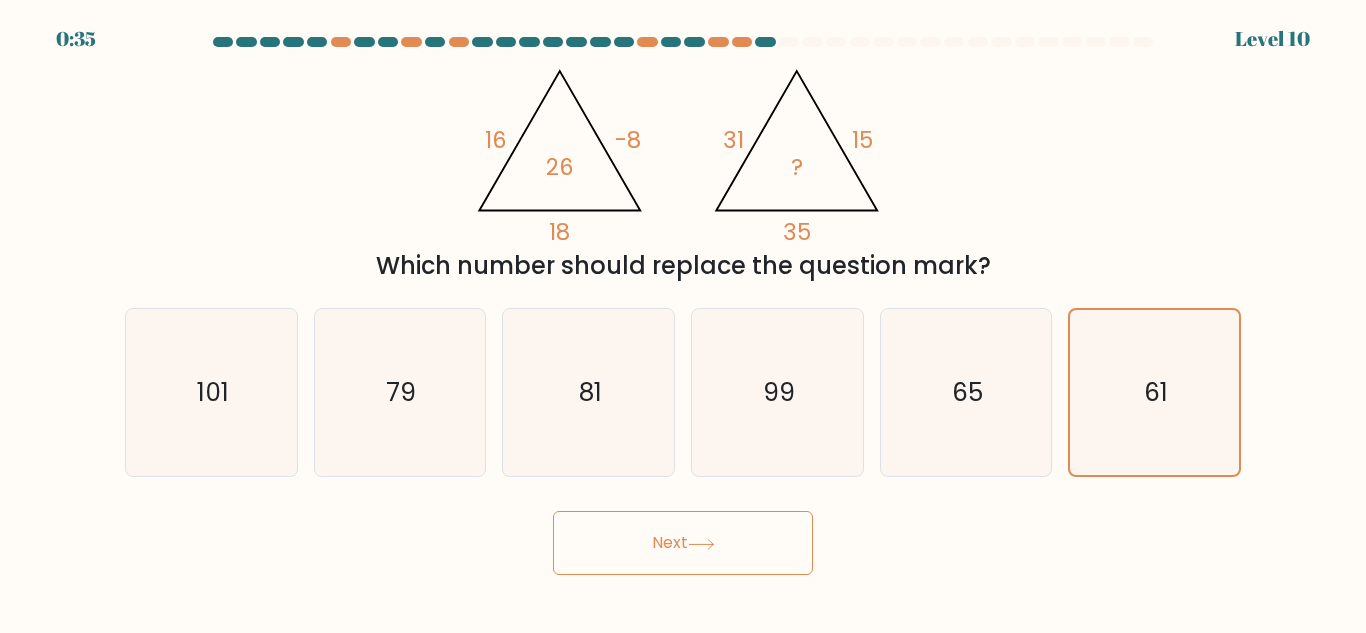 click on "Next" at bounding box center [683, 543] 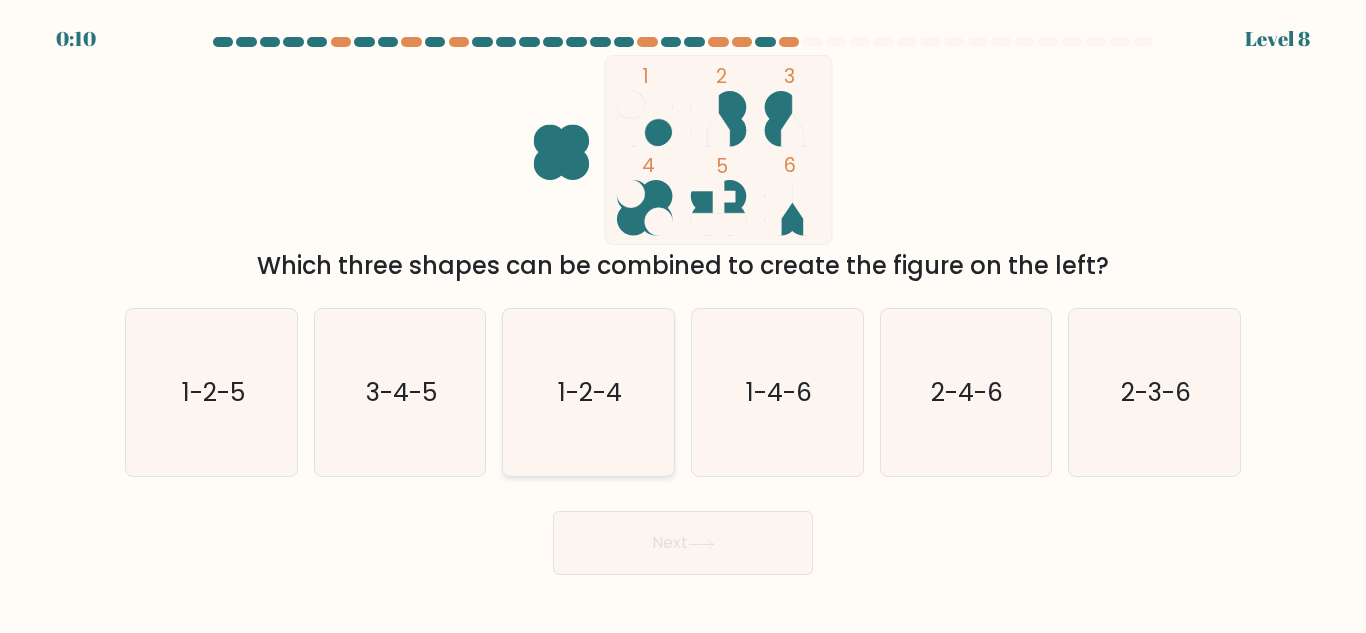 click on "1-2-4" 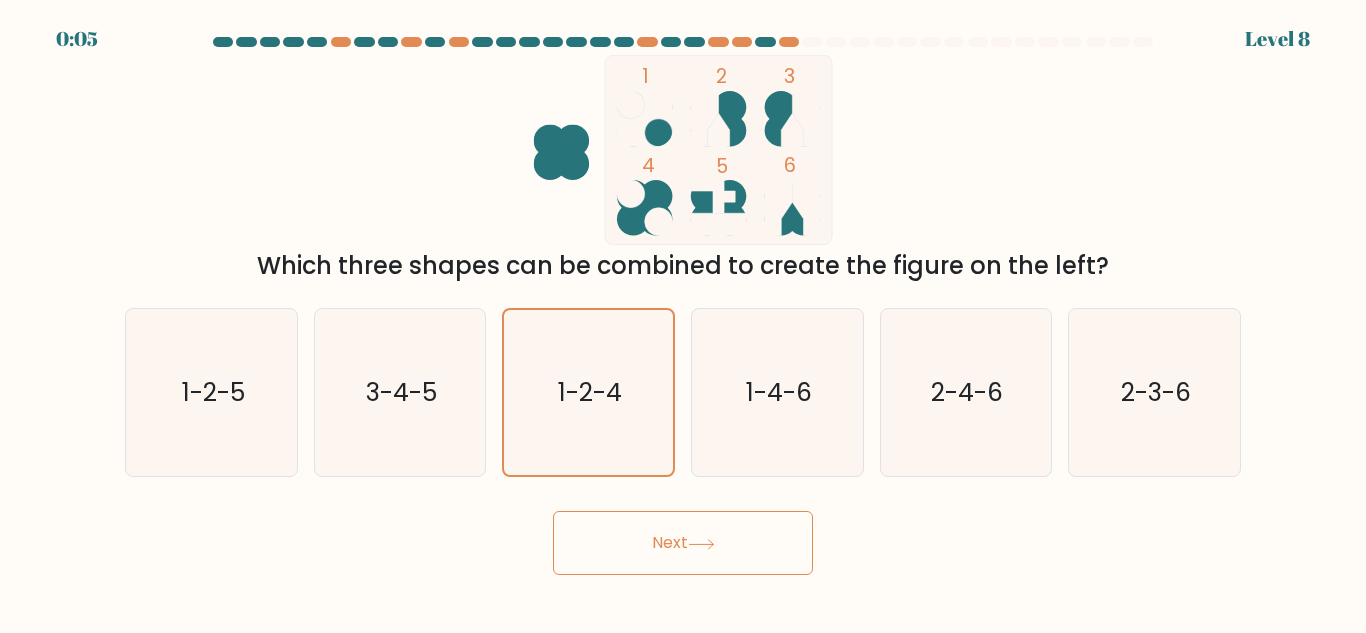 click on "Next" at bounding box center (683, 543) 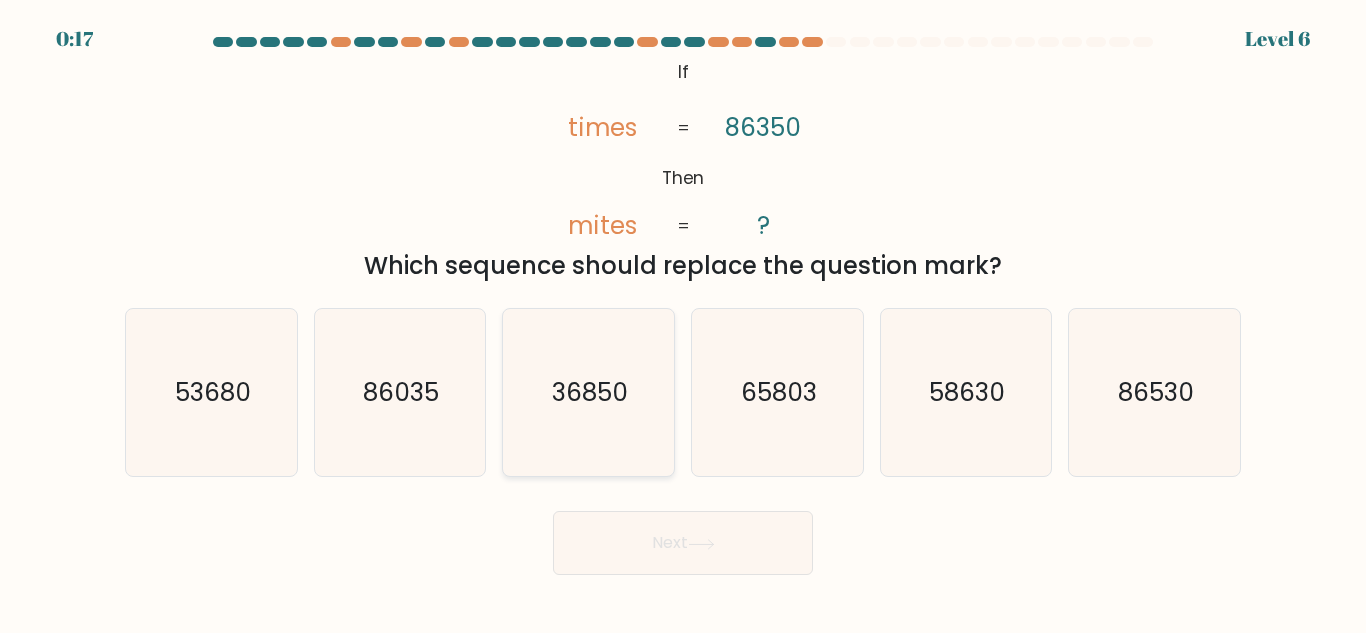 click on "36850" 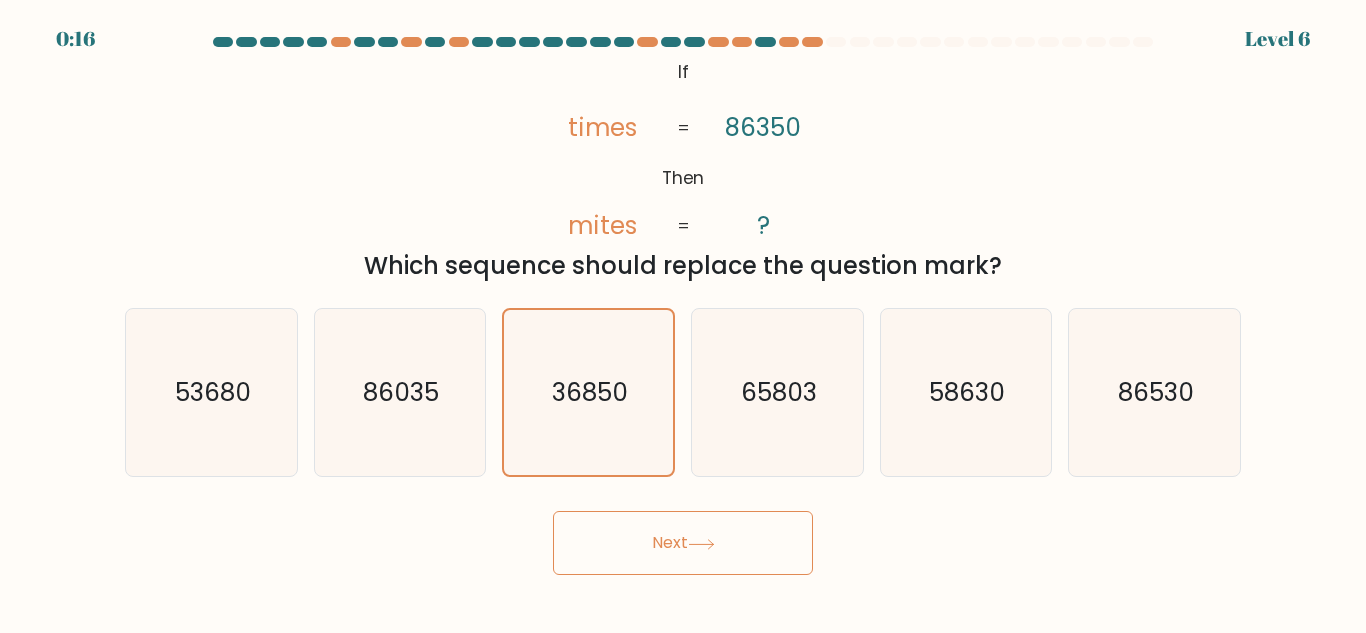 click 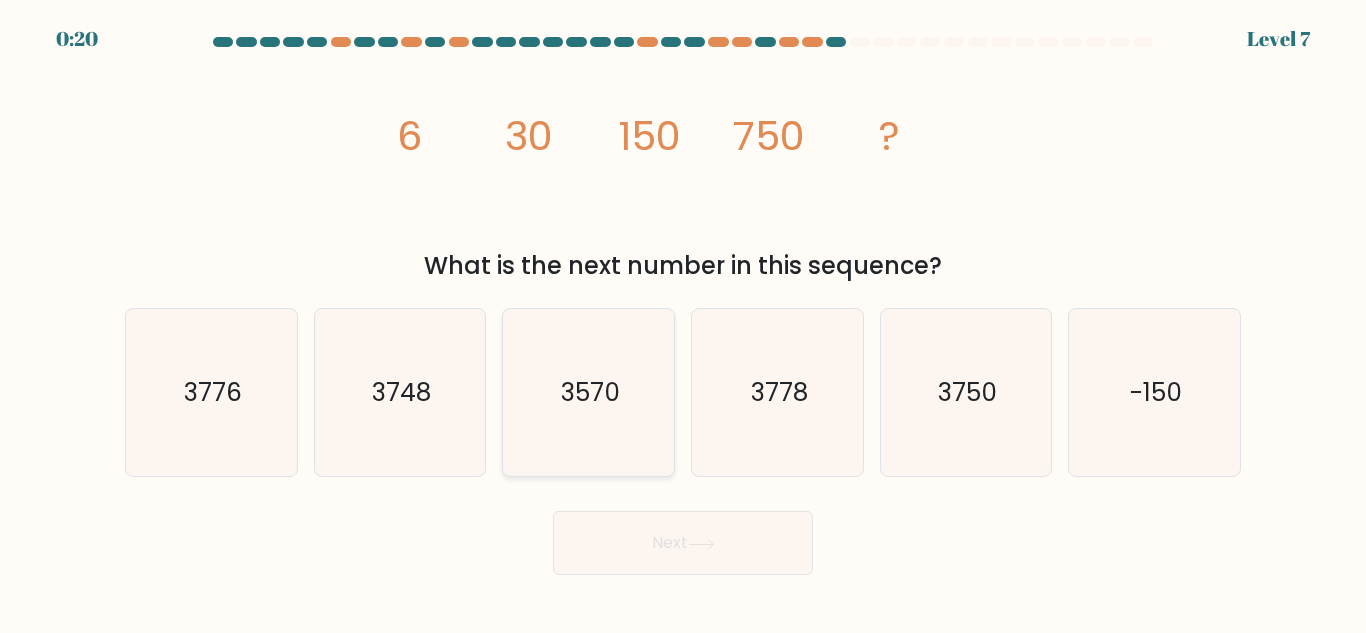 click on "3570" 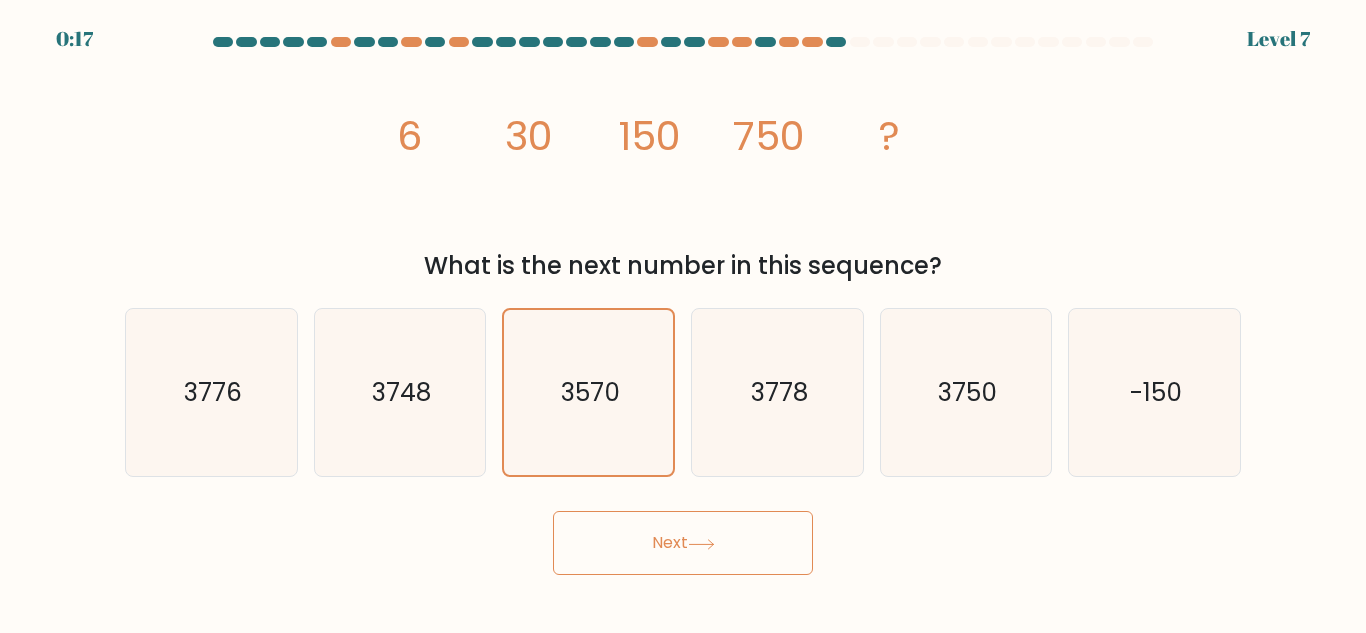 click on "Next" at bounding box center (683, 543) 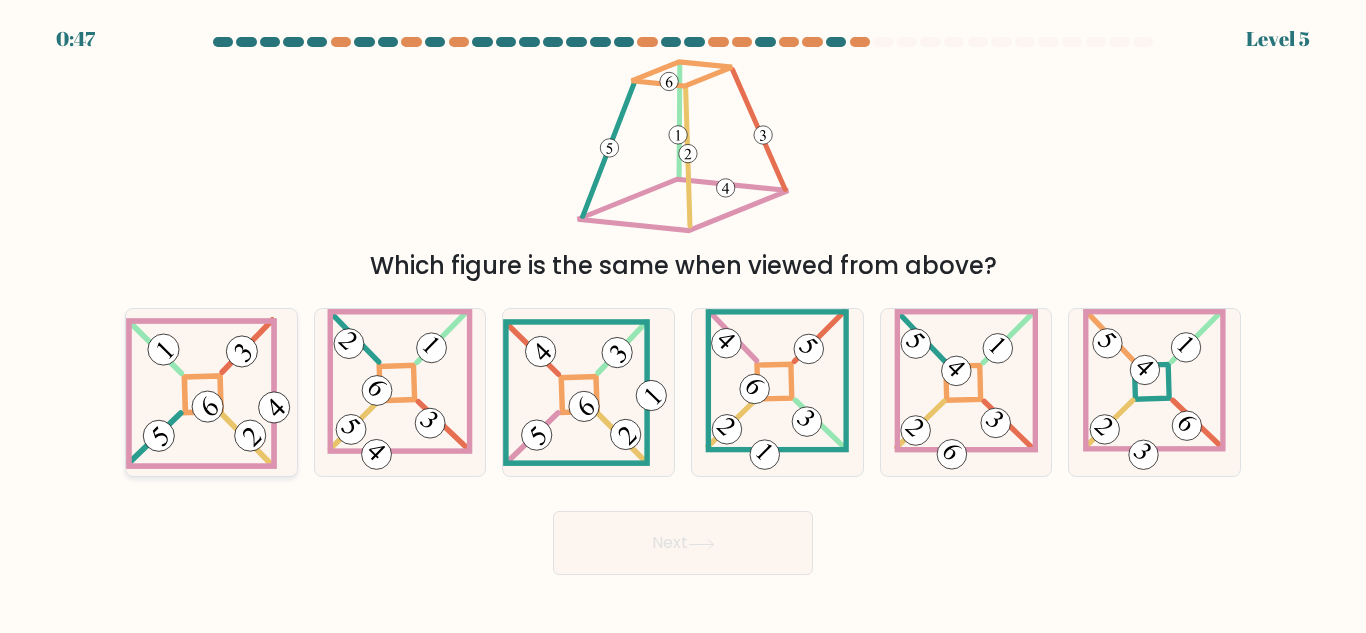 click 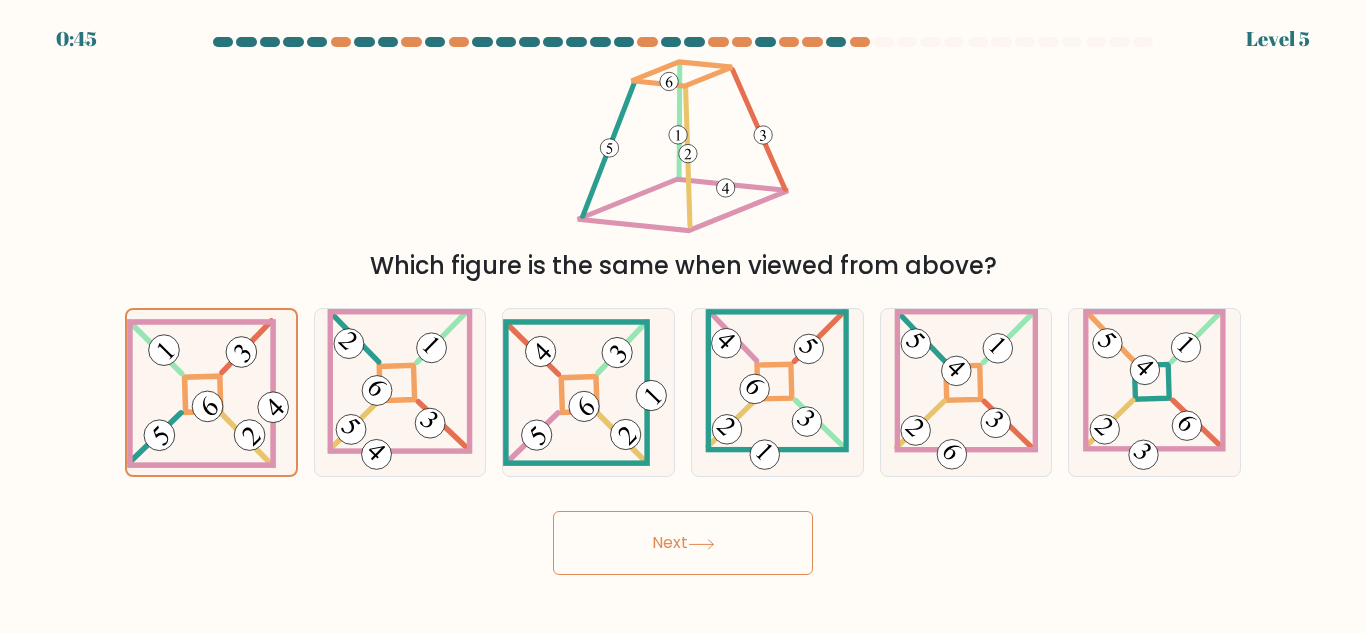 click on "Next" at bounding box center (683, 543) 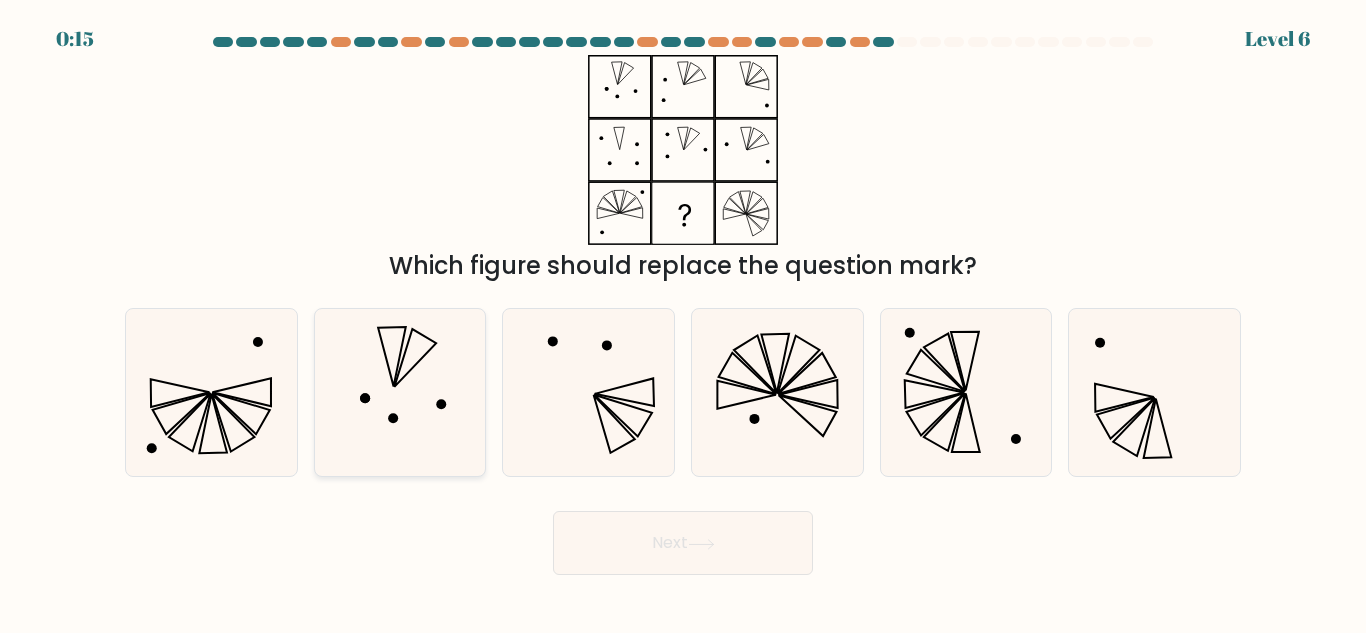 click 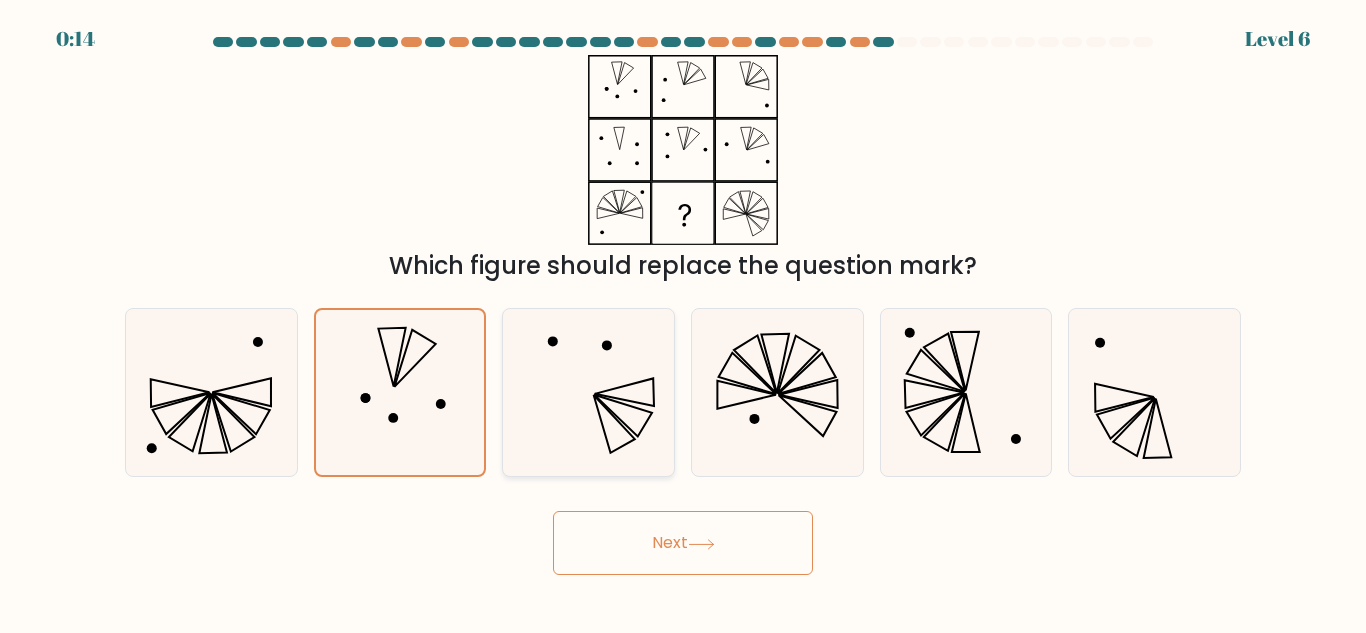 click 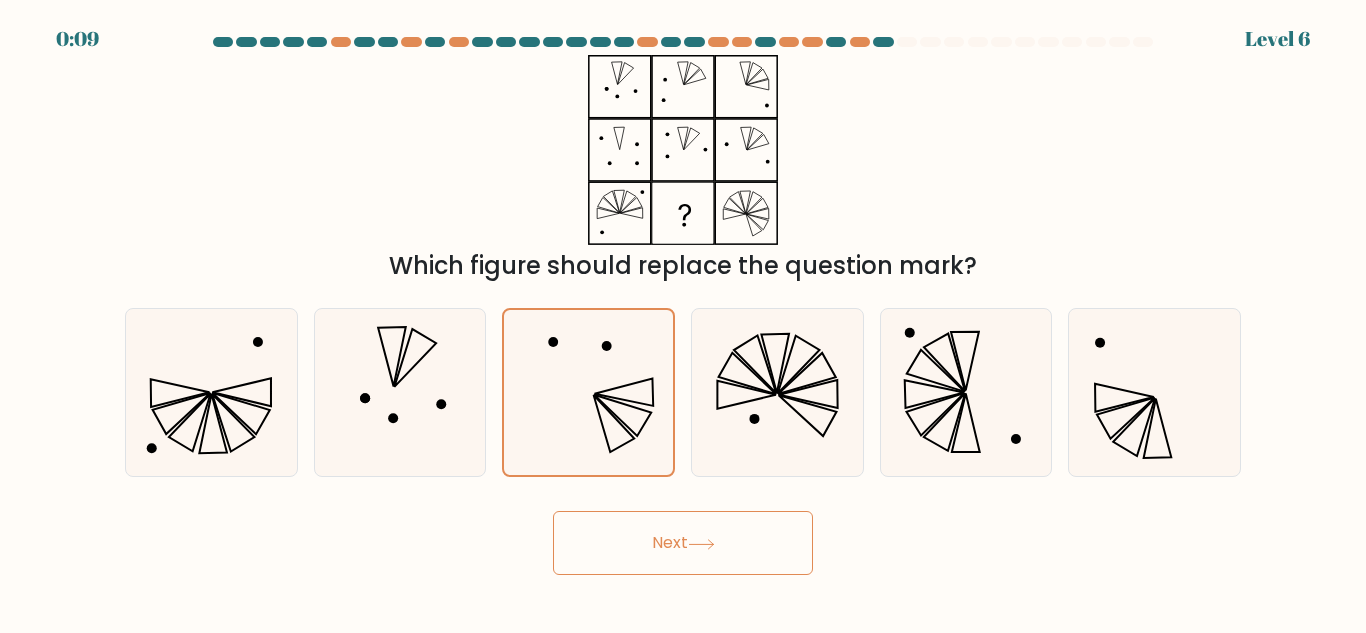 click on "Next" at bounding box center (683, 543) 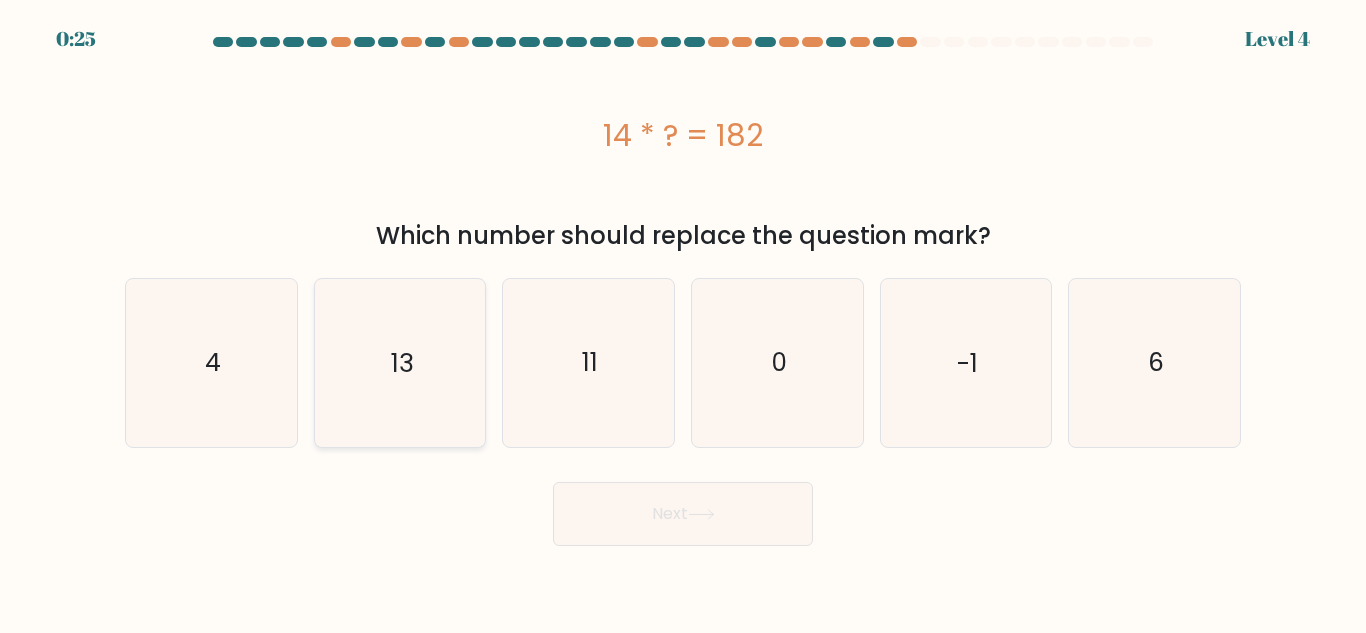 click on "13" 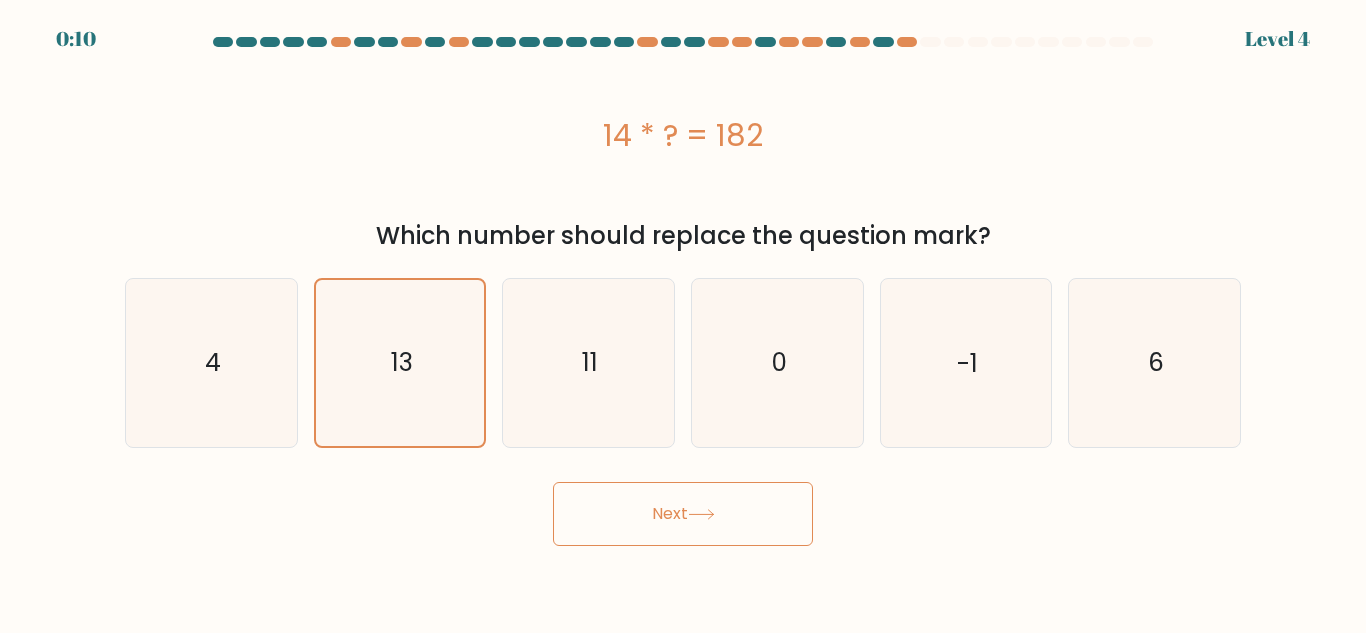 click on "Next" at bounding box center [683, 514] 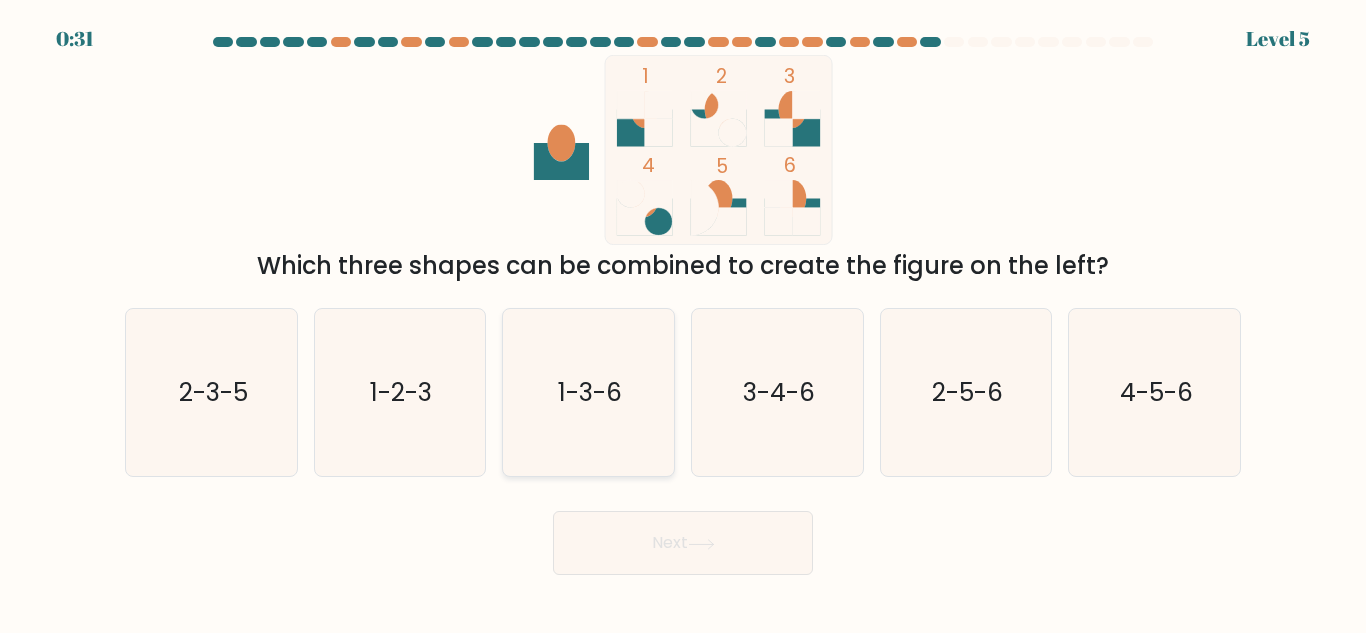 click on "1-3-6" 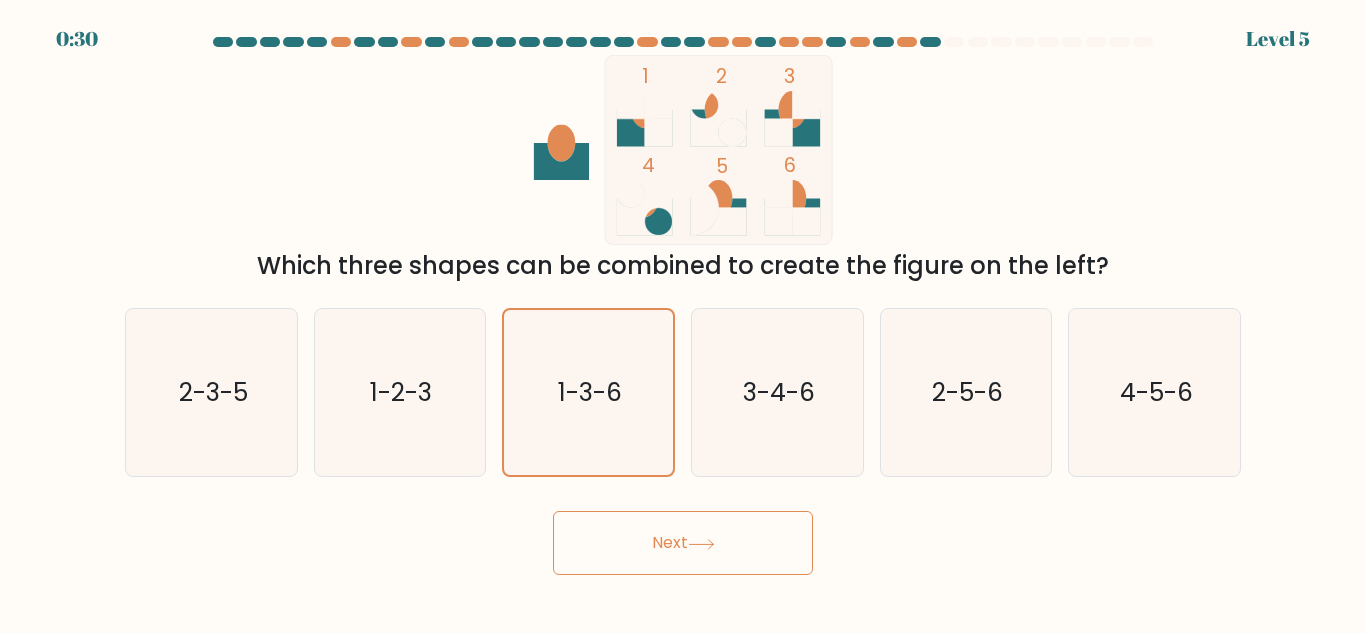 click on "Next" at bounding box center (683, 543) 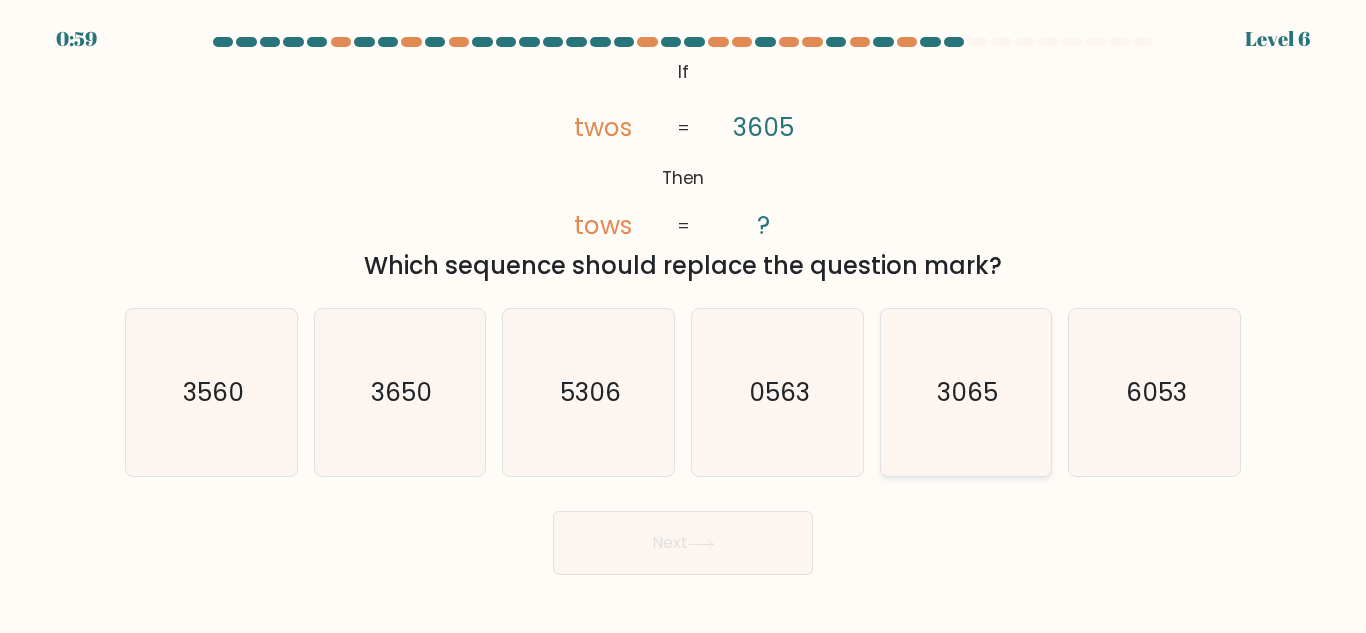 click on "3065" 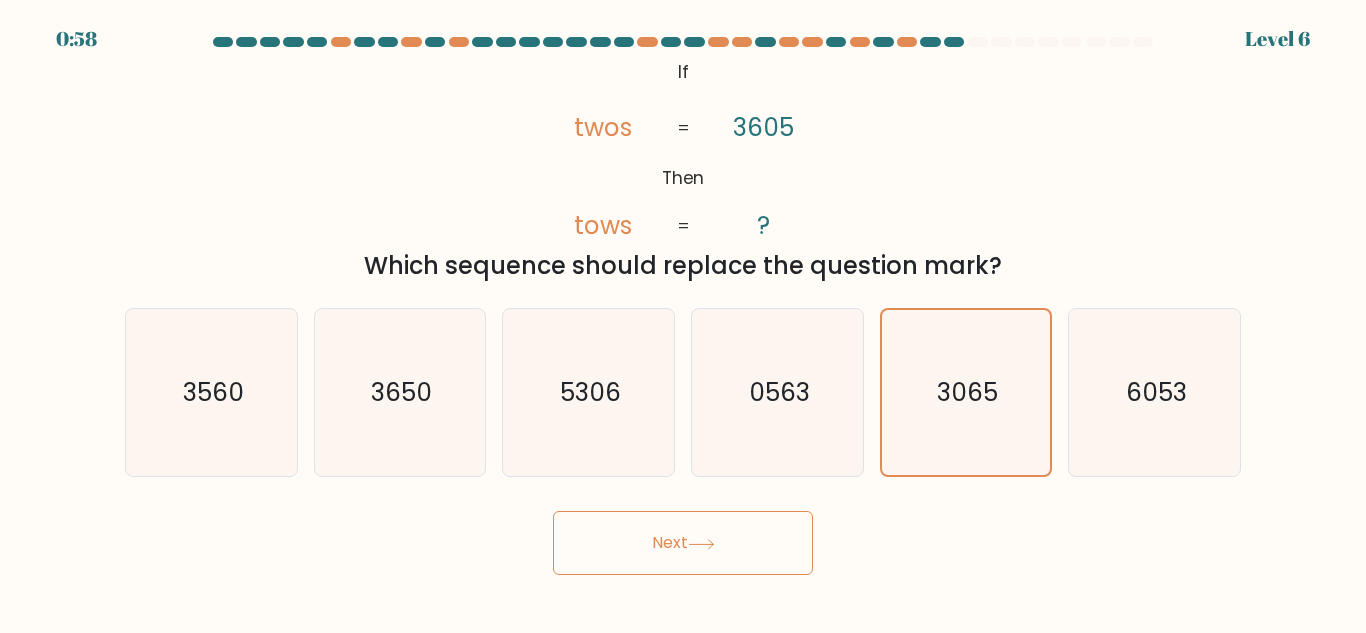 click on "Next" at bounding box center [683, 543] 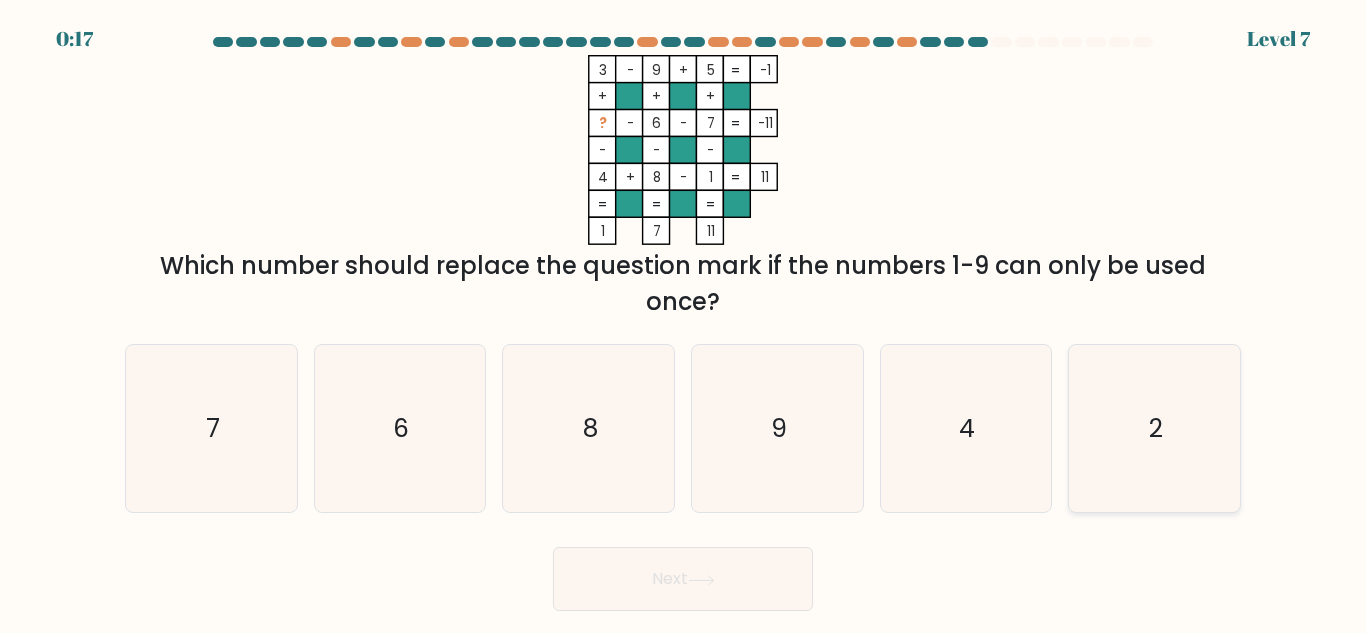 click on "2" 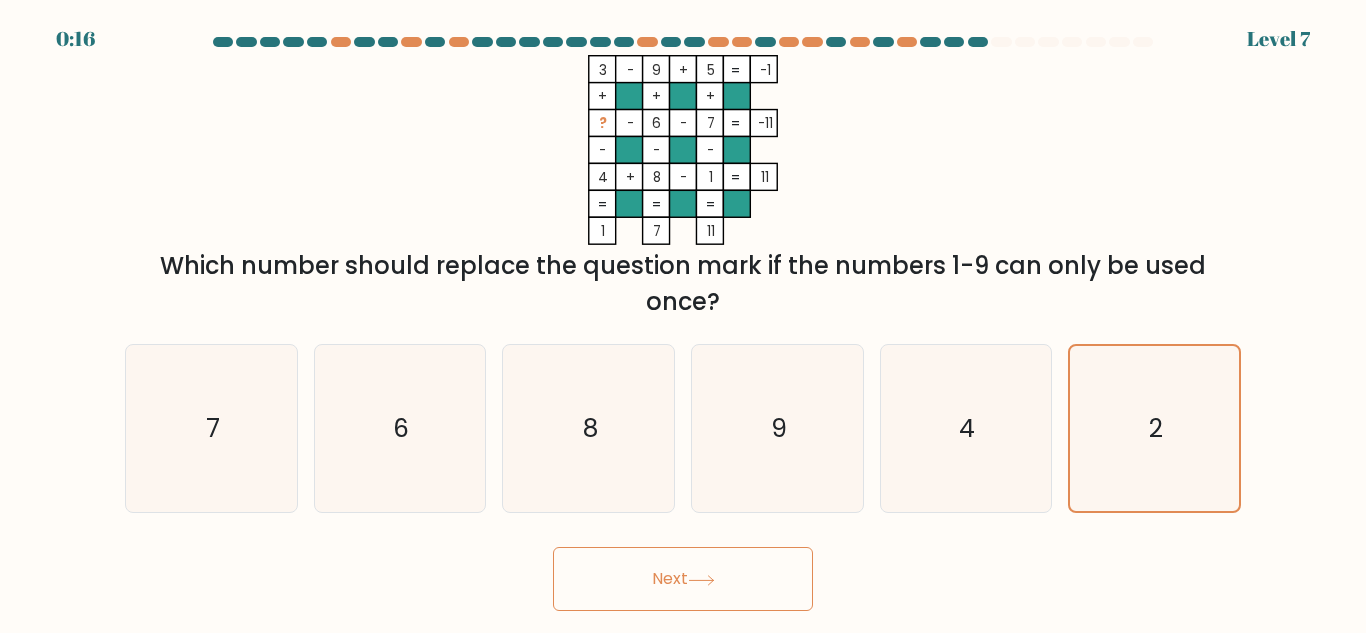 click on "Next" at bounding box center (683, 579) 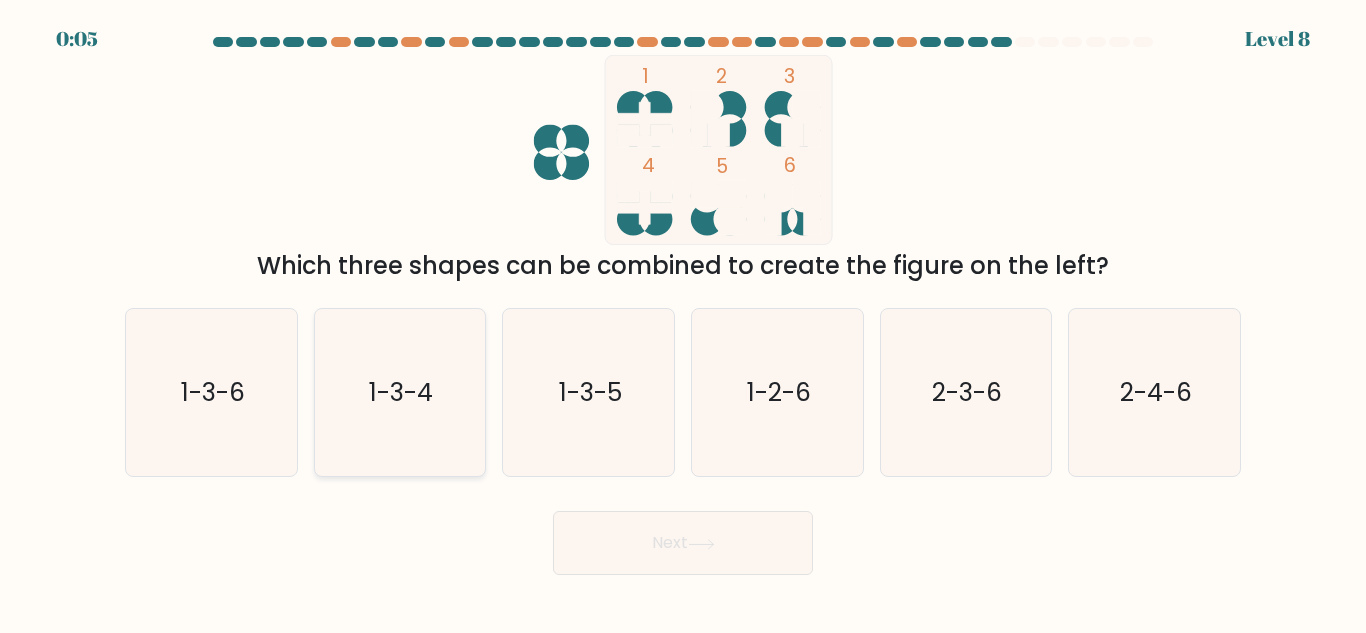 click on "1-3-4" 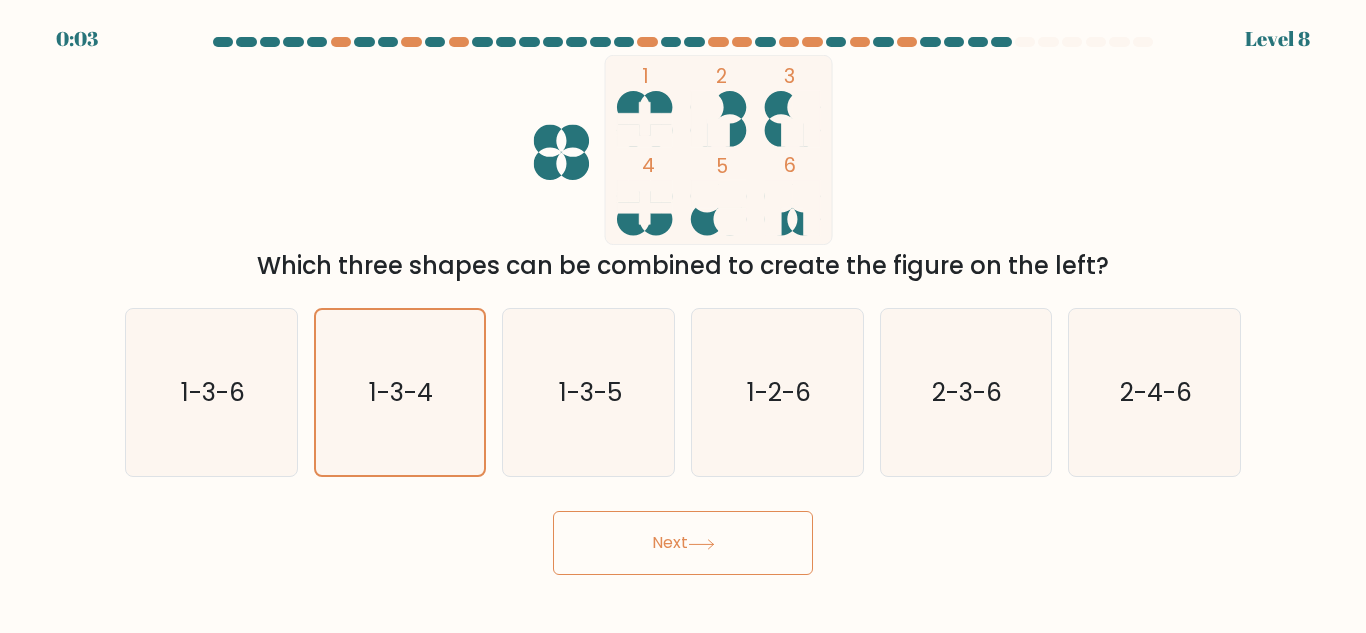 click on "Next" at bounding box center [683, 543] 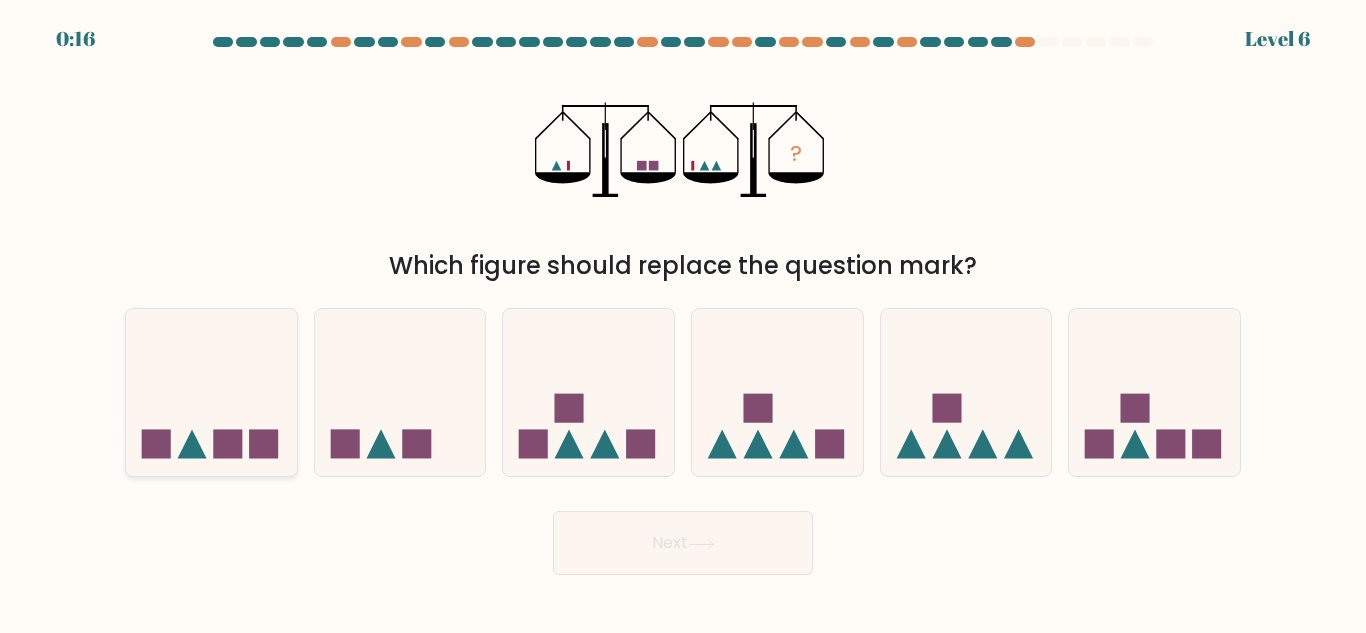 click 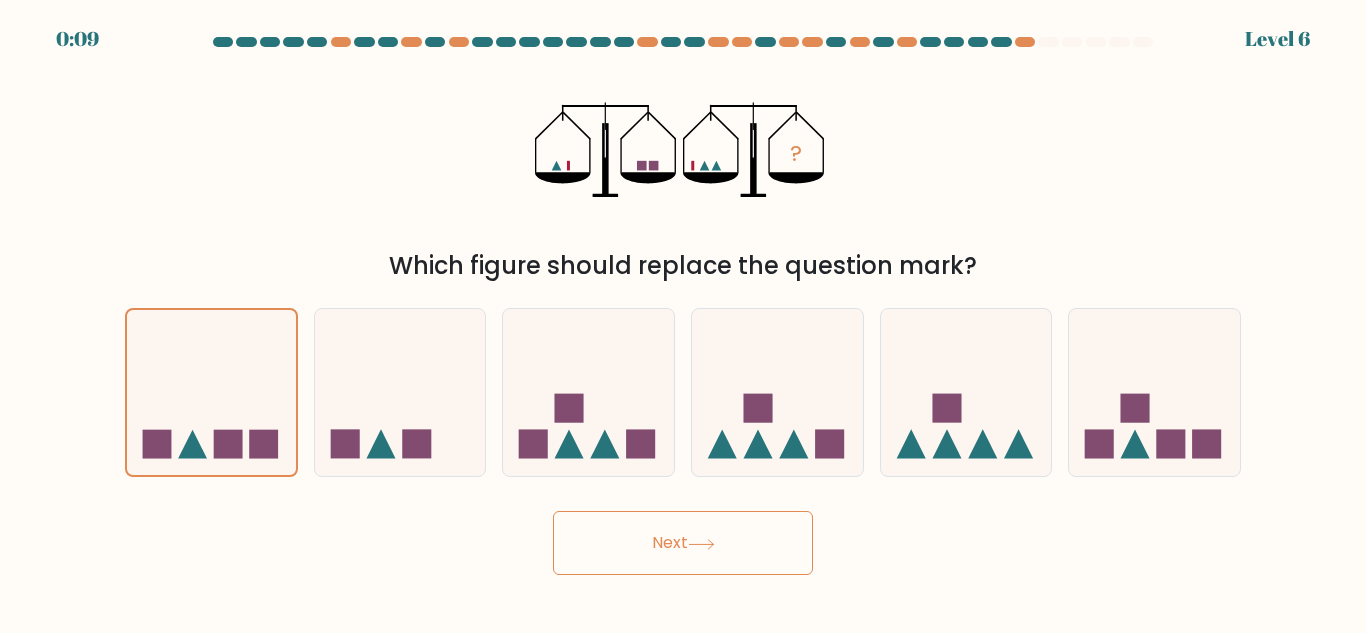click on "Next" at bounding box center [683, 543] 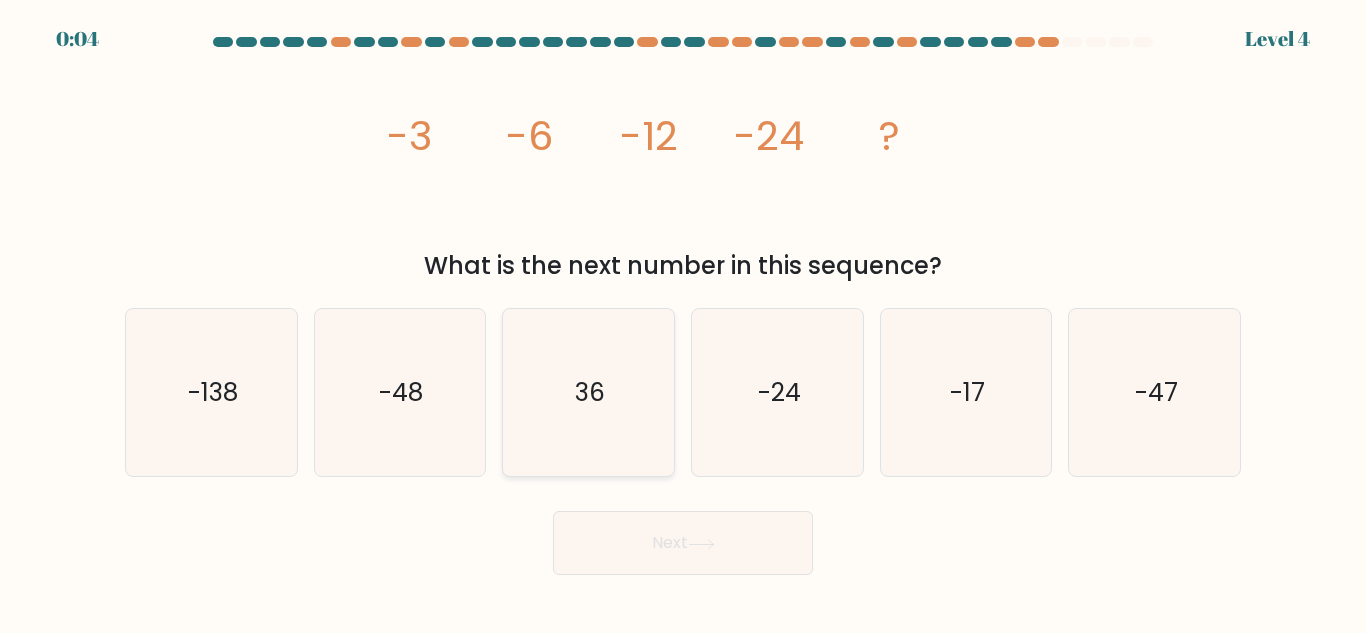 click on "36" 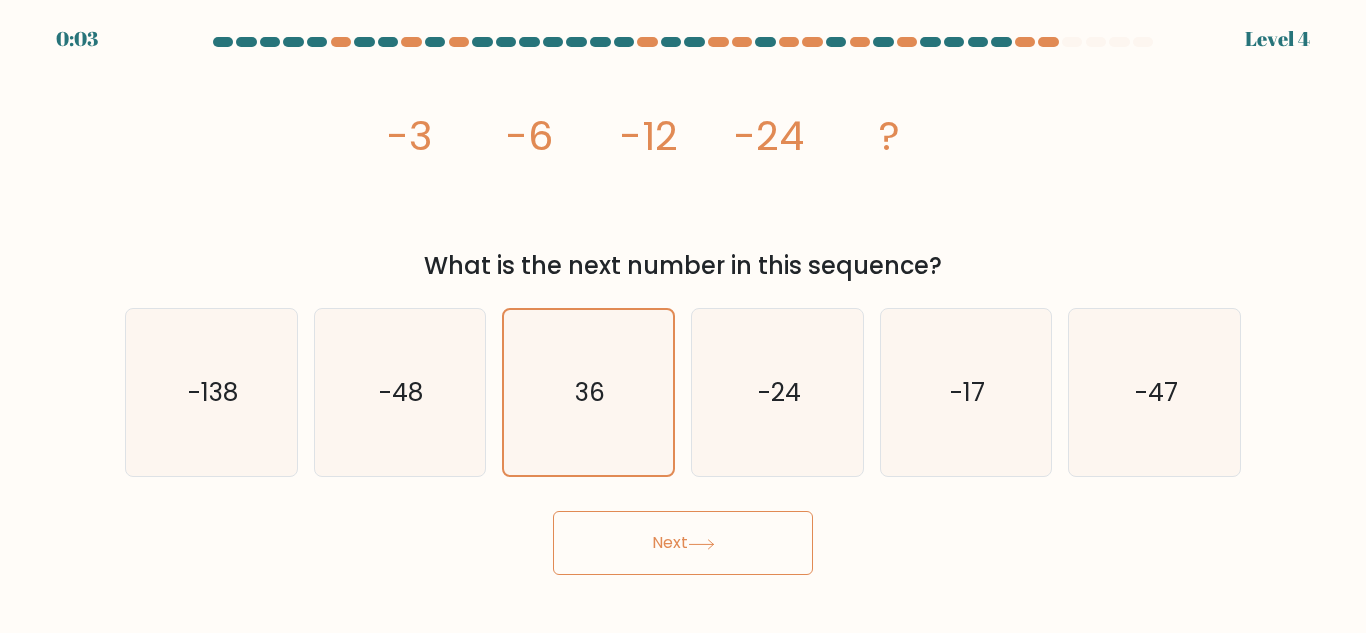 click on "Next" at bounding box center (683, 543) 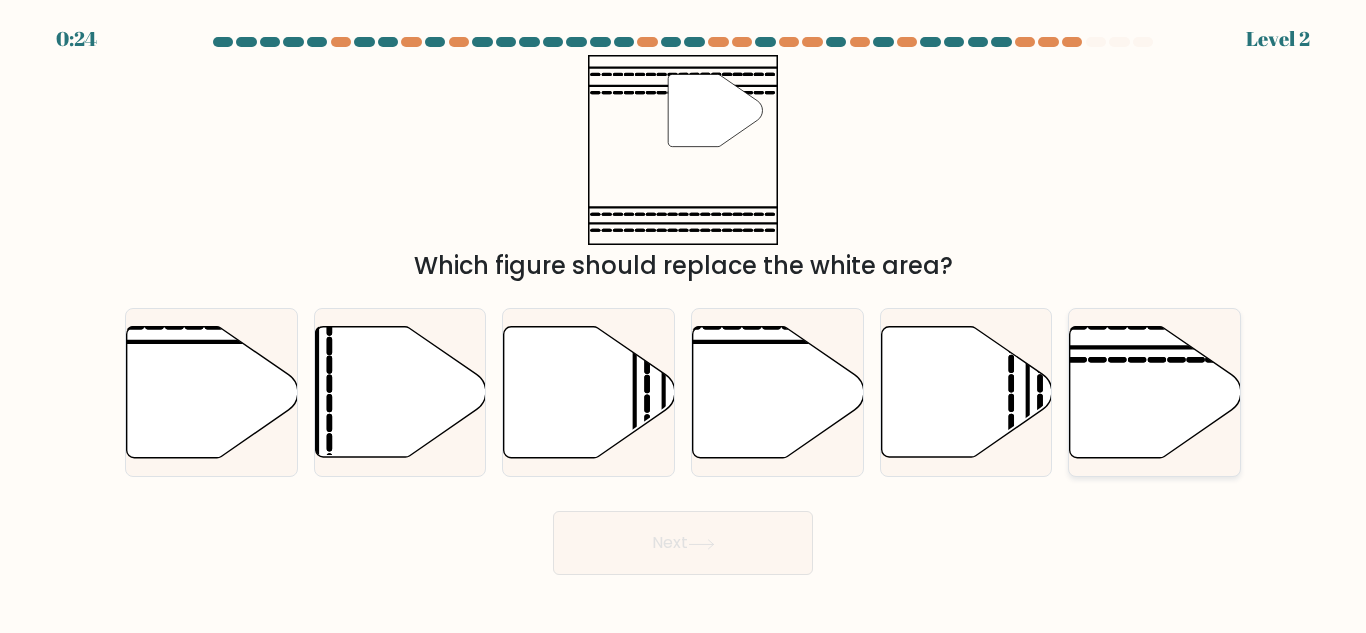 click 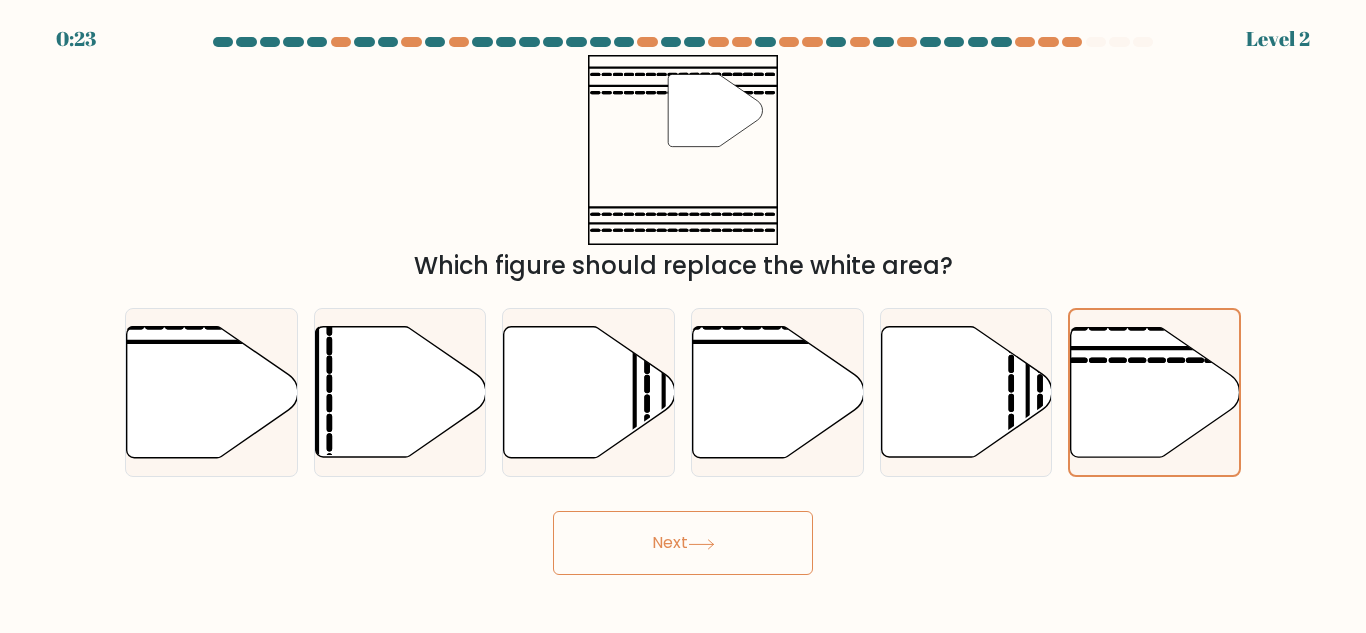 click on "Next" at bounding box center [683, 543] 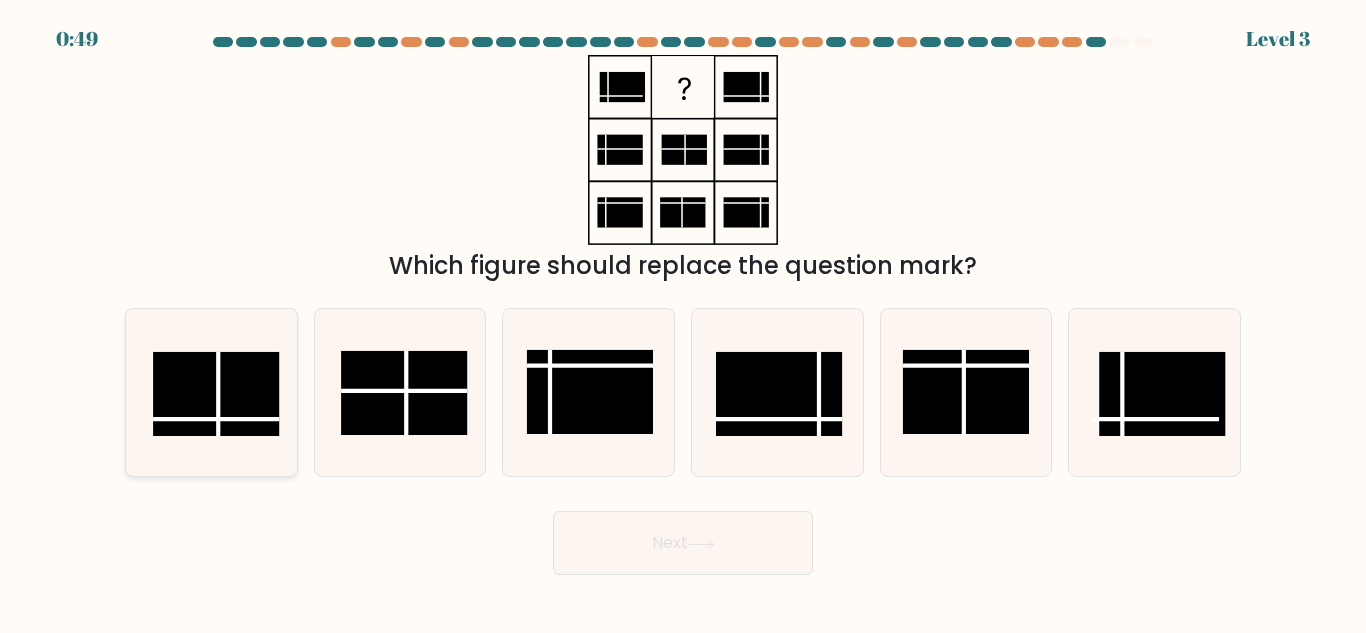 click 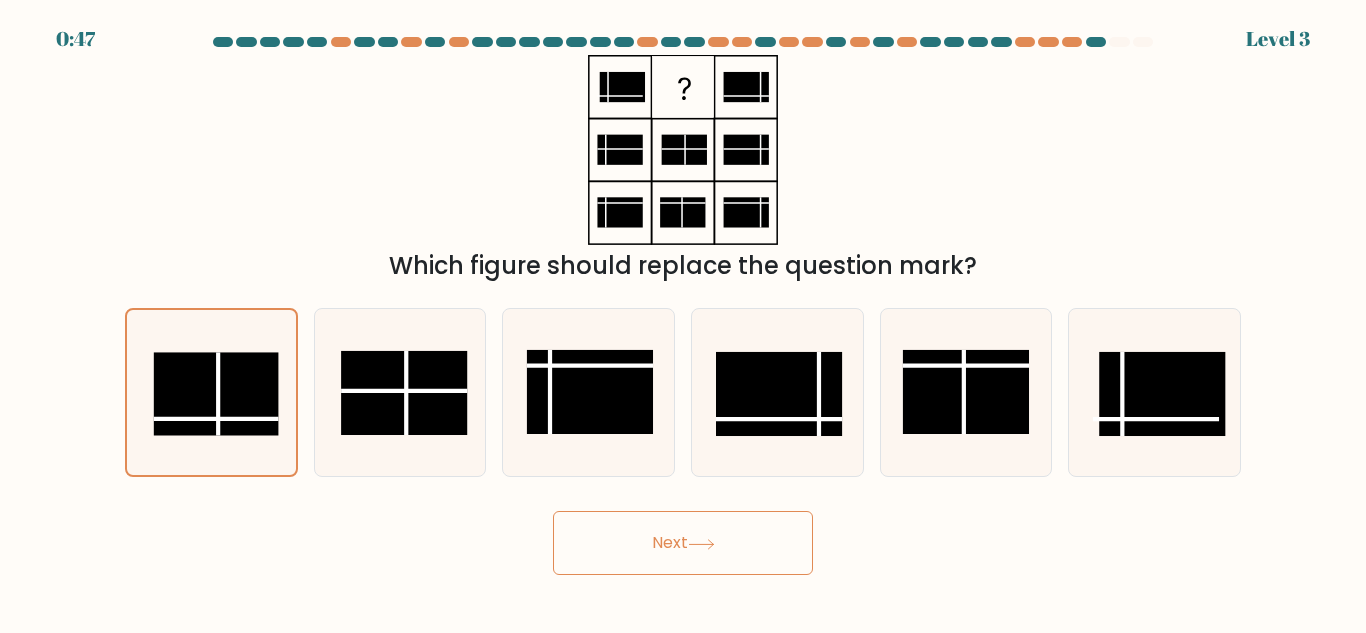 click on "Next" at bounding box center (683, 543) 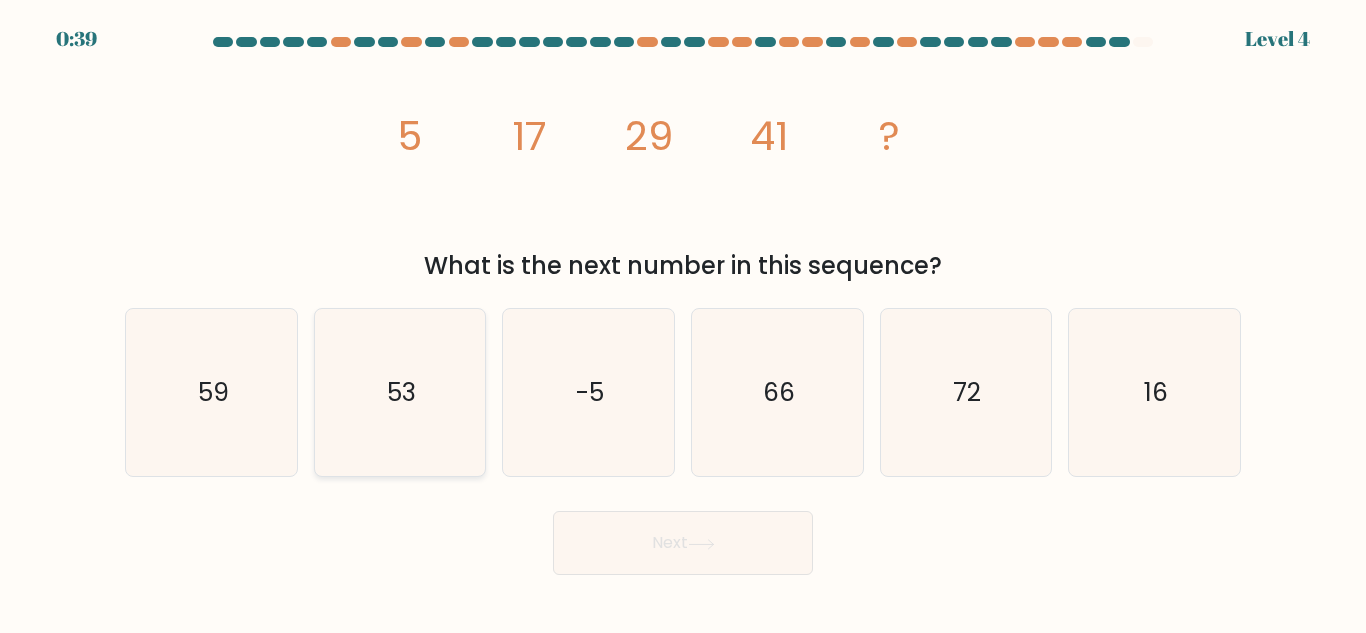 click on "53" 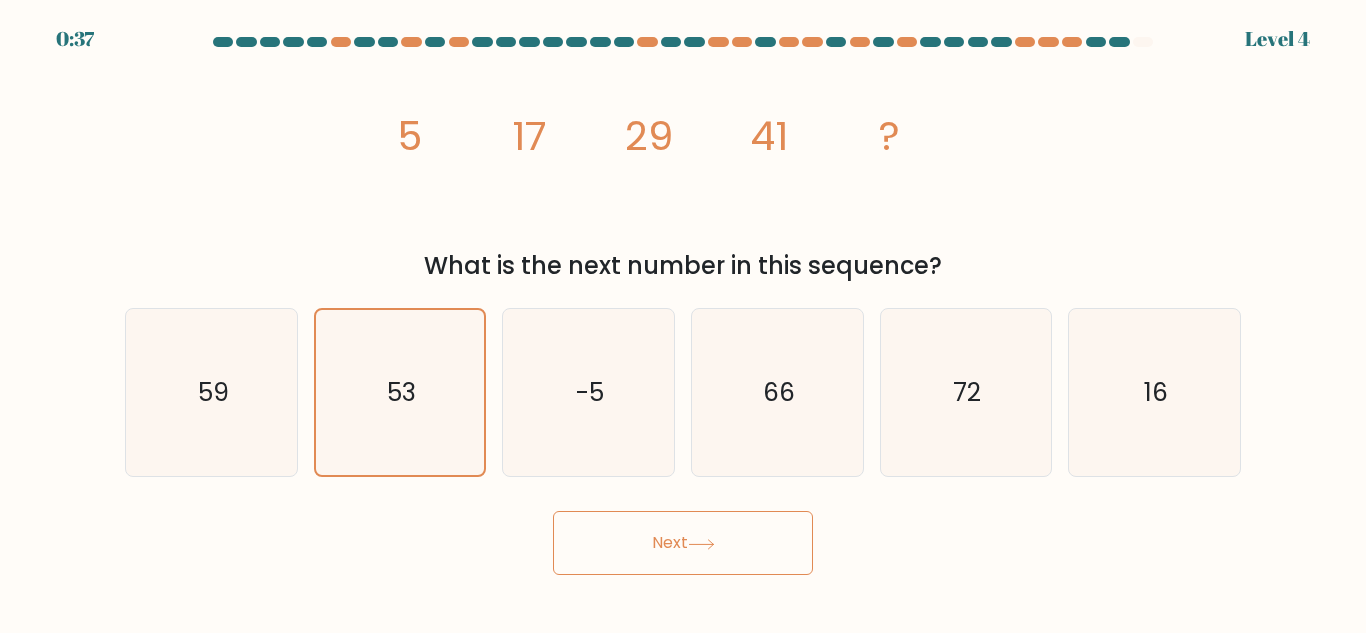 click on "Next" at bounding box center [683, 543] 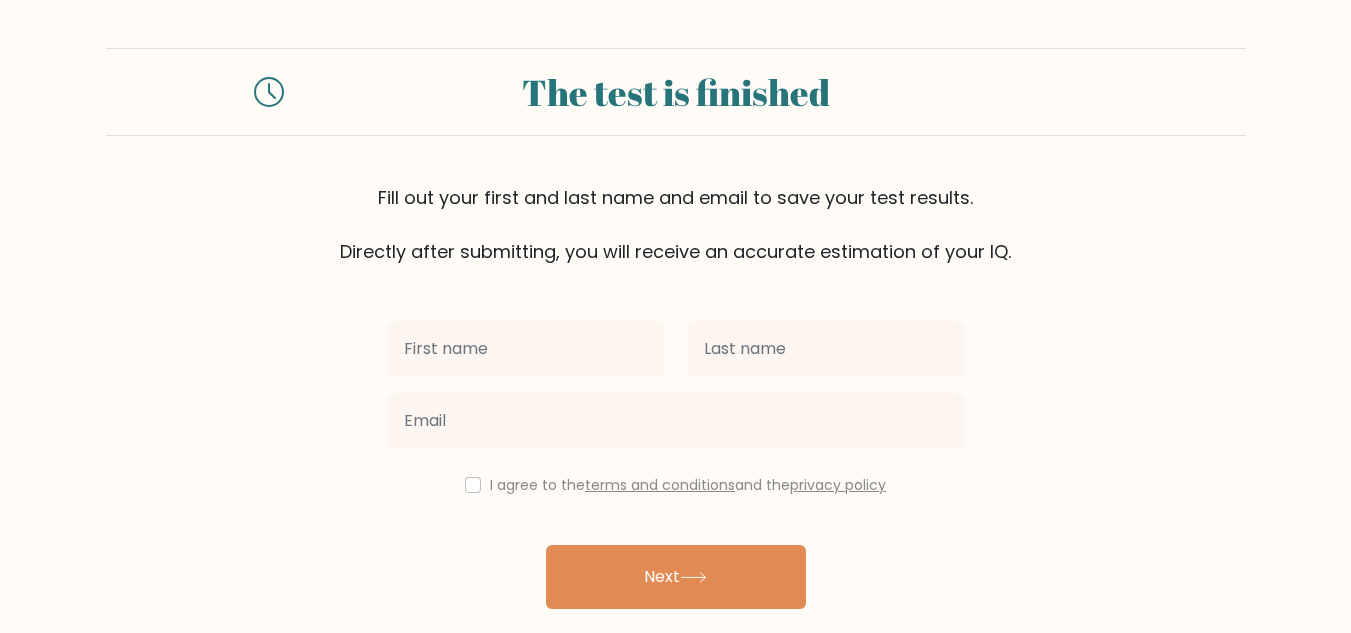 scroll, scrollTop: 0, scrollLeft: 0, axis: both 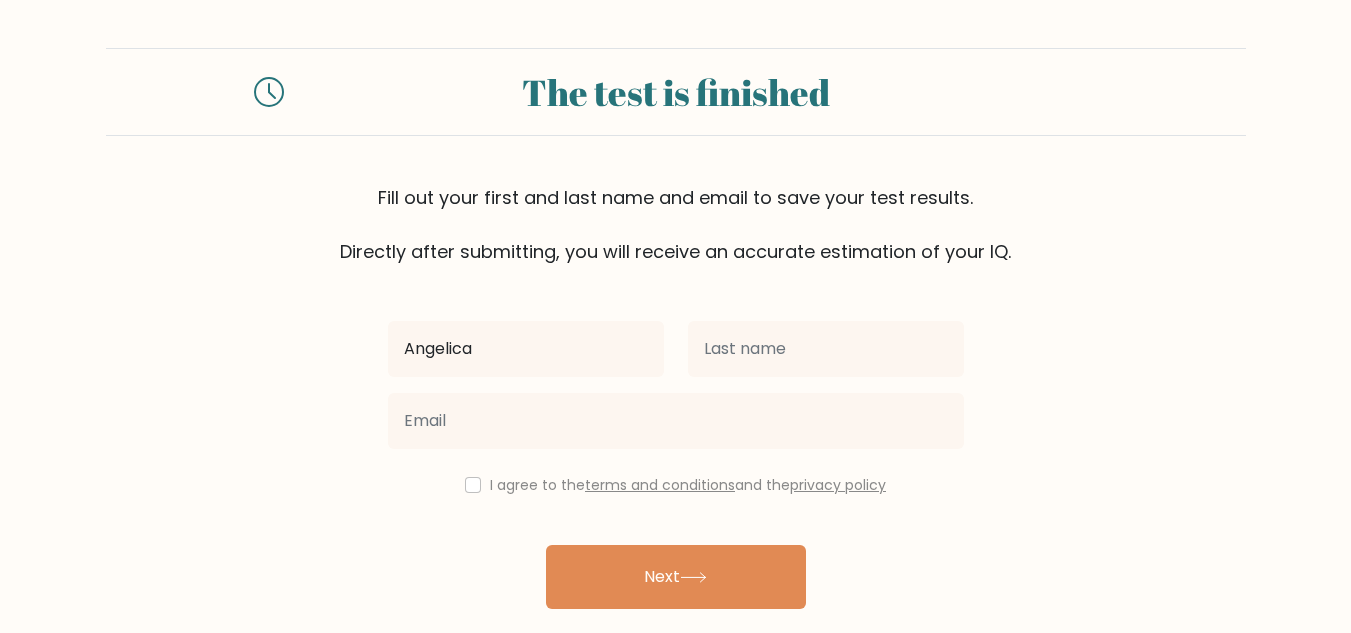 type on "Angelica" 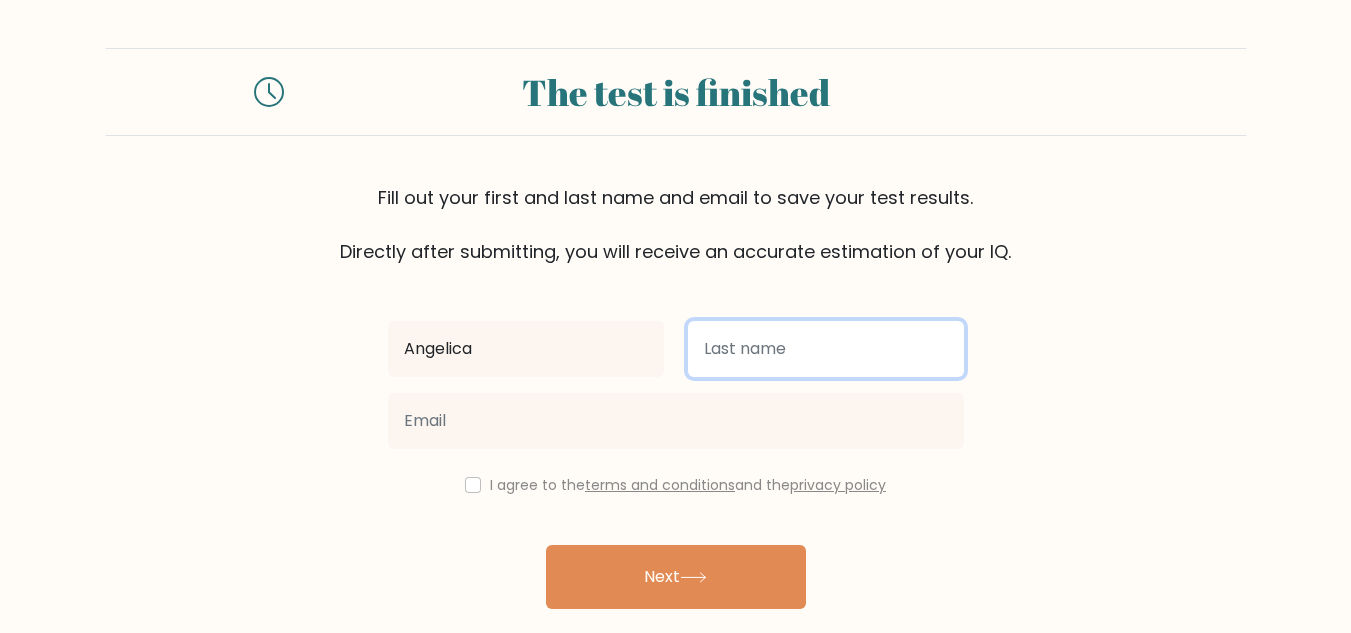click at bounding box center (826, 349) 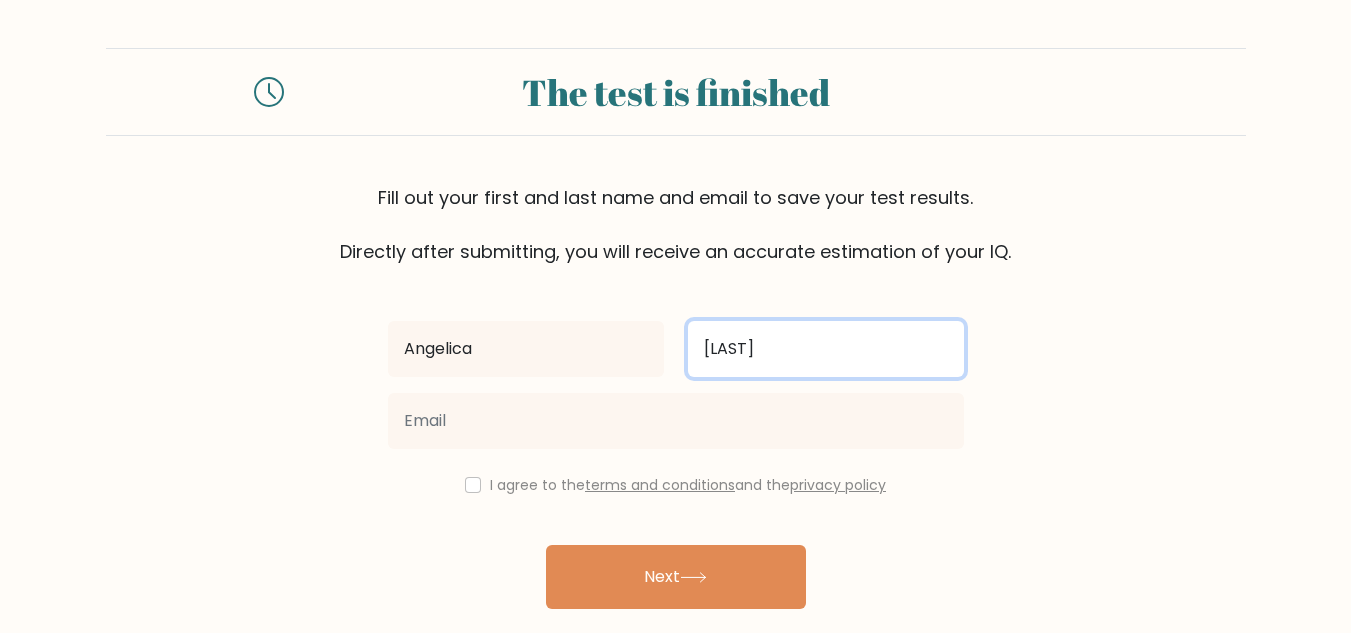 type on "[LAST]" 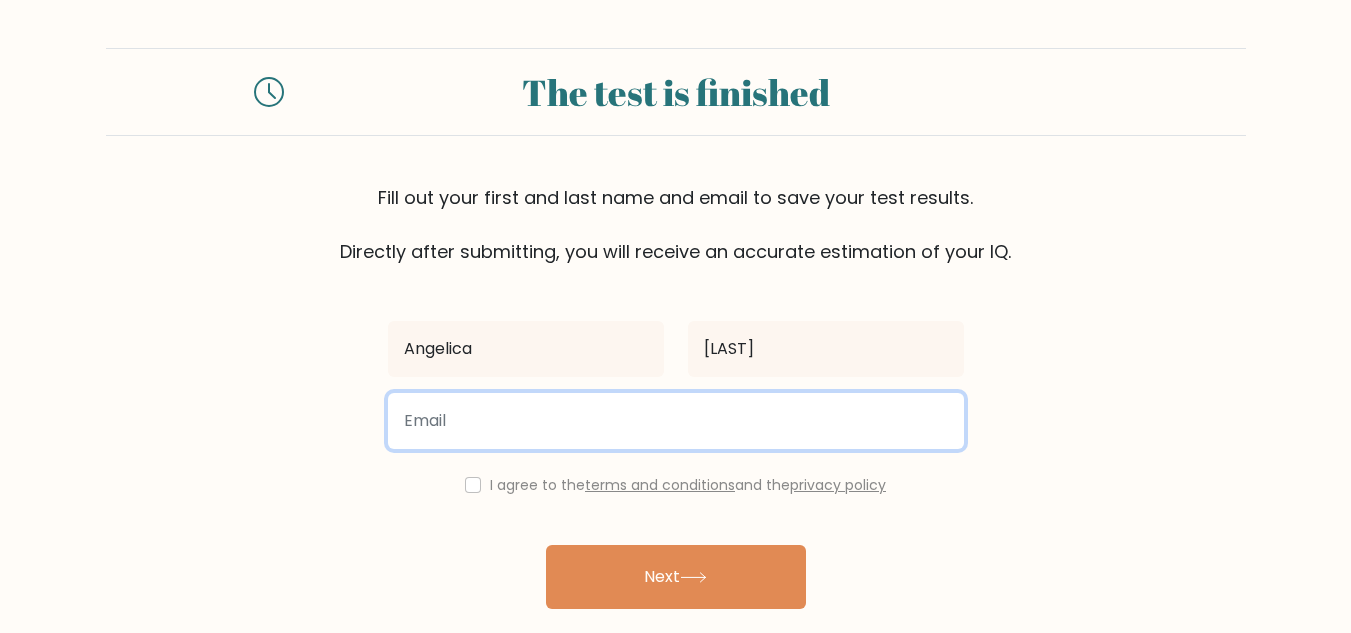 click at bounding box center [676, 421] 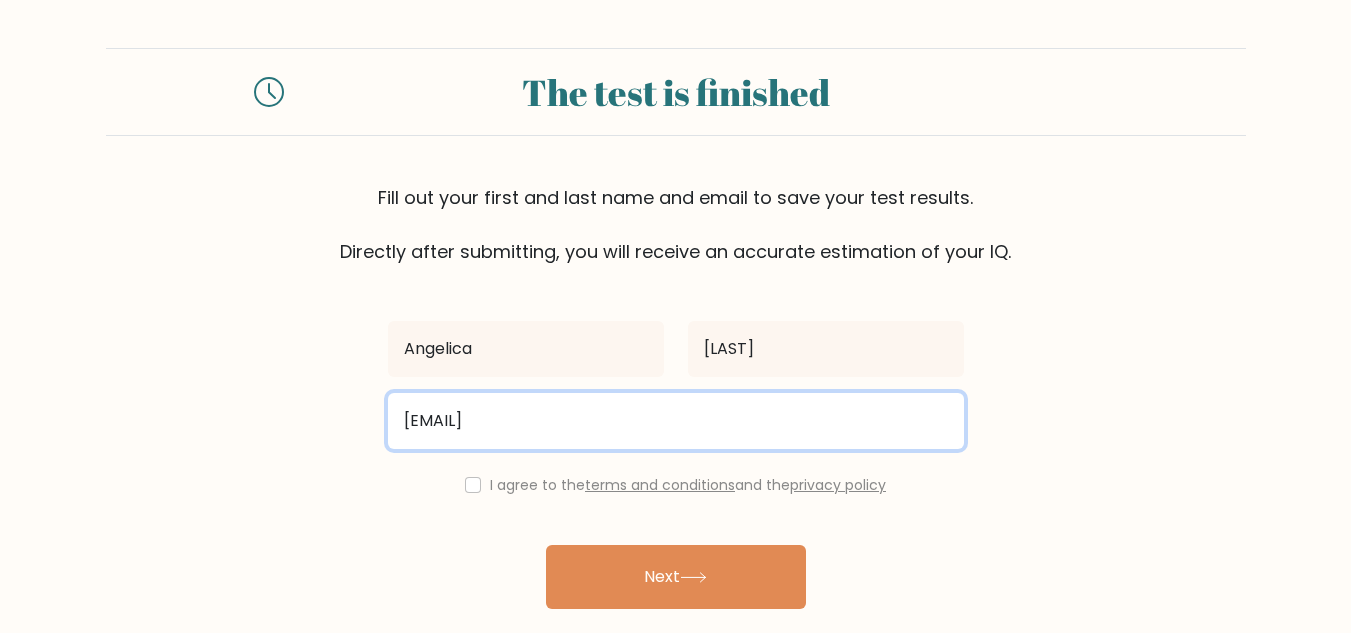 type on "e.diazangelica@gmail.com" 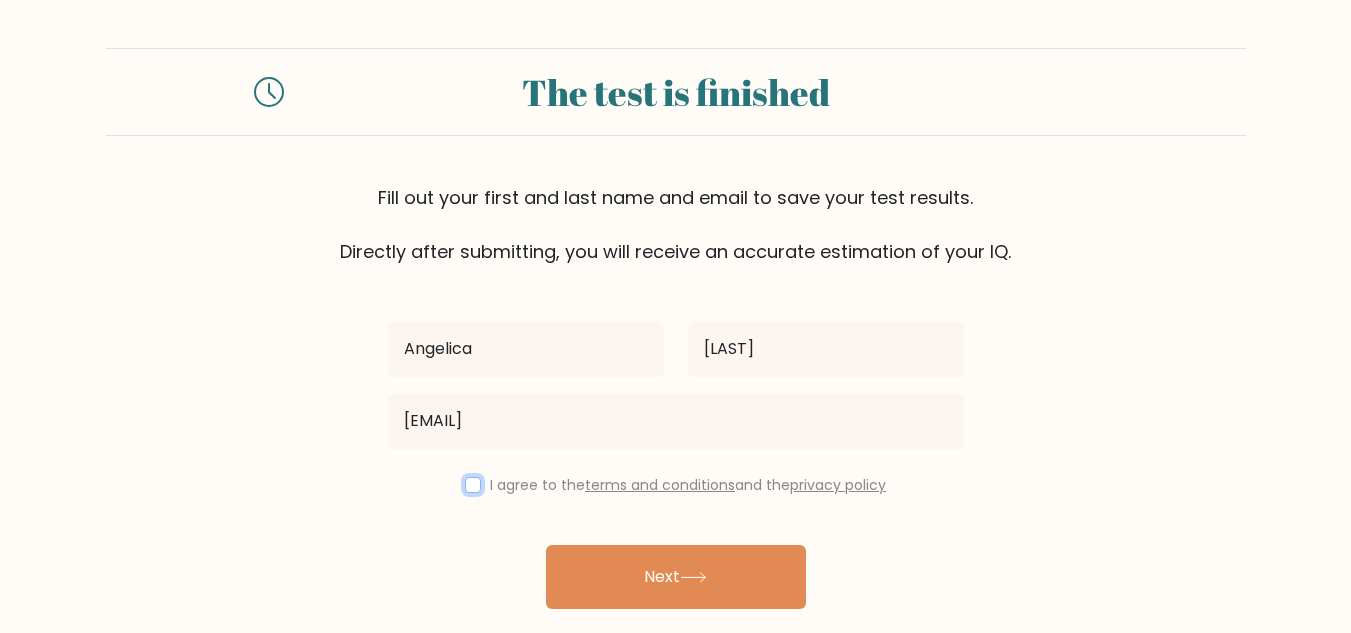 click at bounding box center [473, 485] 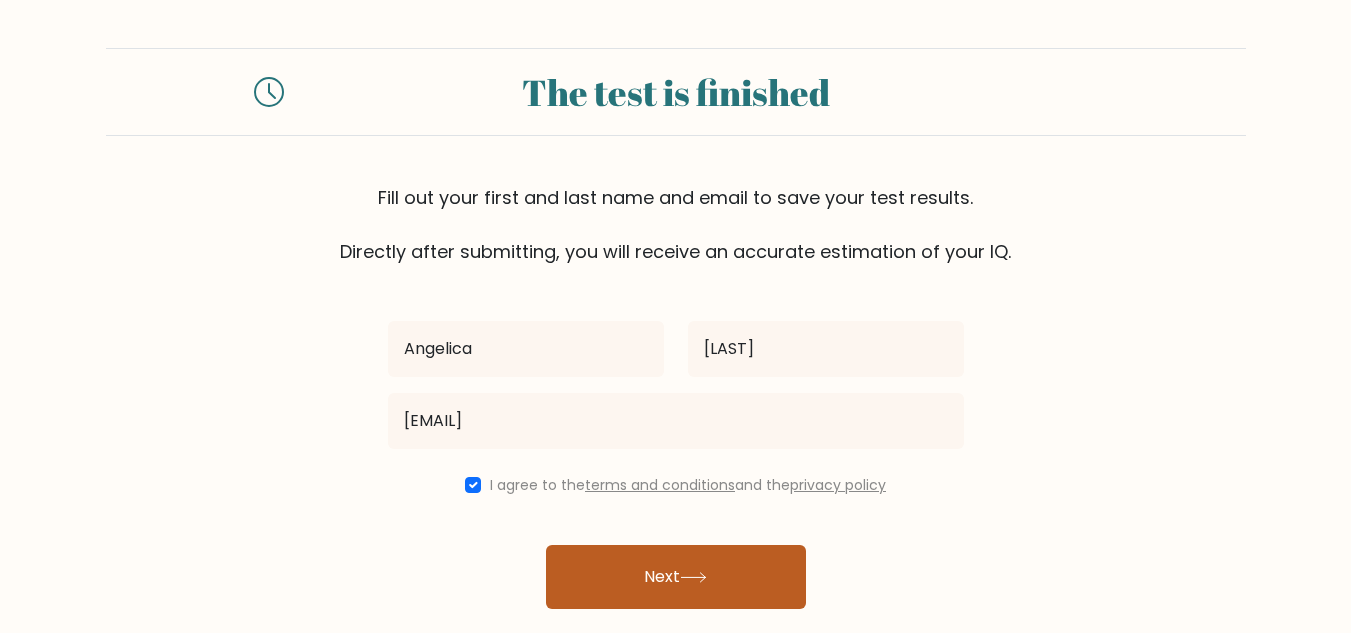 click on "Next" at bounding box center (676, 577) 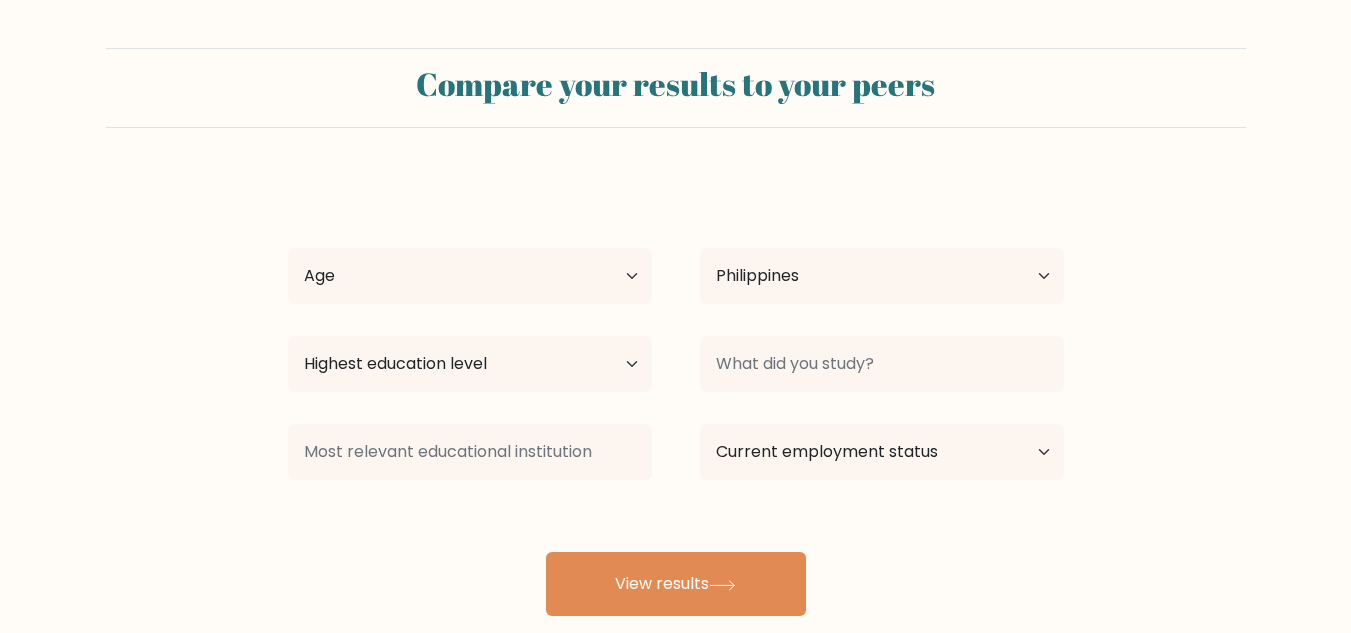 select on "PH" 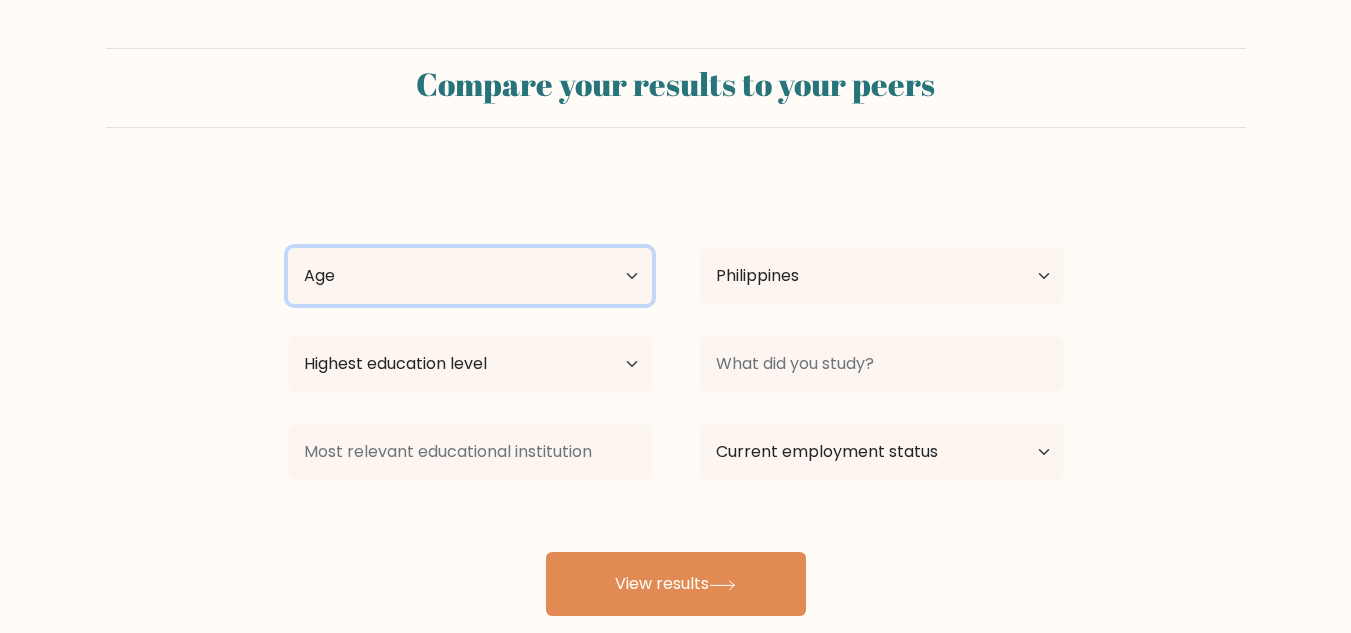 click on "Age
Under 18 years old
18-24 years old
25-34 years old
35-44 years old
45-54 years old
55-64 years old
65 years old and above" at bounding box center (470, 276) 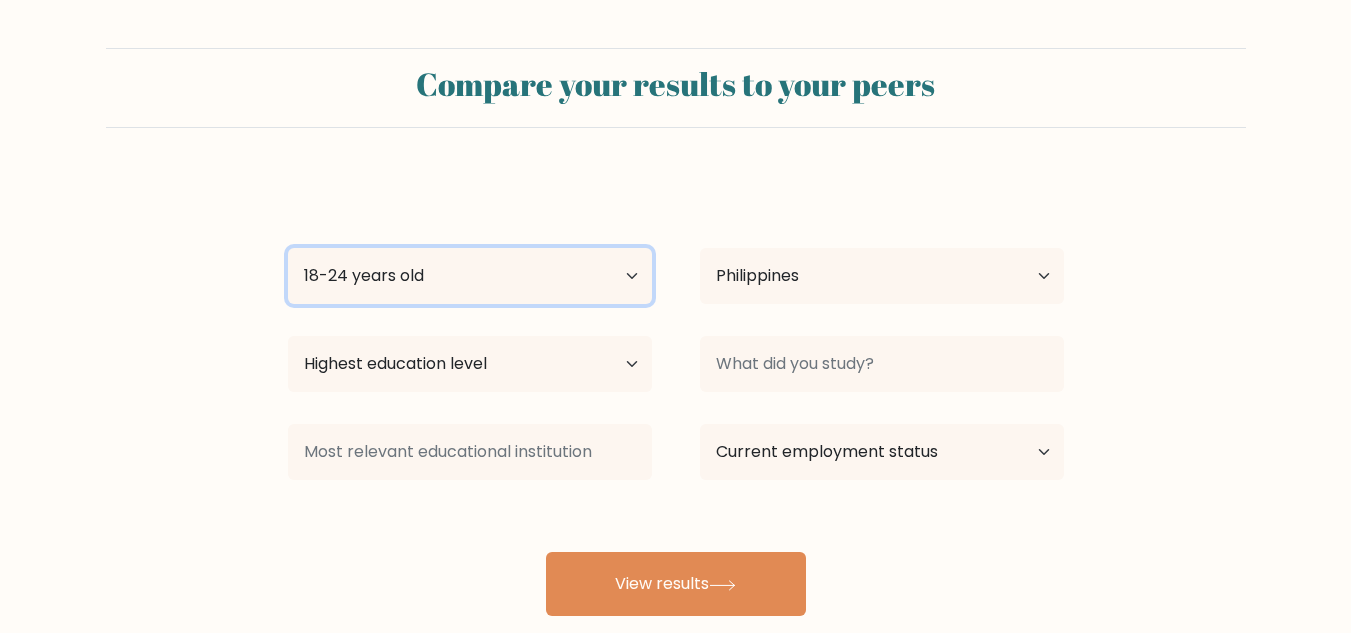 click on "Age
Under 18 years old
18-24 years old
25-34 years old
35-44 years old
45-54 years old
55-64 years old
65 years old and above" at bounding box center (470, 276) 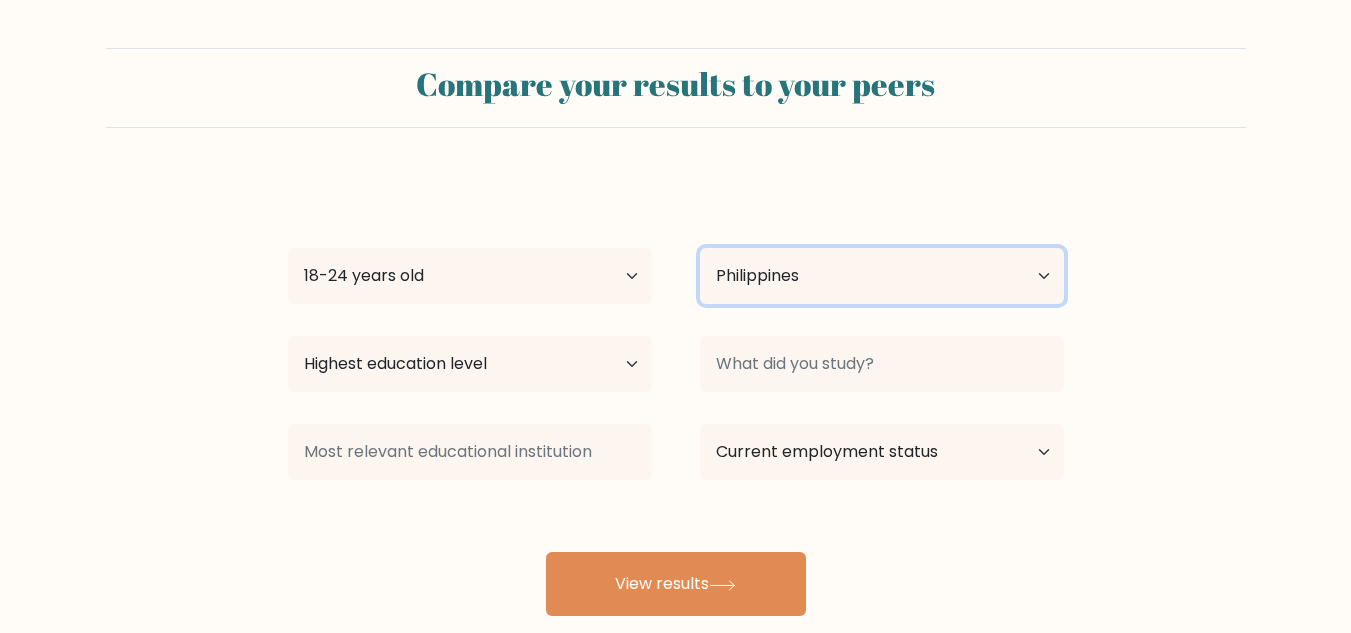 click on "Country
Afghanistan
Albania
Algeria
American Samoa
Andorra
Angola
Anguilla
Antarctica
Antigua and Barbuda
Argentina
Armenia
Aruba
Australia
Austria
Azerbaijan
Bahamas
Bahrain
Bangladesh
Barbados
Belarus
Belgium
Belize
Benin
Bermuda
Bhutan
Bolivia
Bonaire, Sint Eustatius and Saba
Bosnia and Herzegovina
Botswana
Bouvet Island
Brazil
British Indian Ocean Territory
Brunei
Bulgaria
Burkina Faso
Burundi
Cabo Verde
Cambodia
Cameroon
Canada
Cayman Islands
Central African Republic
Chad
Chile
China
Christmas Island
Cocos (Keeling) Islands
Colombia
Comoros
Congo
Congo (the Democratic Republic of the)
Cook Islands
Costa Rica
Côte d'Ivoire
Croatia
Cuba" at bounding box center (882, 276) 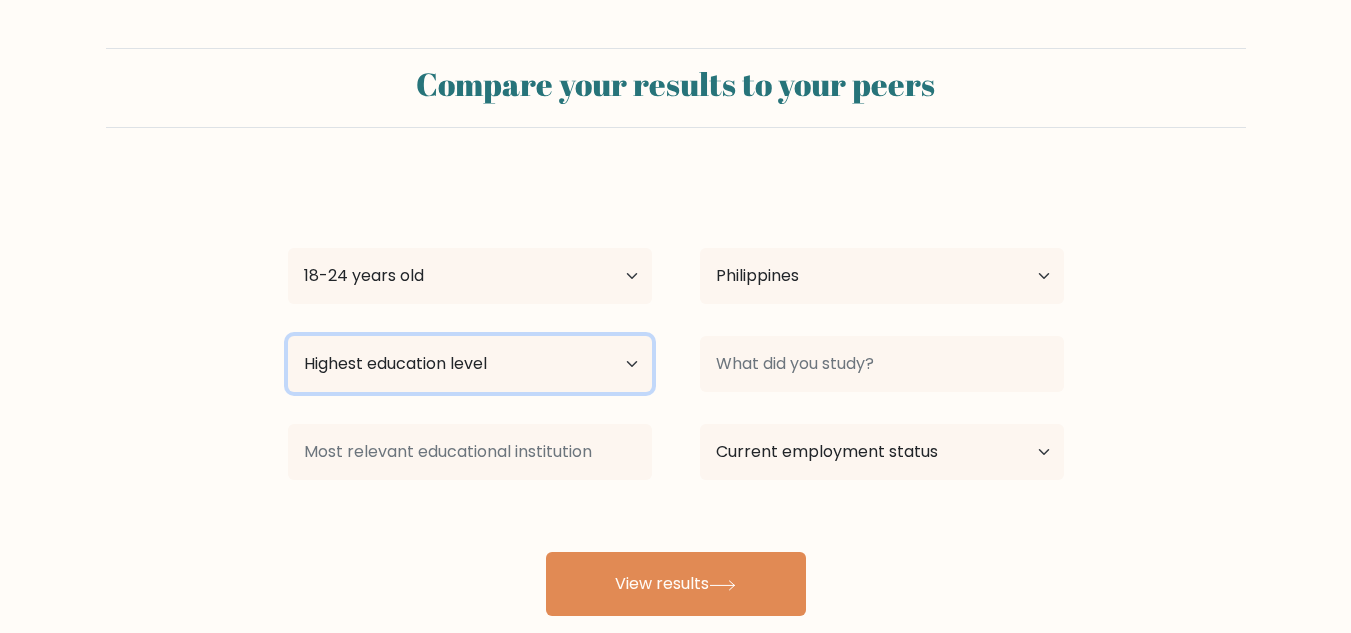click on "Highest education level
No schooling
Primary
Lower Secondary
Upper Secondary
Occupation Specific
Bachelor's degree
Master's degree
Doctoral degree" at bounding box center (470, 364) 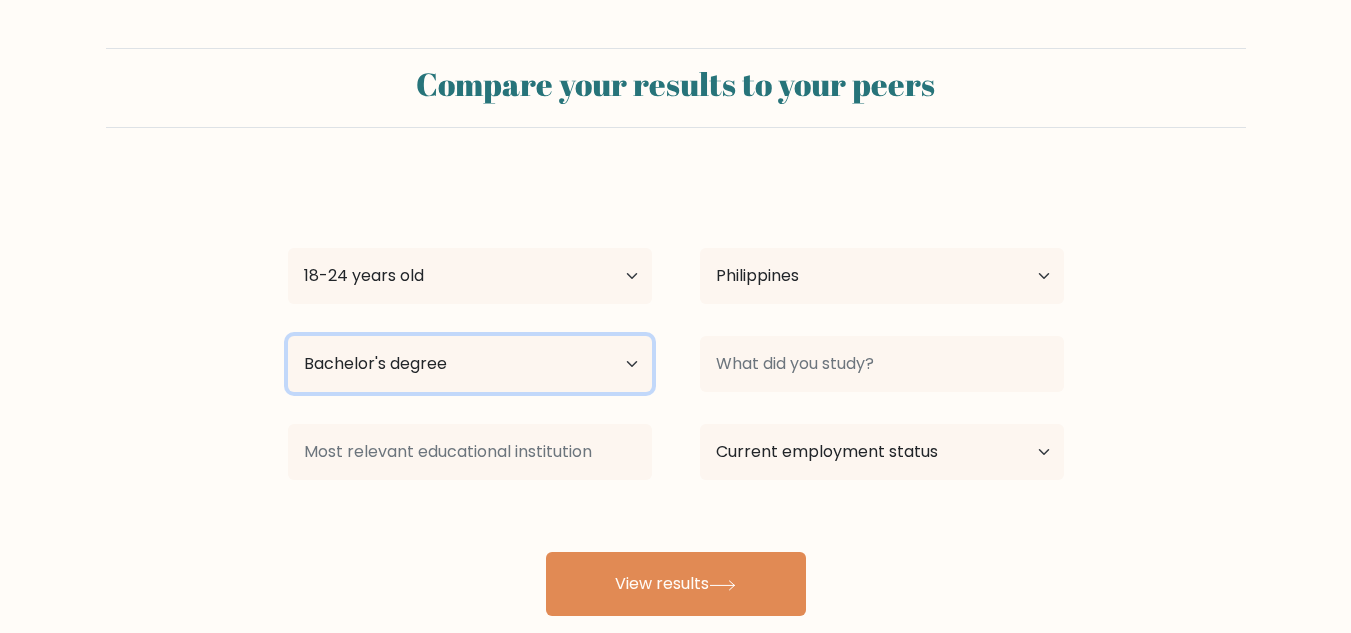 click on "Highest education level
No schooling
Primary
Lower Secondary
Upper Secondary
Occupation Specific
Bachelor's degree
Master's degree
Doctoral degree" at bounding box center [470, 364] 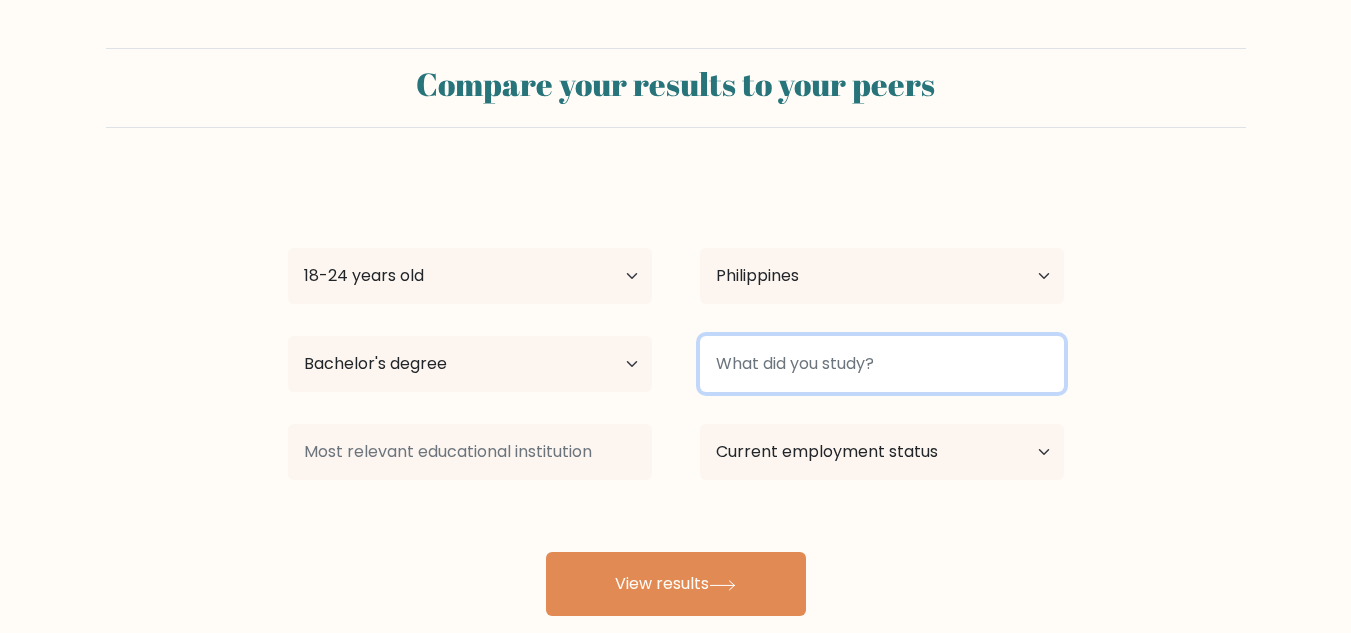 click at bounding box center [882, 364] 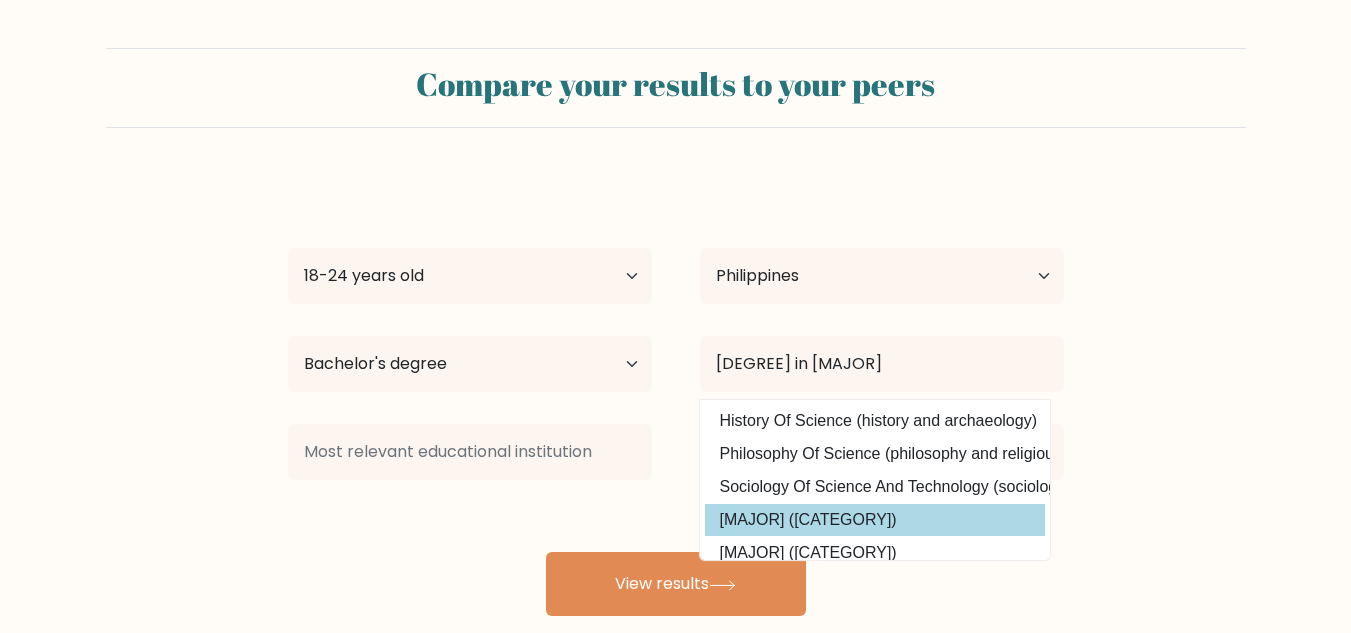 click on "[FIRST]
[LAST]
Age
Under 18 years old
18-24 years old
25-34 years old
35-44 years old
45-54 years old
55-64 years old
65 years old and above
Country
Afghanistan
Albania
Algeria
American Samoa
Andorra
Angola
Anguilla
Antarctica
Antigua and Barbuda
Argentina
Armenia
Aruba
Australia
Austria
Azerbaijan
Bahamas
Bahrain
Bangladesh
Barbados
Belarus
Belgium
Belize
Benin
Bermuda
Bhutan
Bolivia
Bonaire, Sint Eustatius and Saba
Bosnia and Herzegovina
Botswana
Bouvet Island
Brazil
Brunei" at bounding box center [676, 396] 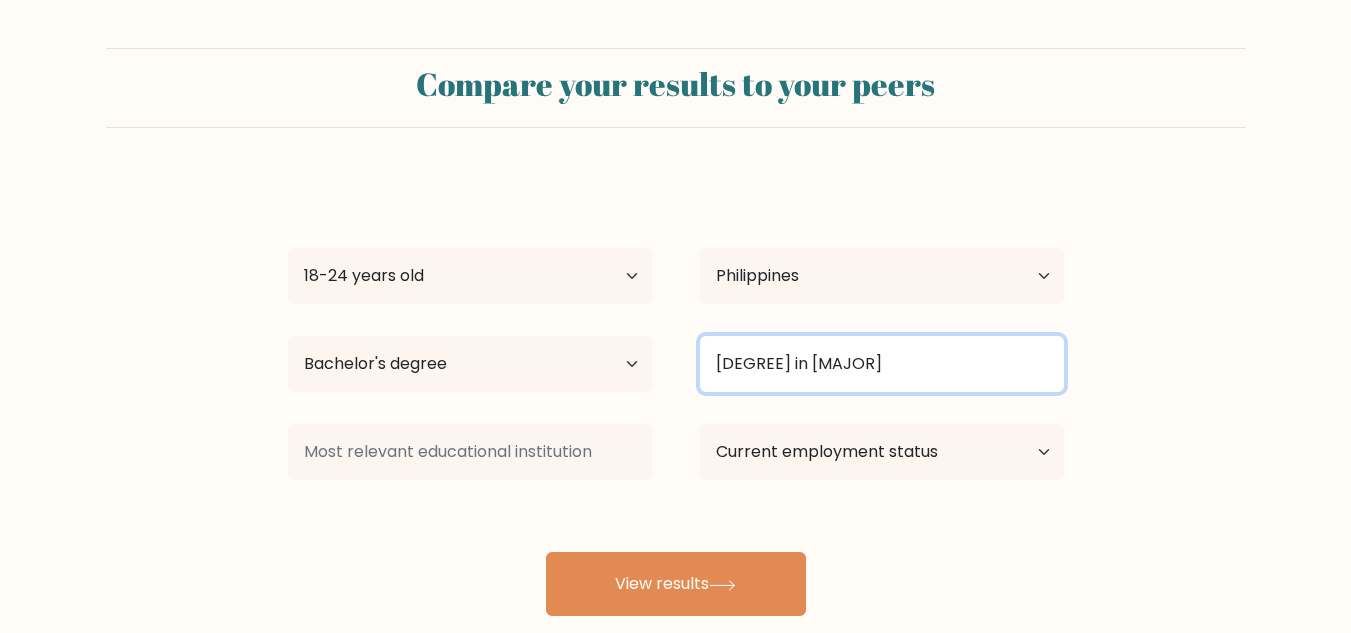 click on "[DEGREE] in [MAJOR]" at bounding box center [882, 364] 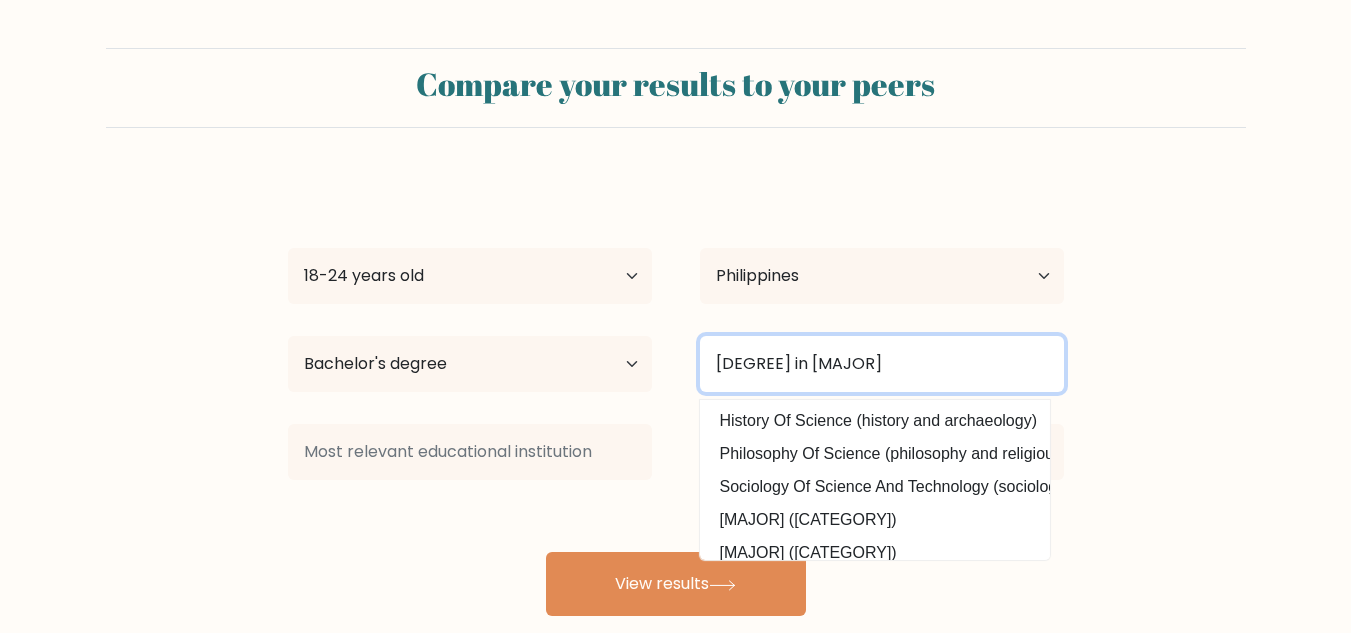 click on "[DEGREE] in [MAJOR]" at bounding box center [882, 364] 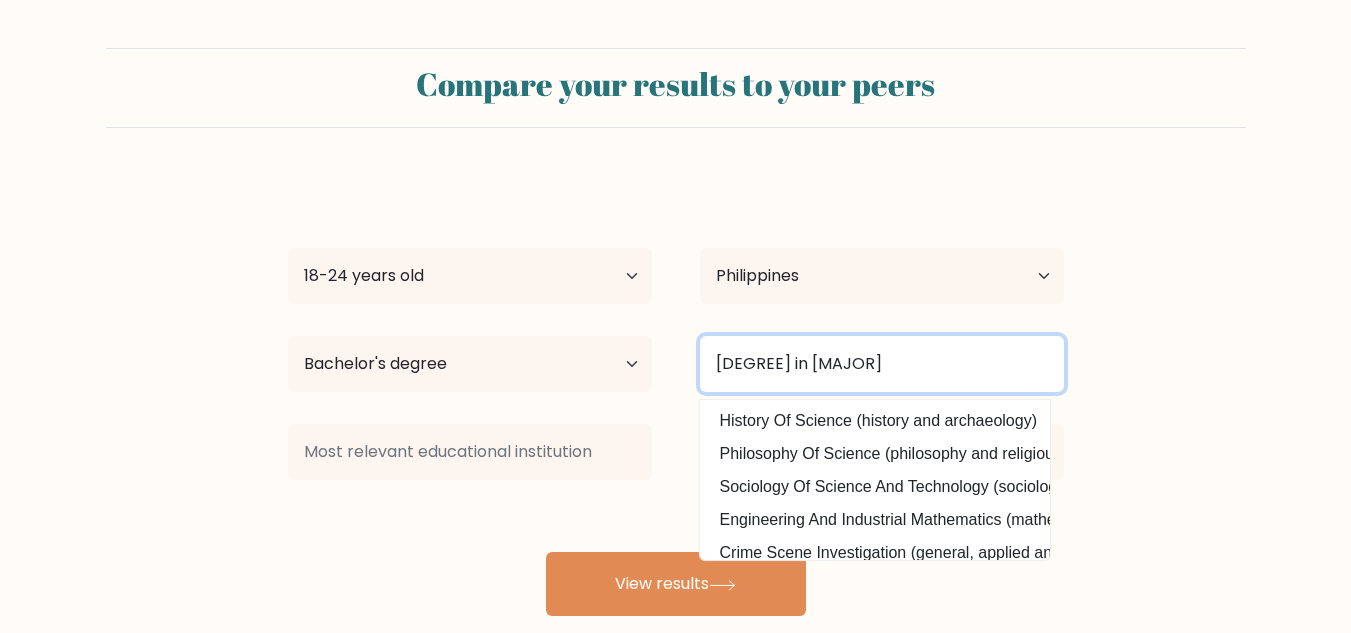 type on "[DEGREE] in [MAJOR]" 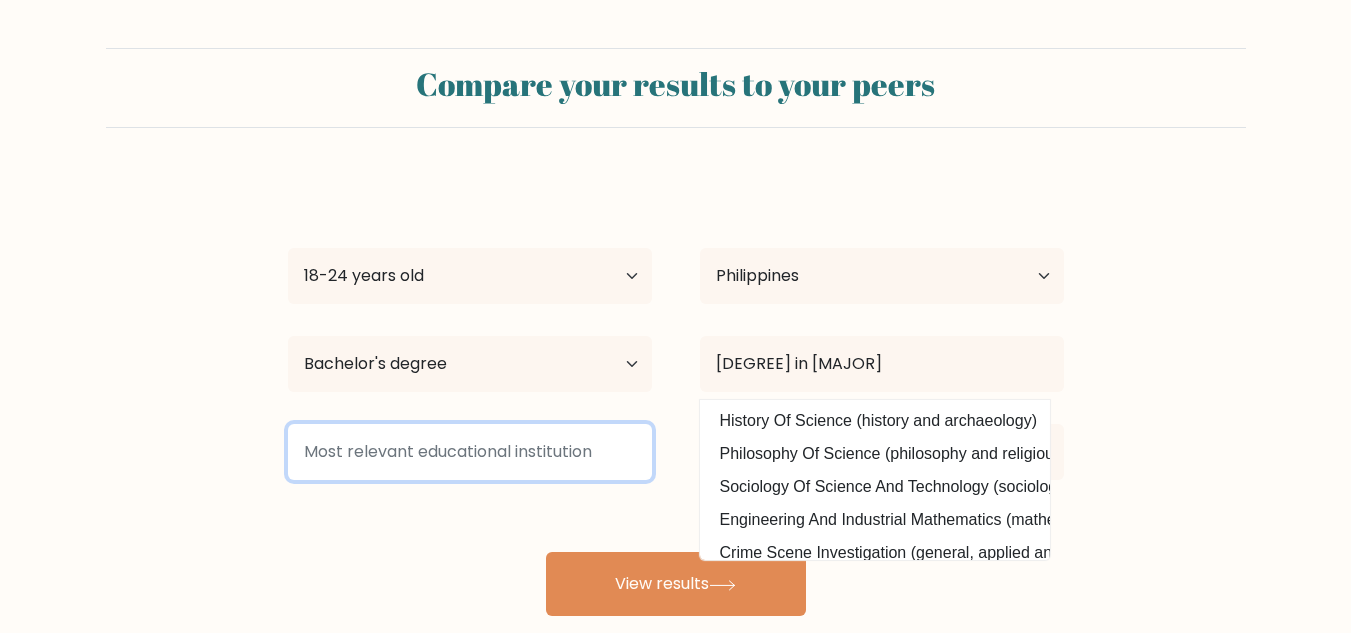 click at bounding box center (470, 452) 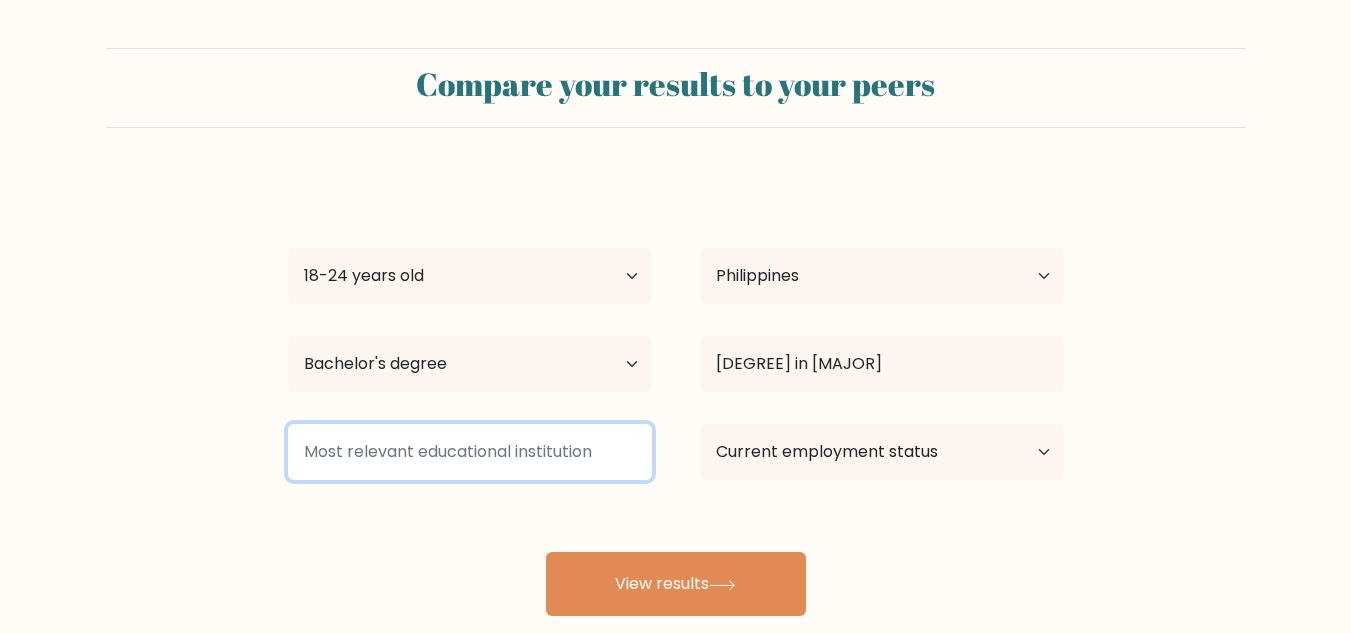 click at bounding box center (470, 452) 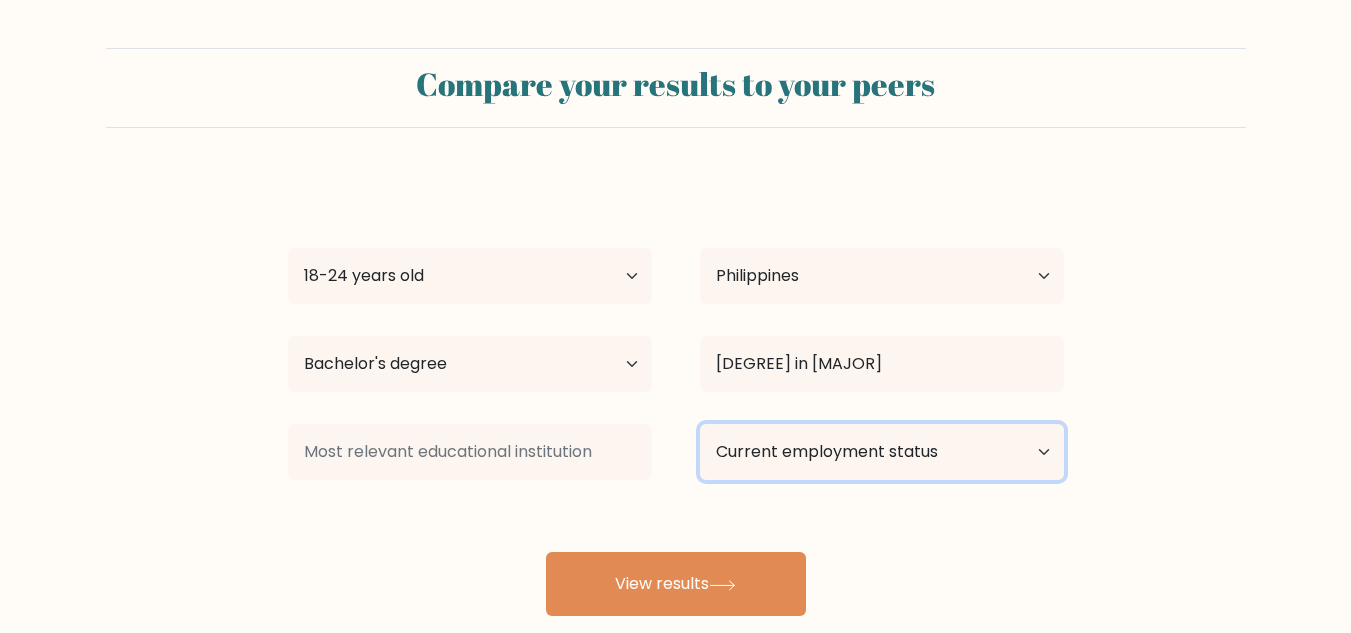 click on "Current employment status
Employed
Student
Retired
Other / prefer not to answer" at bounding box center (882, 452) 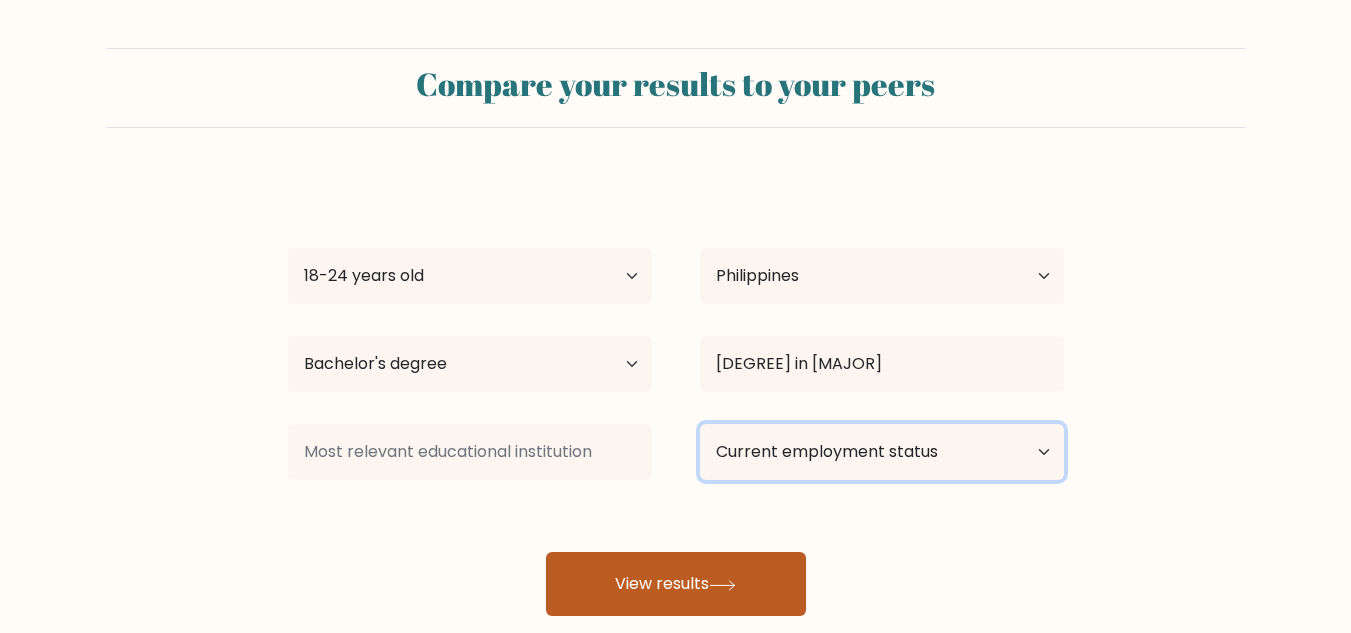 select on "other" 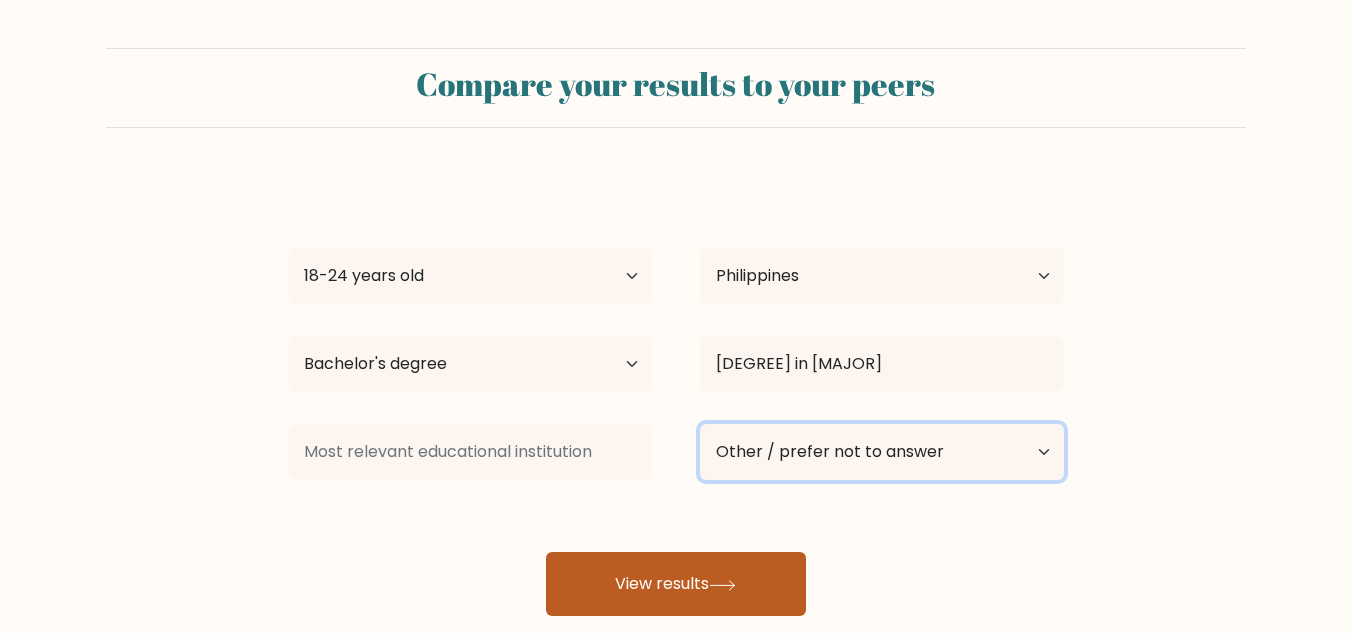 click on "Current employment status
Employed
Student
Retired
Other / prefer not to answer" at bounding box center (882, 452) 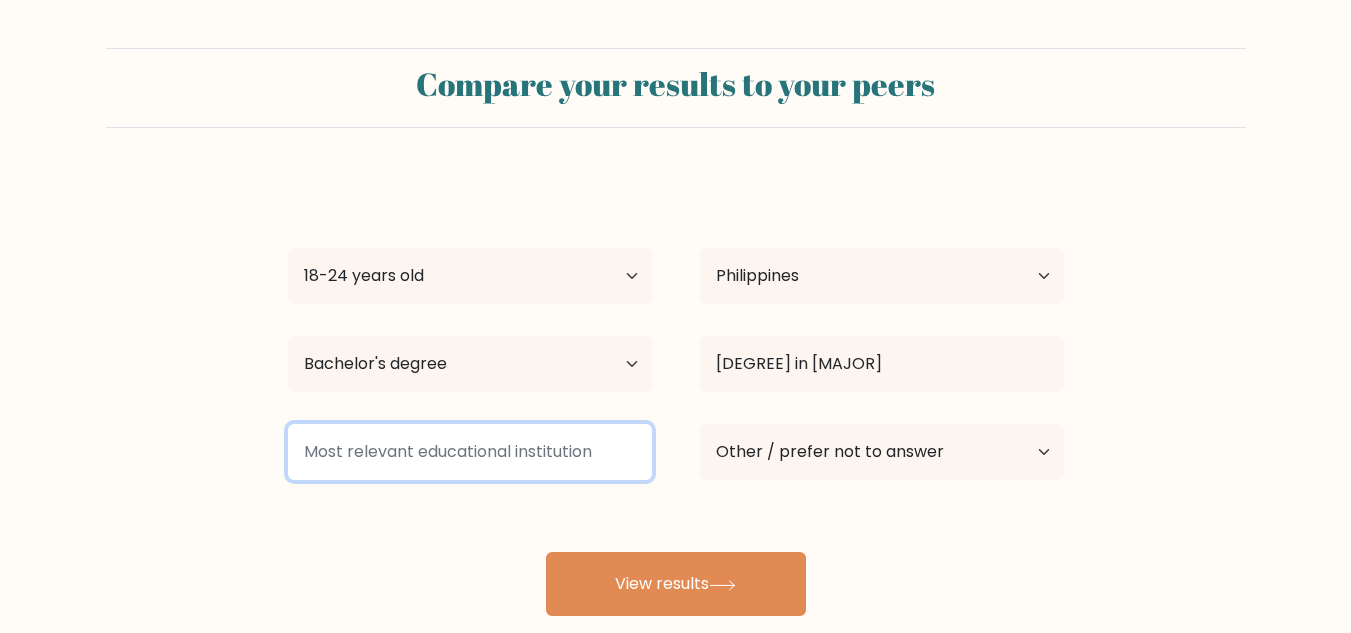 click at bounding box center [470, 452] 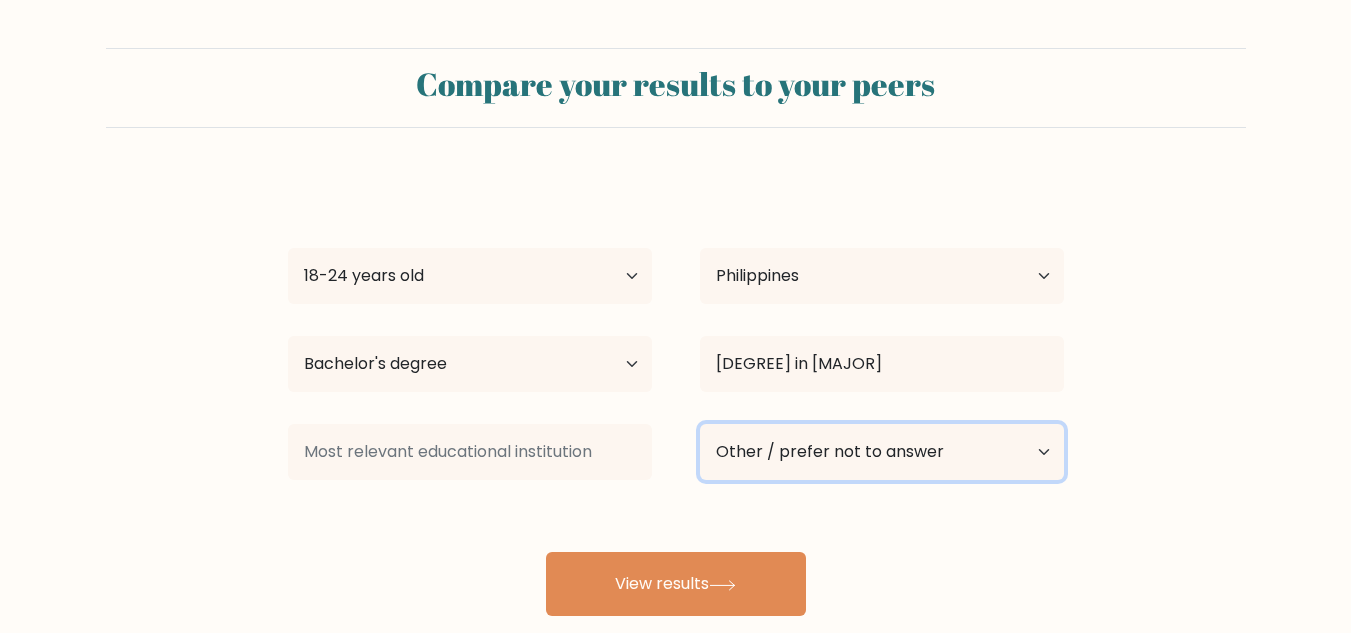 click on "Current employment status
Employed
Student
Retired
Other / prefer not to answer" at bounding box center [882, 452] 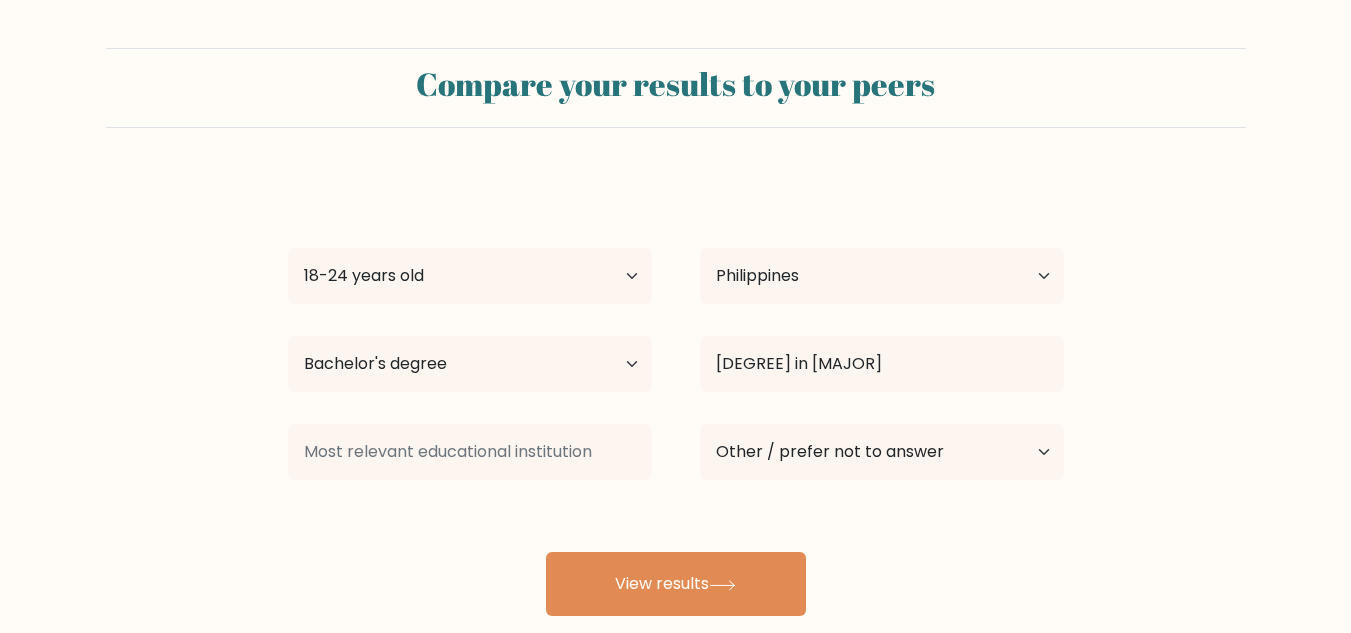 click at bounding box center [470, 452] 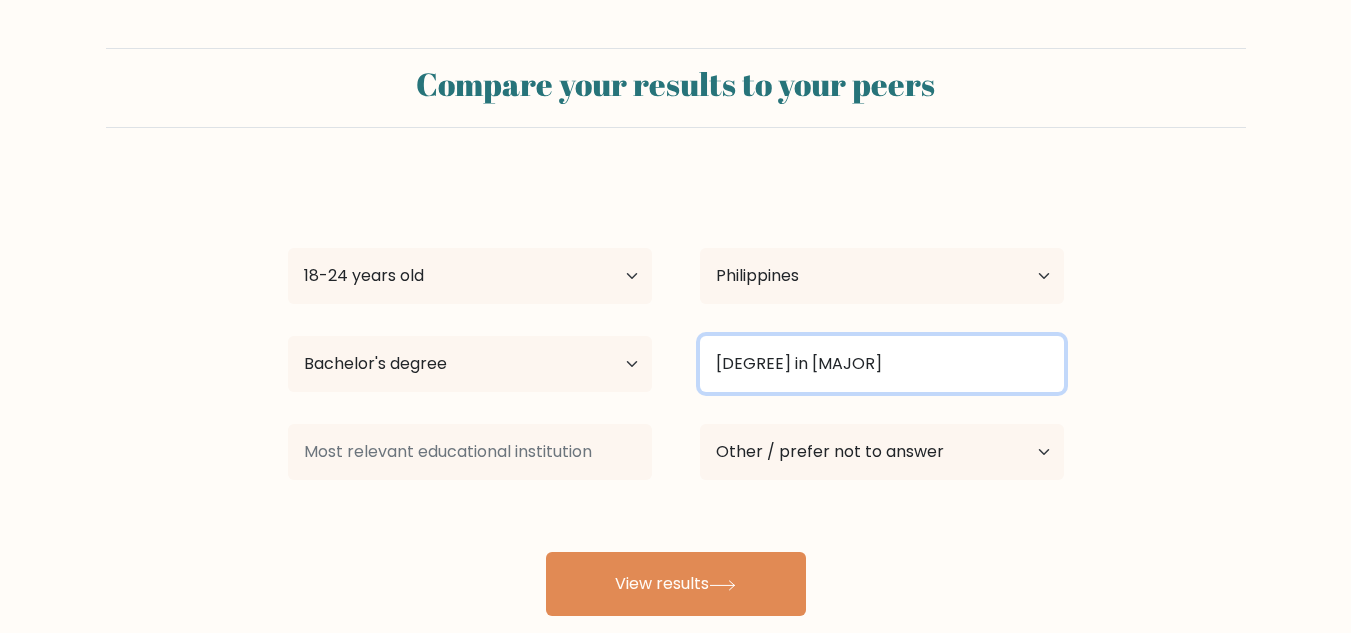 click on "[DEGREE] in [MAJOR]" at bounding box center (882, 364) 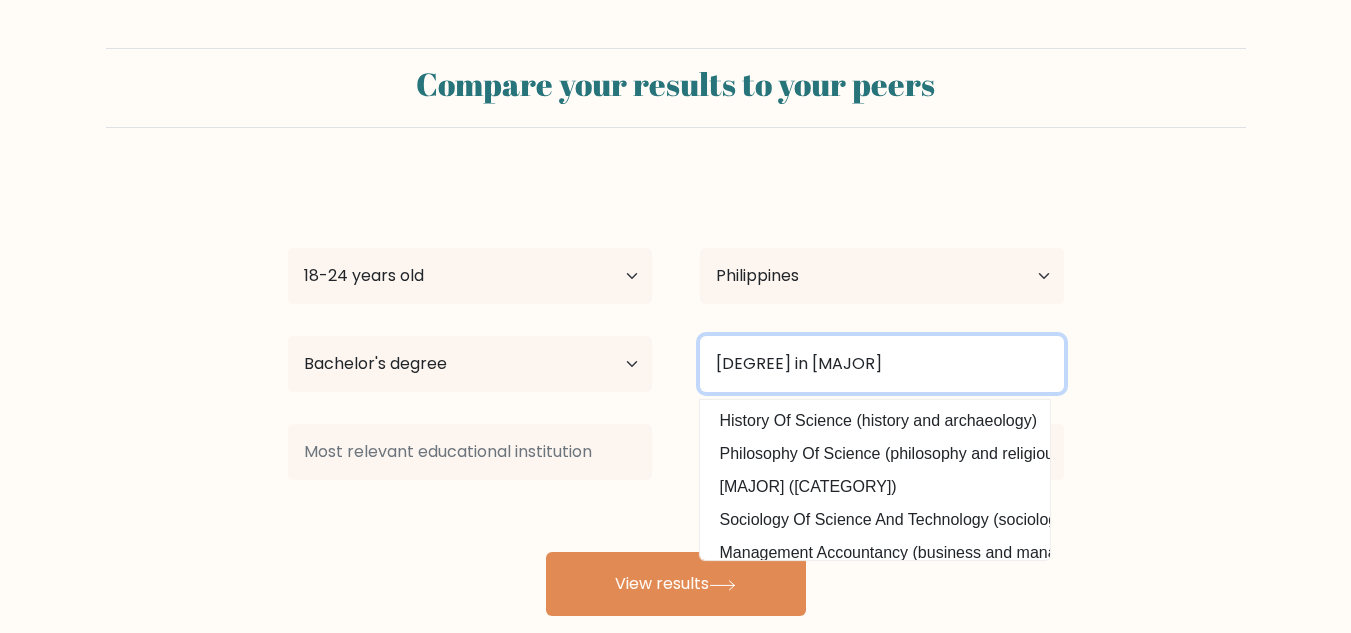 type on "[DEGREE] in [MAJOR]" 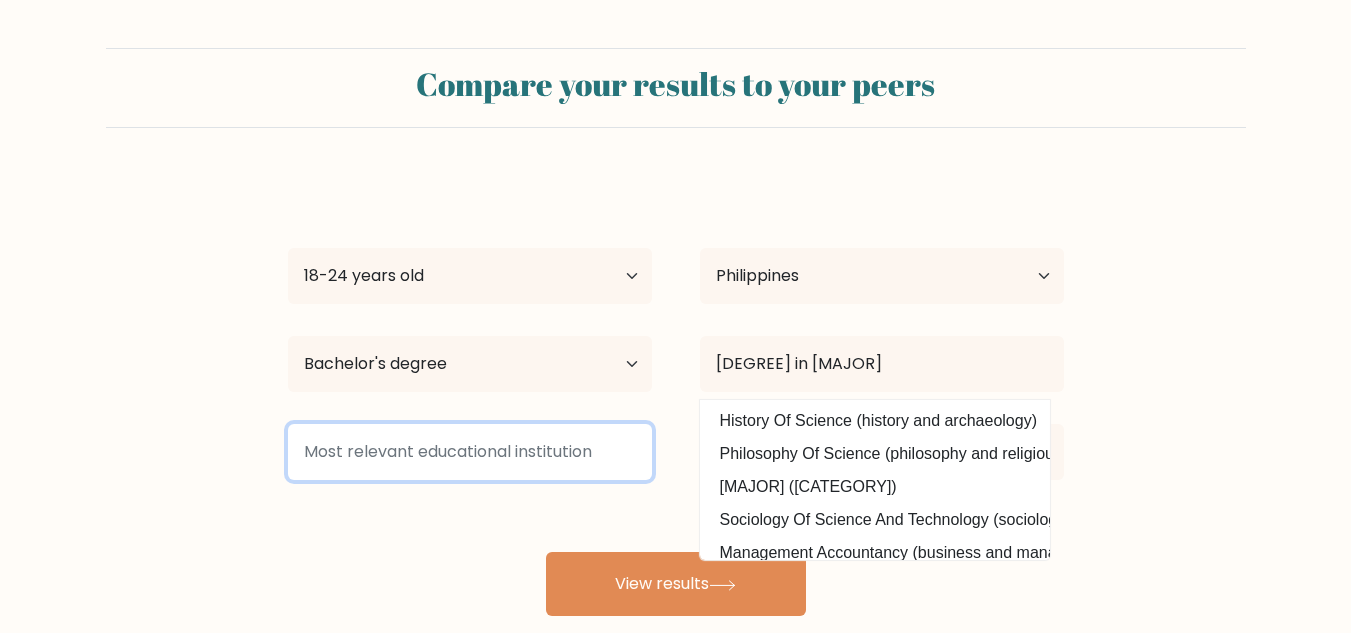 click at bounding box center (470, 452) 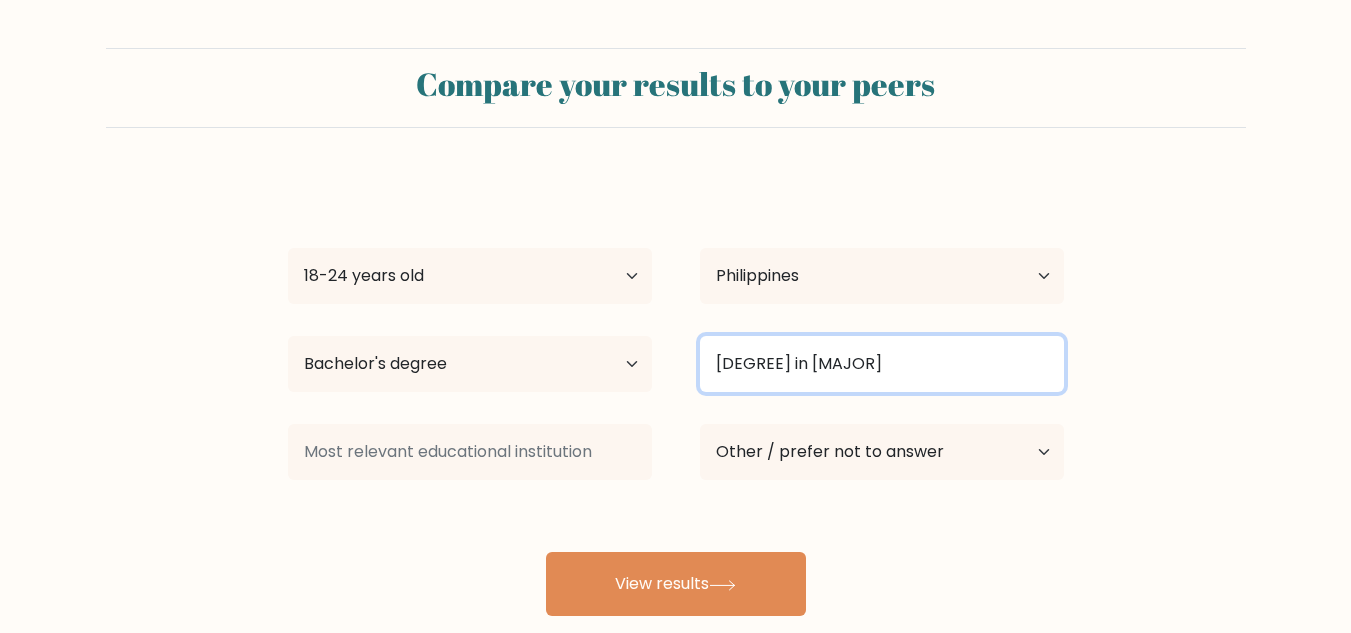 click on "[DEGREE] in [MAJOR]" at bounding box center [882, 364] 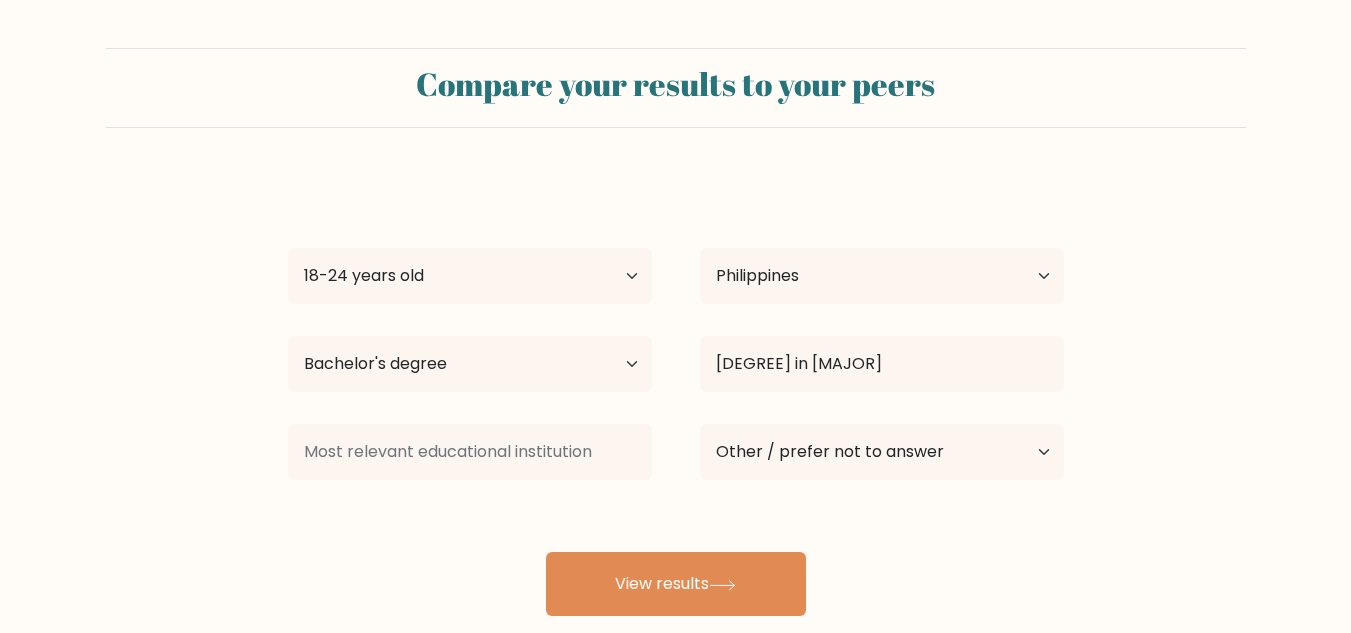 click at bounding box center (470, 452) 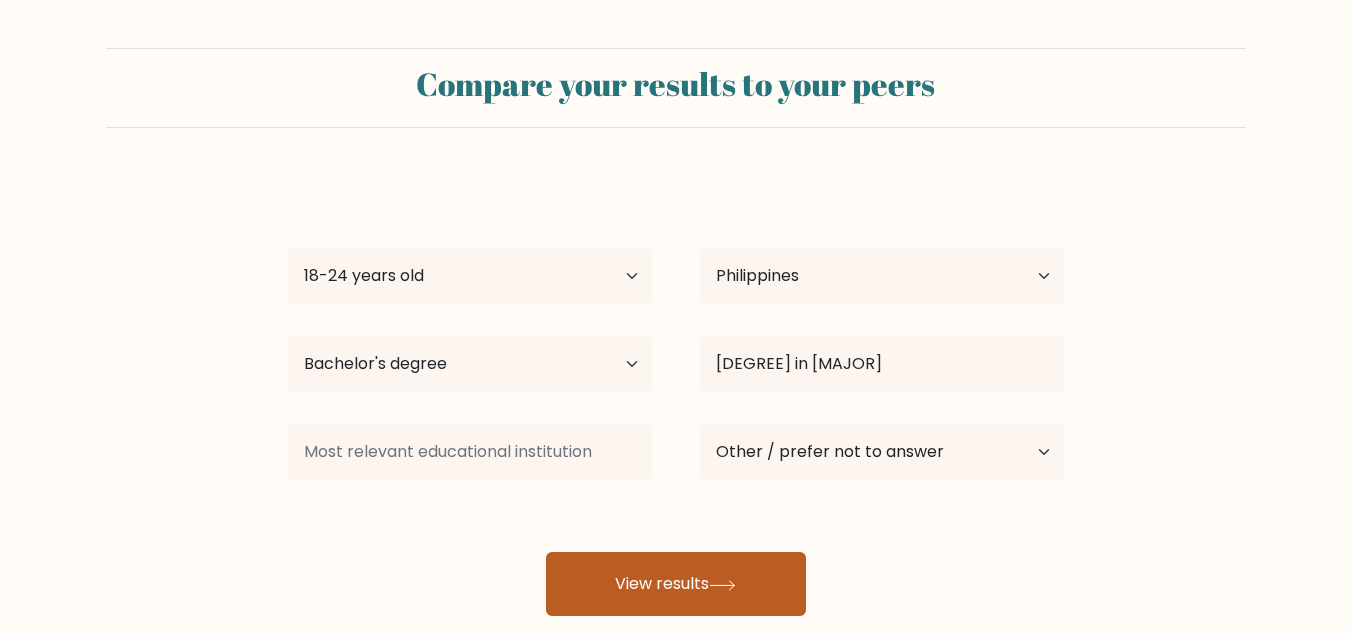 click on "View results" at bounding box center [676, 584] 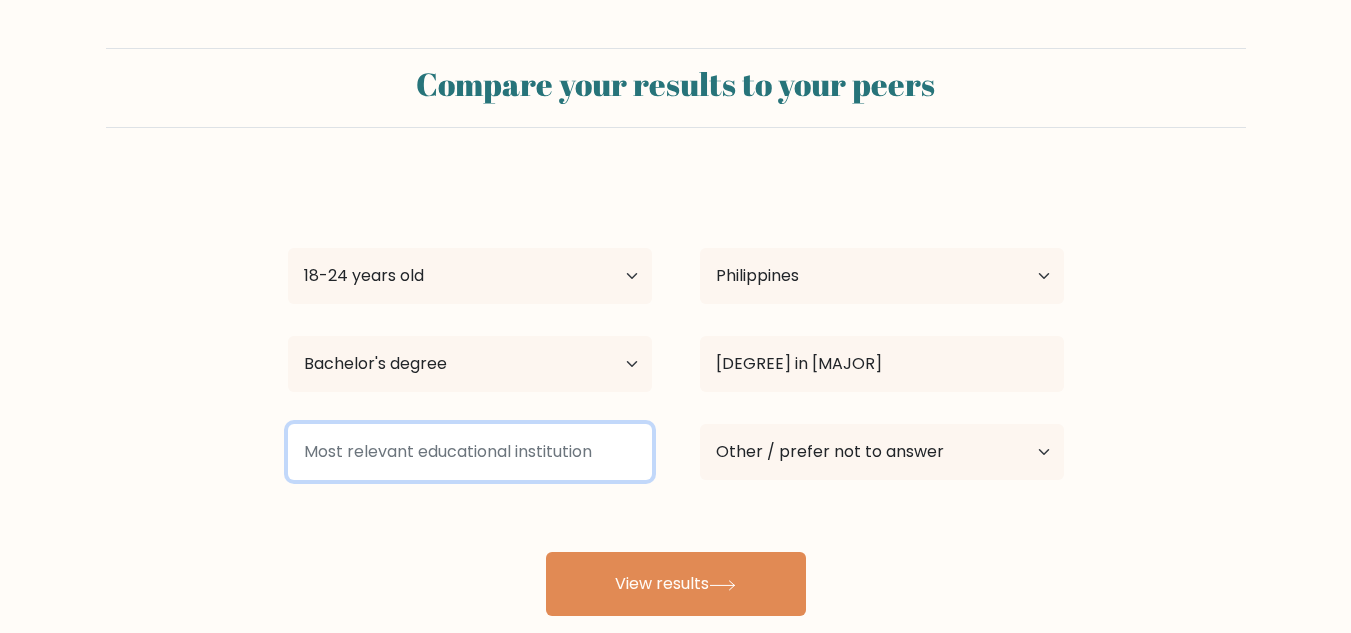 click at bounding box center (470, 452) 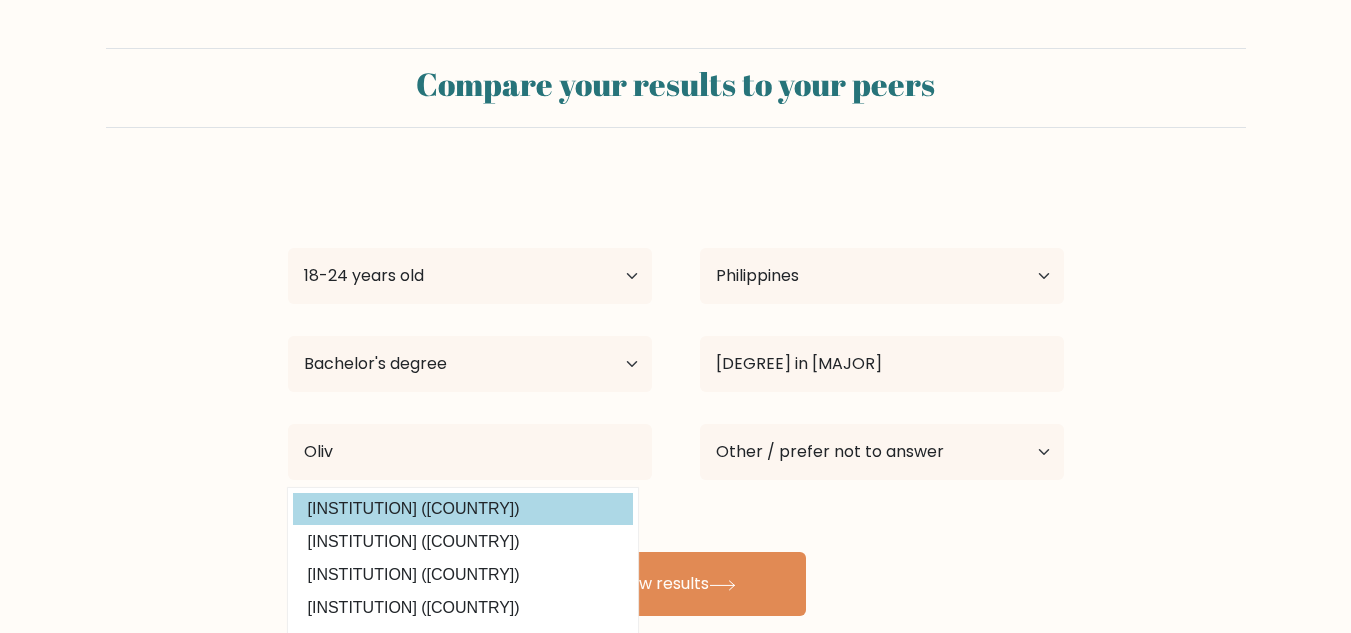 click on "[FIRST]
[LAST]
Age
Under 18 years old
18-24 years old
25-34 years old
35-44 years old
45-54 years old
55-64 years old
65 years old and above
Country
Afghanistan
Albania
Algeria
American Samoa
Andorra
Angola
Anguilla
Antarctica
Antigua and Barbuda
Argentina
Armenia
Aruba
Australia
Austria
Azerbaijan
Bahamas
Bahrain
Bangladesh
Barbados
Belarus
Belgium
Belize
Benin
Bermuda
Bhutan
Bolivia
Bonaire, Sint Eustatius and Saba
Bosnia and Herzegovina
Botswana
Bouvet Island
Brazil
Brunei" at bounding box center [676, 396] 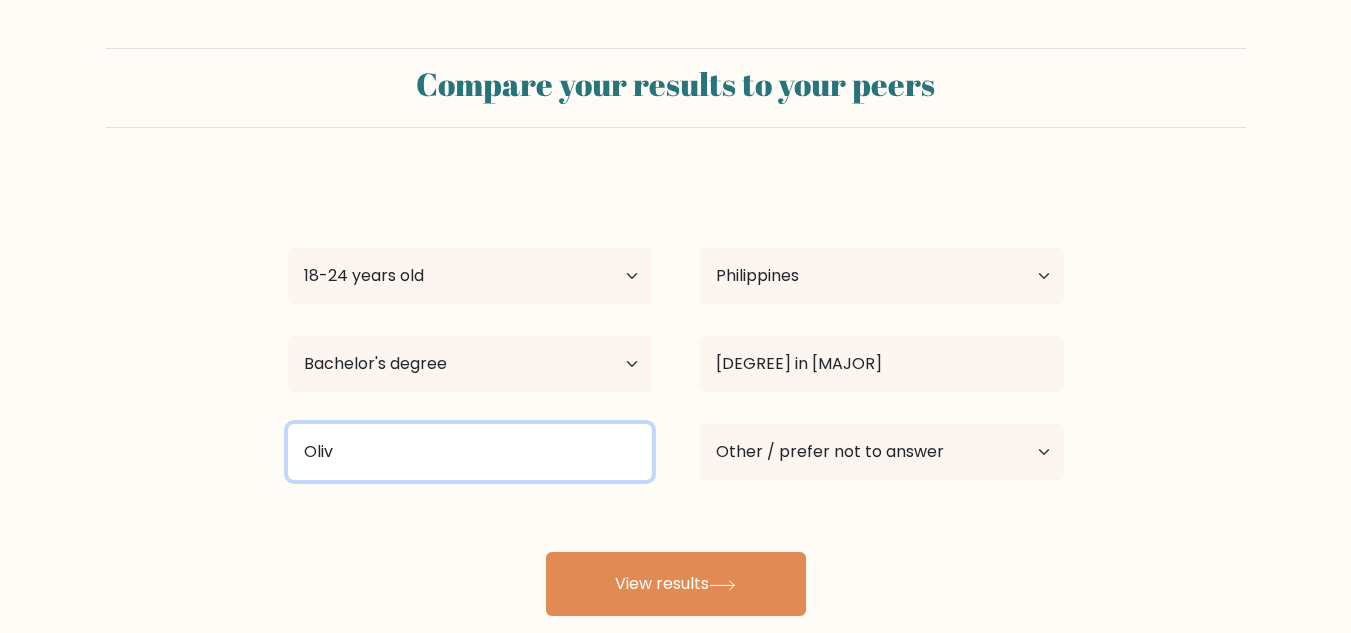 click on "Oliv" at bounding box center [470, 452] 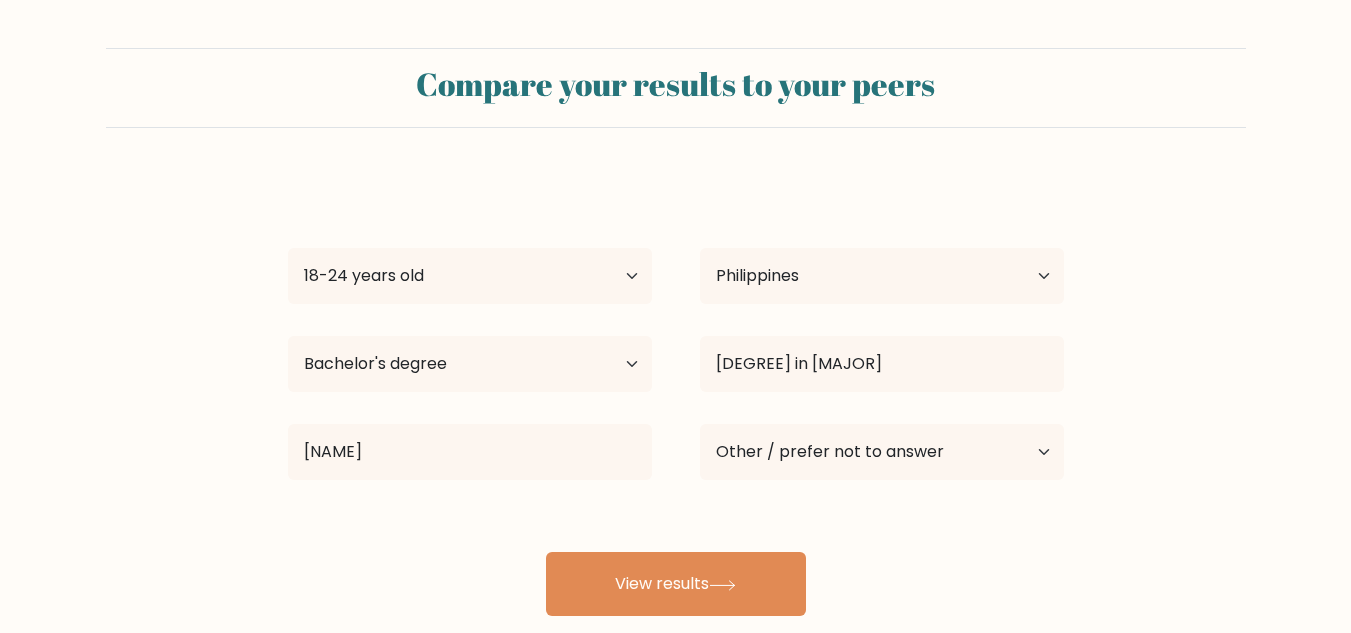 click on "[FIRST]
[LAST]
Age
Under 18 years old
18-24 years old
25-34 years old
35-44 years old
45-54 years old
55-64 years old
65 years old and above
Country
Afghanistan
Albania
Algeria
American Samoa
Andorra
Angola
Anguilla
Antarctica
Antigua and Barbuda
Argentina
Armenia
Aruba
Australia
Austria
Azerbaijan
Bahamas
Bahrain
Bangladesh
Barbados
Belarus
Belgium
Belize
Benin
Bermuda
Bhutan
Bolivia
Bonaire, Sint Eustatius and Saba
Bosnia and Herzegovina
Botswana
Bouvet Island
Brazil
Brunei" at bounding box center (676, 396) 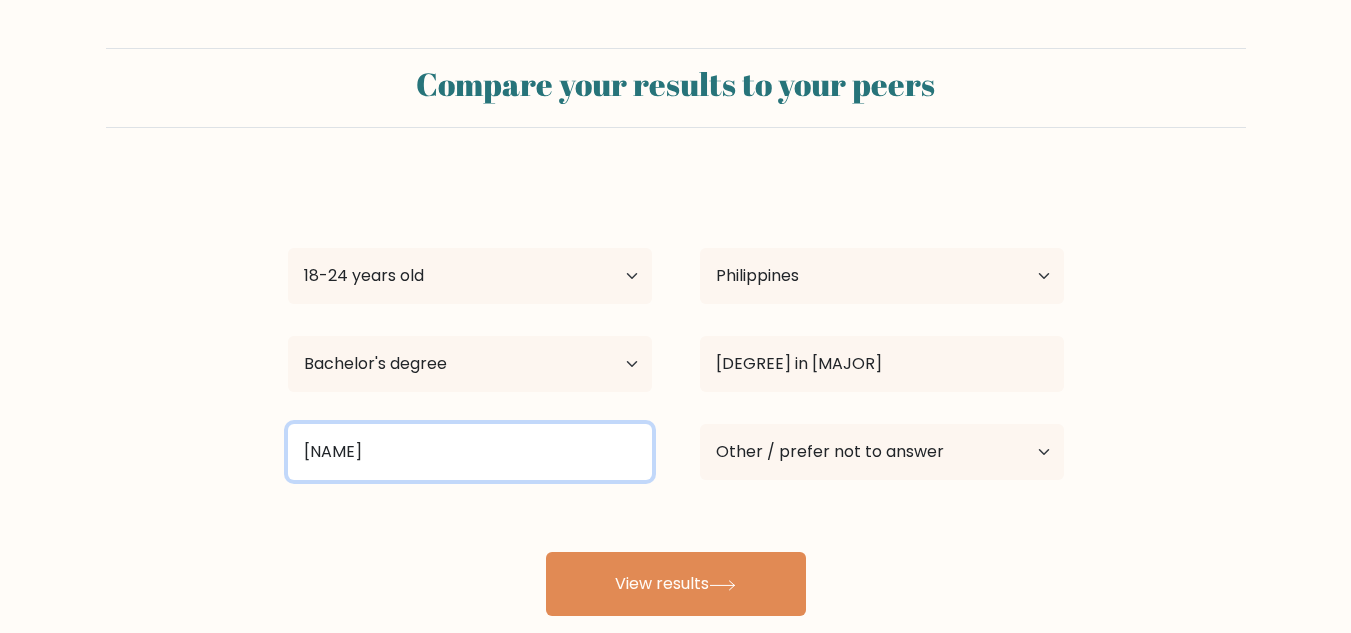 click on "[NAME]" at bounding box center [470, 452] 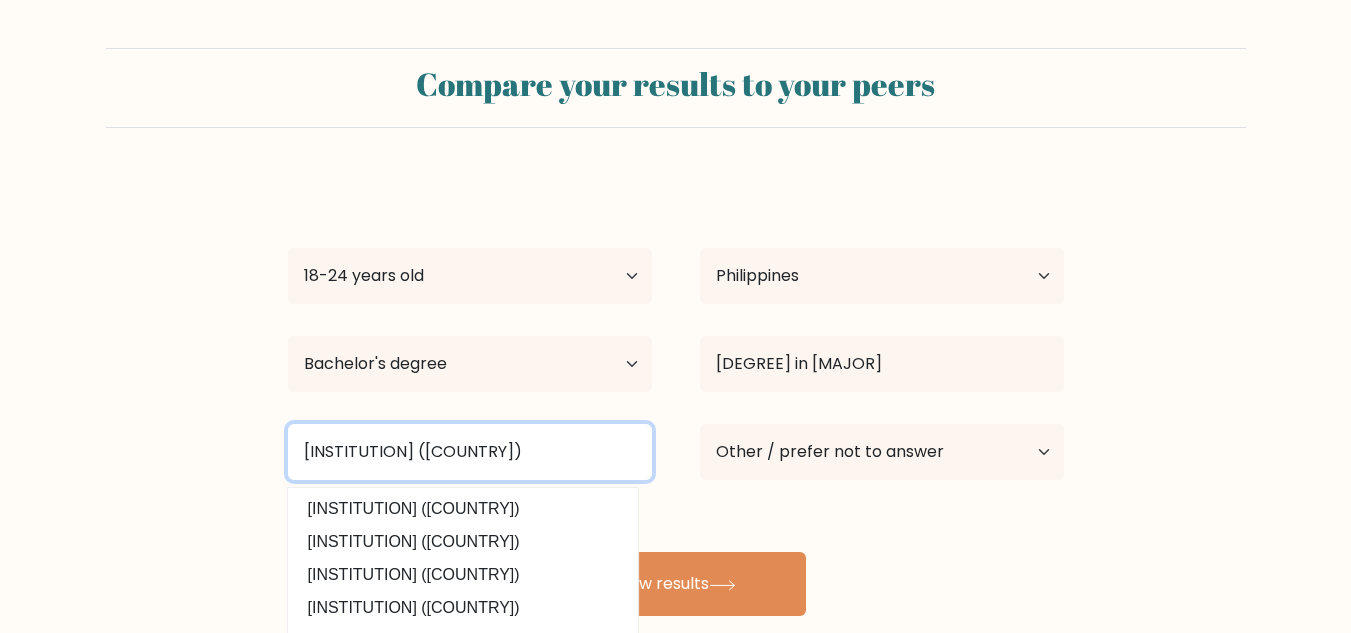 type on "[INSTITUTION] ([COUNTRY])" 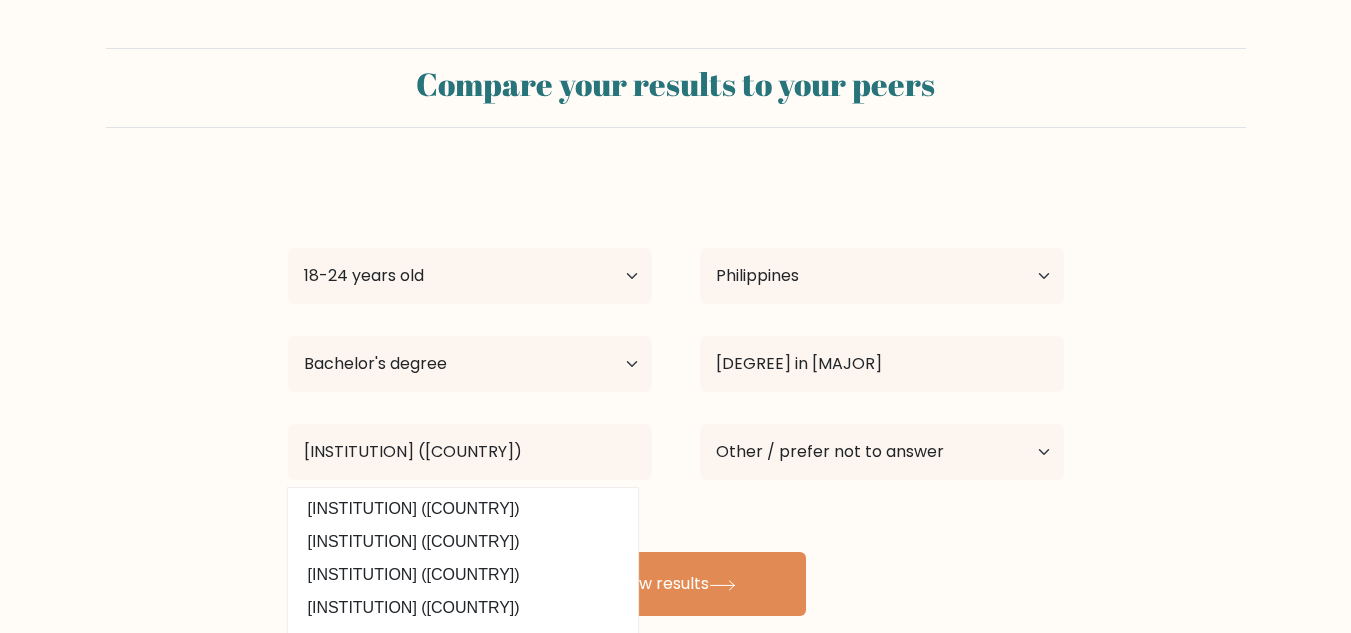 click on "[FIRST]
[LAST]
Age
Under 18 years old
18-24 years old
25-34 years old
35-44 years old
45-54 years old
55-64 years old
65 years old and above
Country
Afghanistan
Albania
Algeria
American Samoa
Andorra
Angola
Anguilla
Antarctica
Antigua and Barbuda
Argentina
Armenia
Aruba
Australia
Austria
Azerbaijan
Bahamas
Bahrain
Bangladesh
Barbados
Belarus
Belgium
Belize
Benin
Bermuda
Bhutan
Bolivia
Bonaire, Sint Eustatius and Saba
Bosnia and Herzegovina
Botswana
Bouvet Island
Brazil
Brunei" at bounding box center (676, 396) 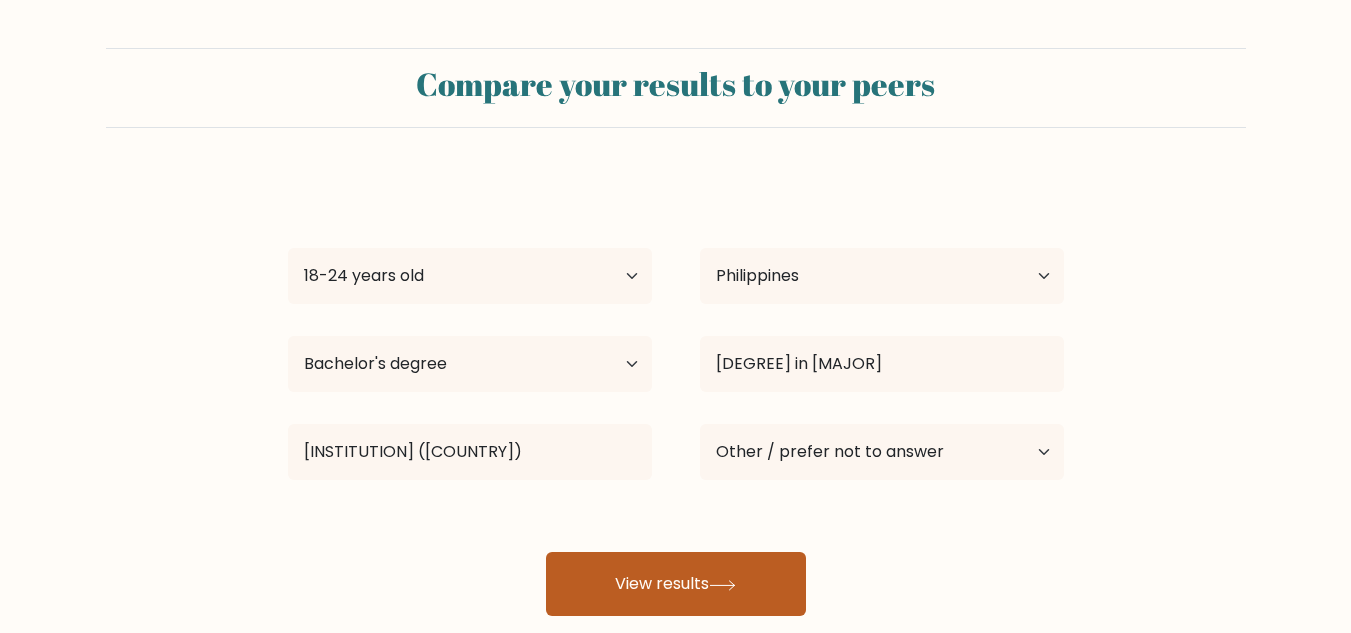 click on "View results" at bounding box center [676, 584] 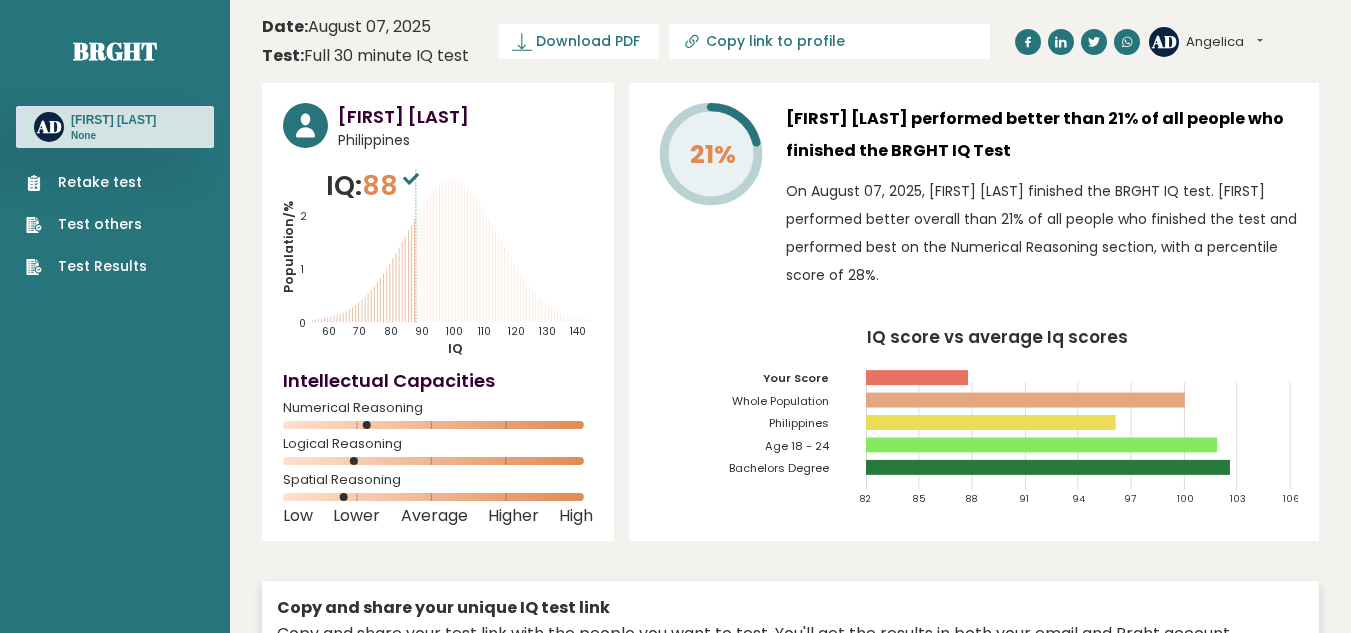 scroll, scrollTop: 0, scrollLeft: 0, axis: both 